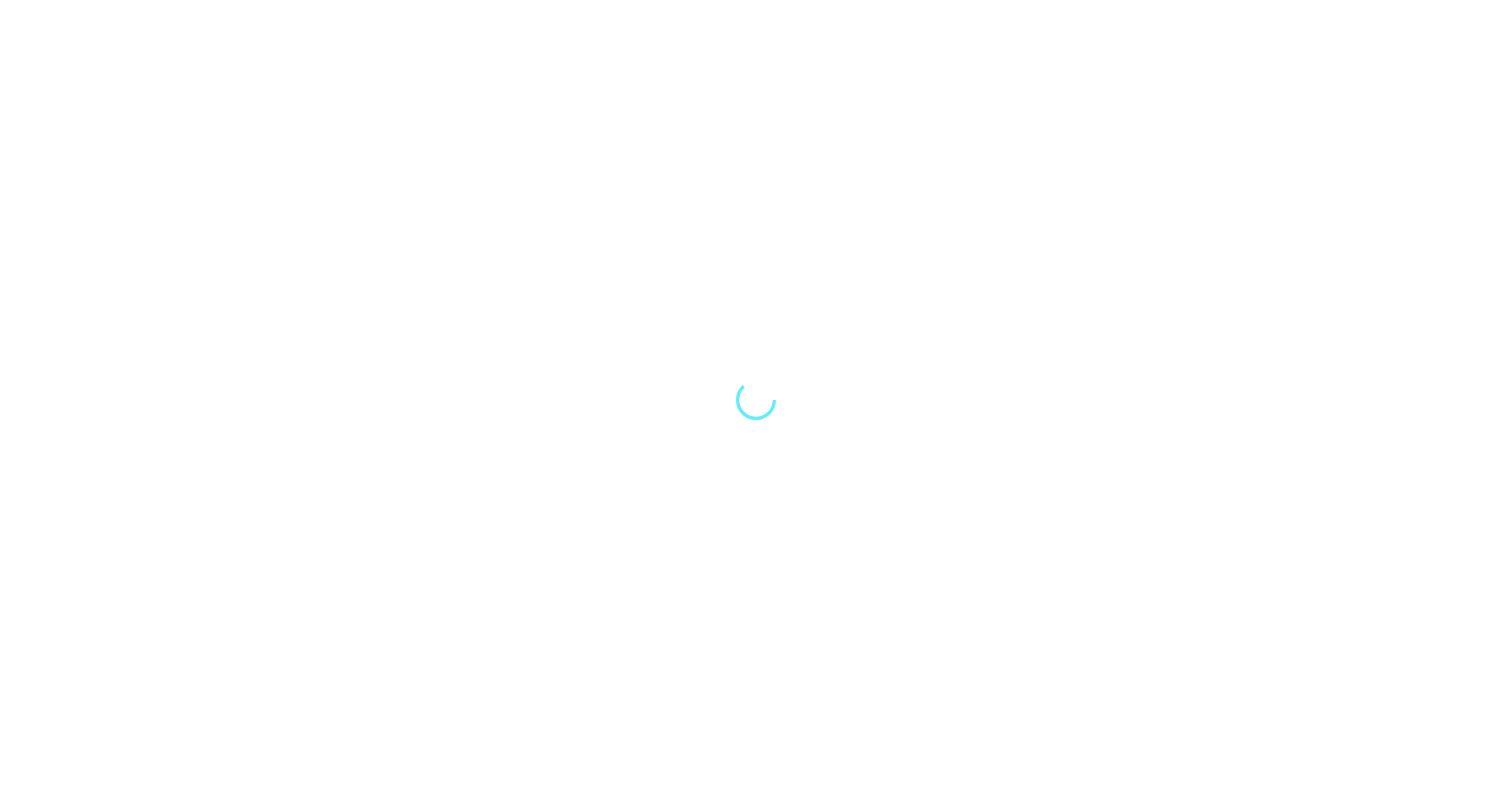 scroll, scrollTop: 0, scrollLeft: 0, axis: both 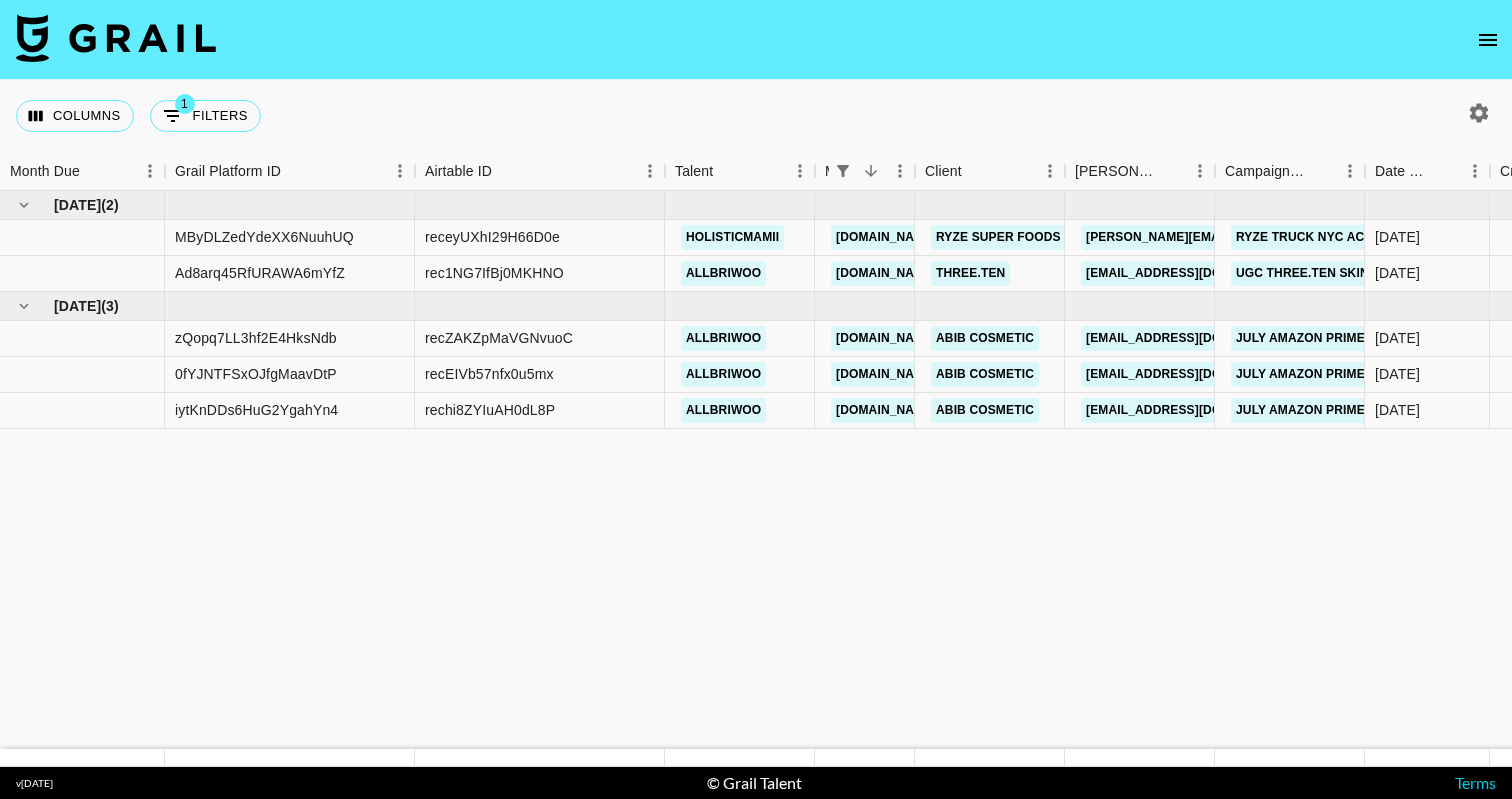 click 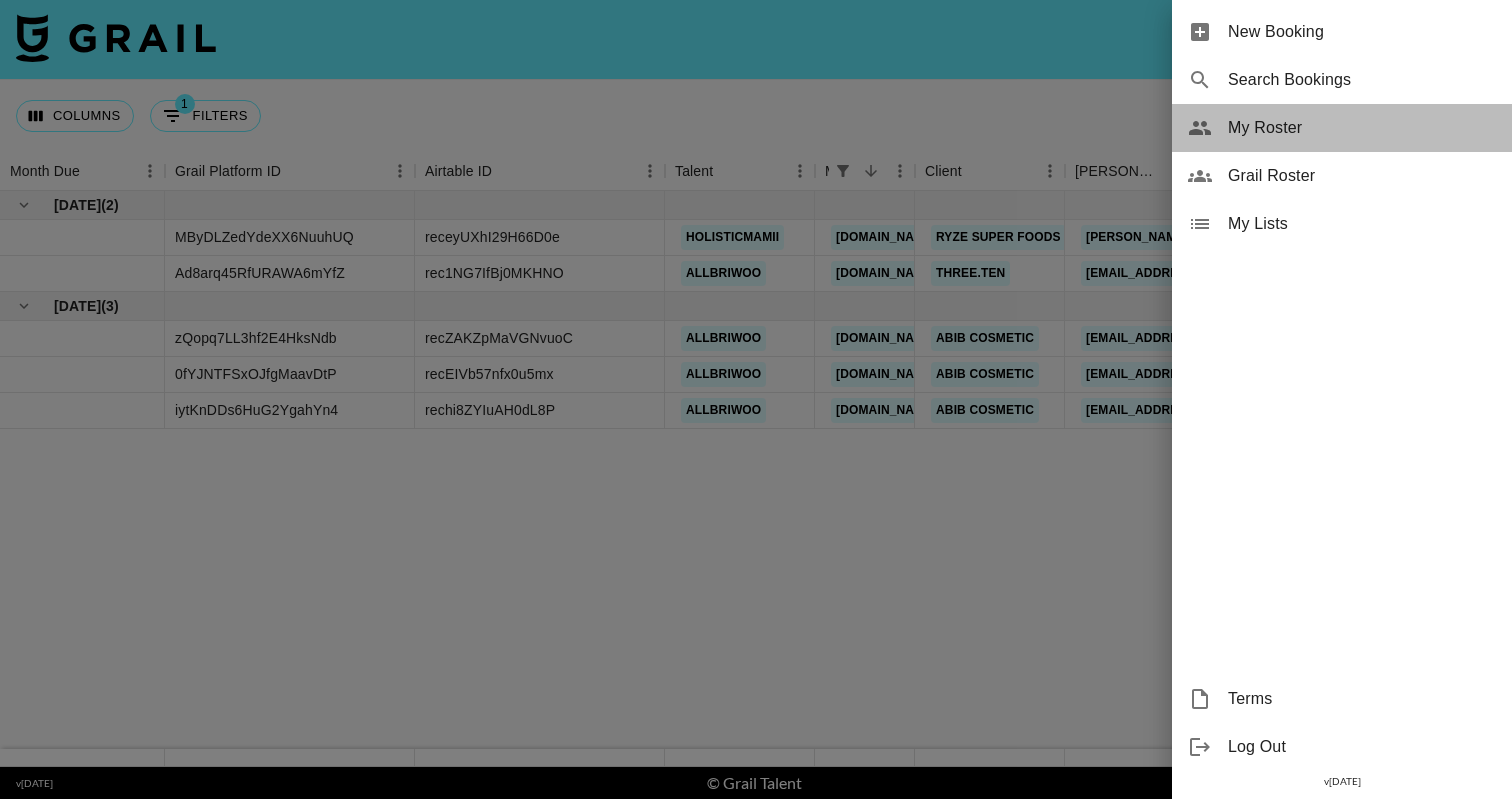 click on "My Roster" at bounding box center [1342, 128] 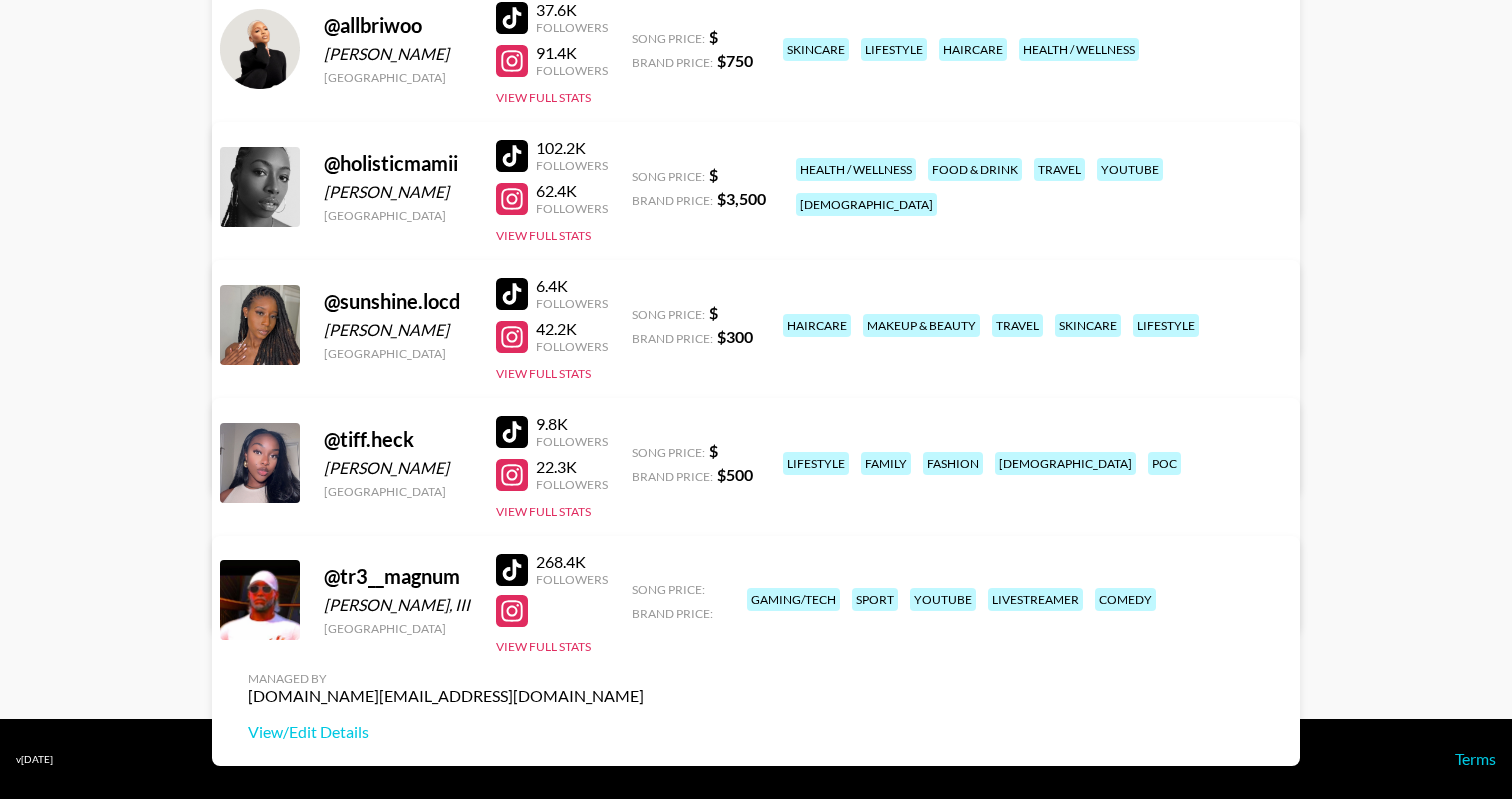 scroll, scrollTop: 320, scrollLeft: 0, axis: vertical 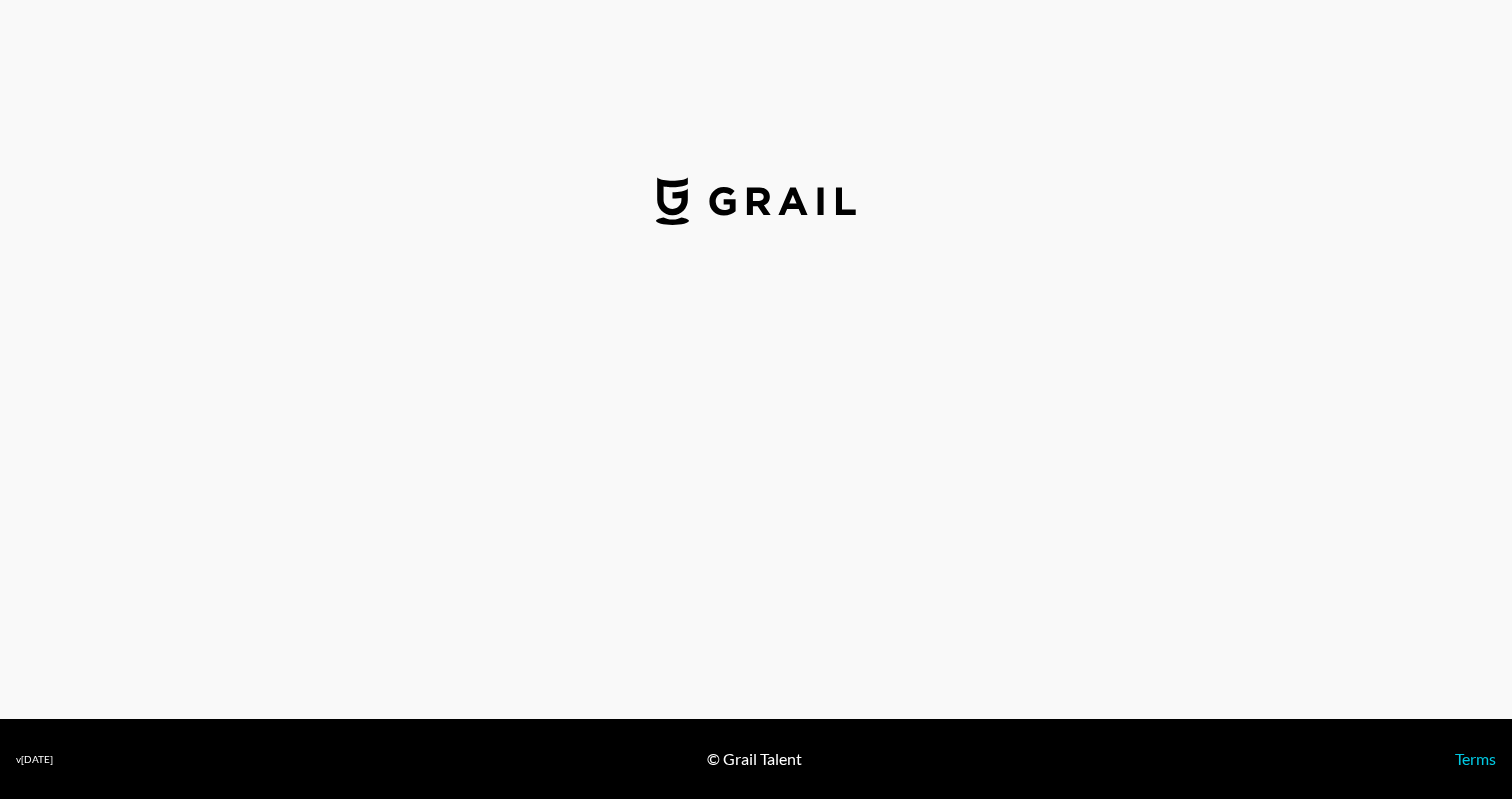 select on "USD" 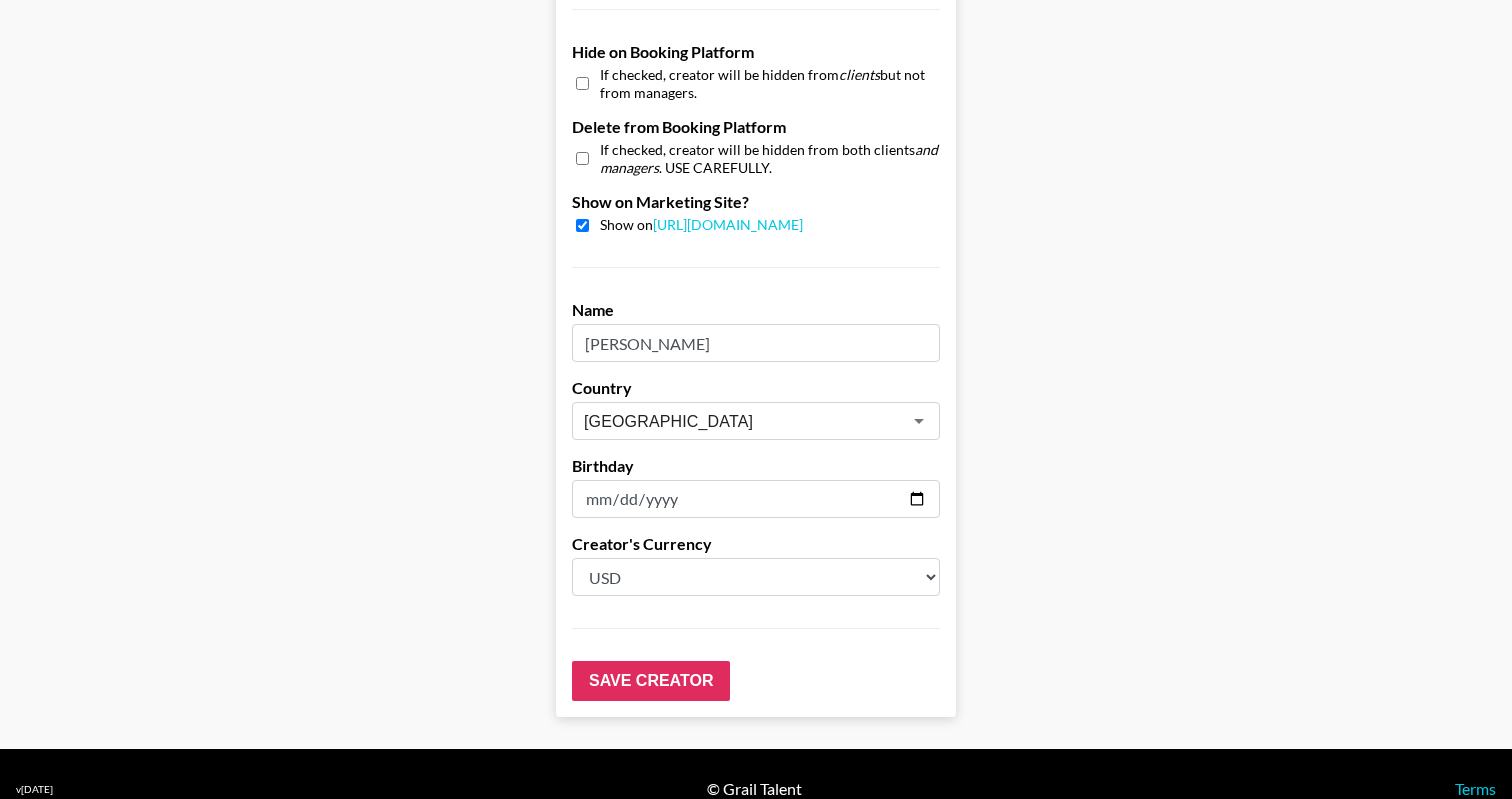 scroll, scrollTop: 1911, scrollLeft: 0, axis: vertical 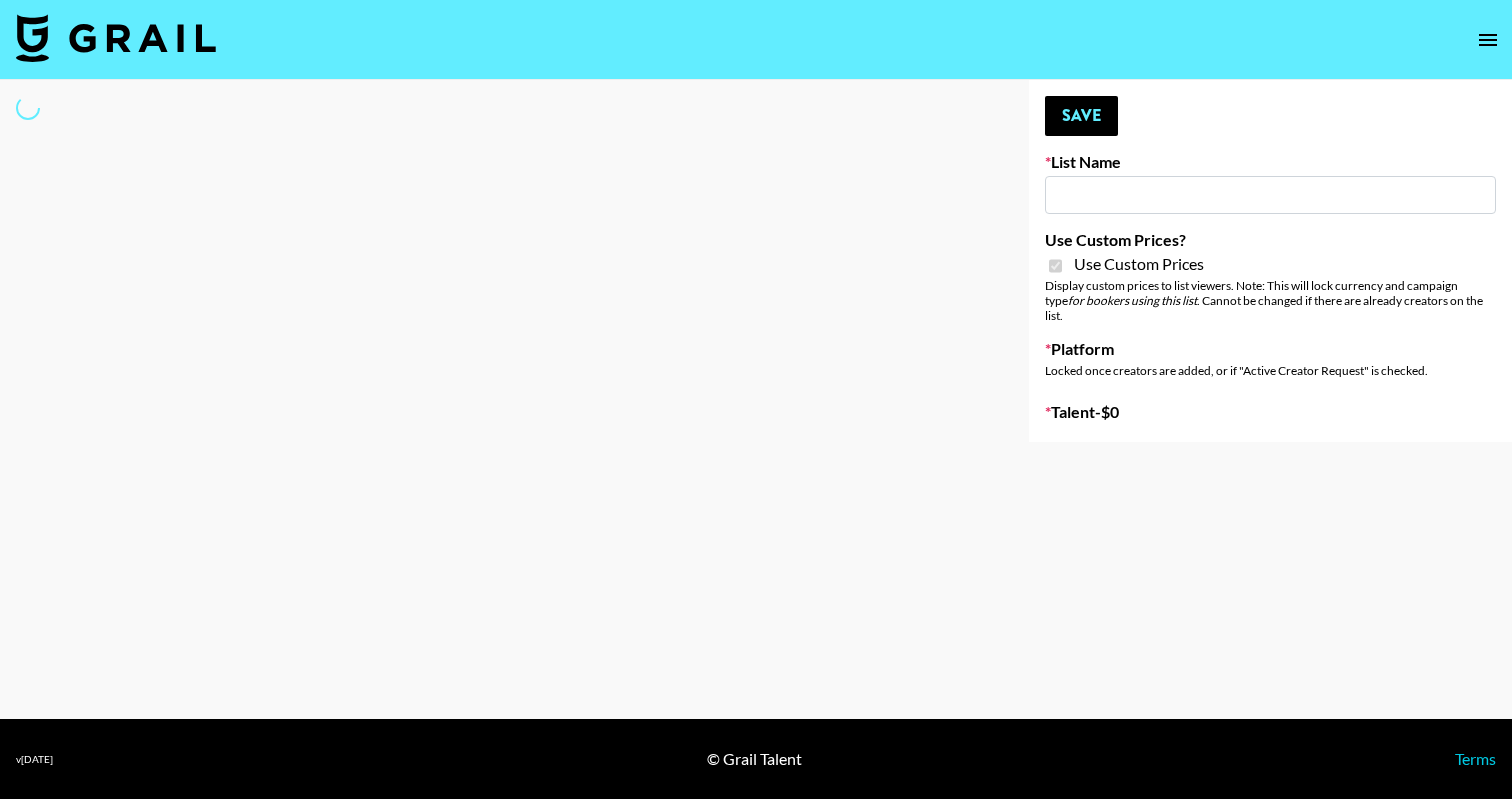 click at bounding box center [1270, 195] 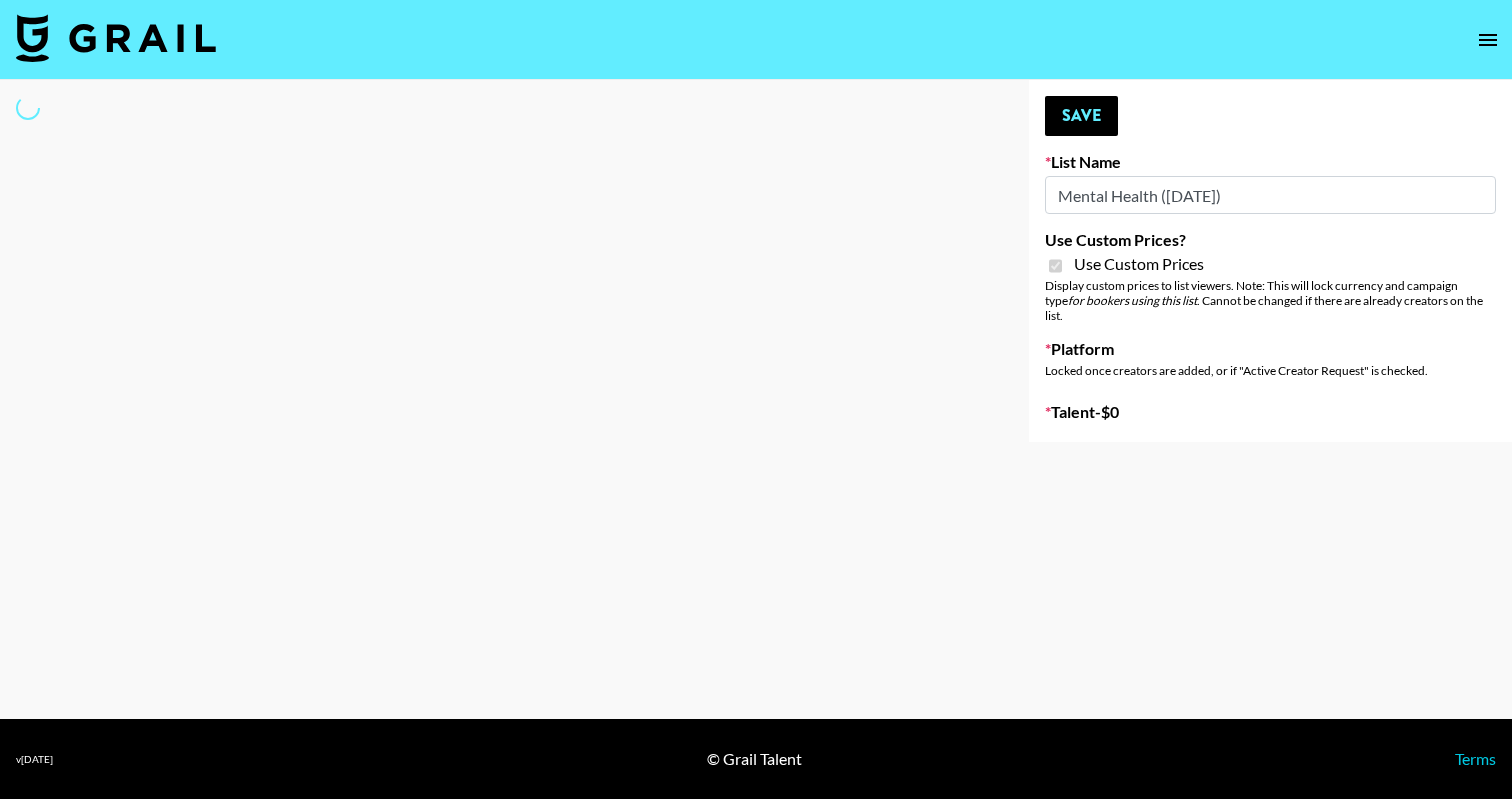 select on "Brand" 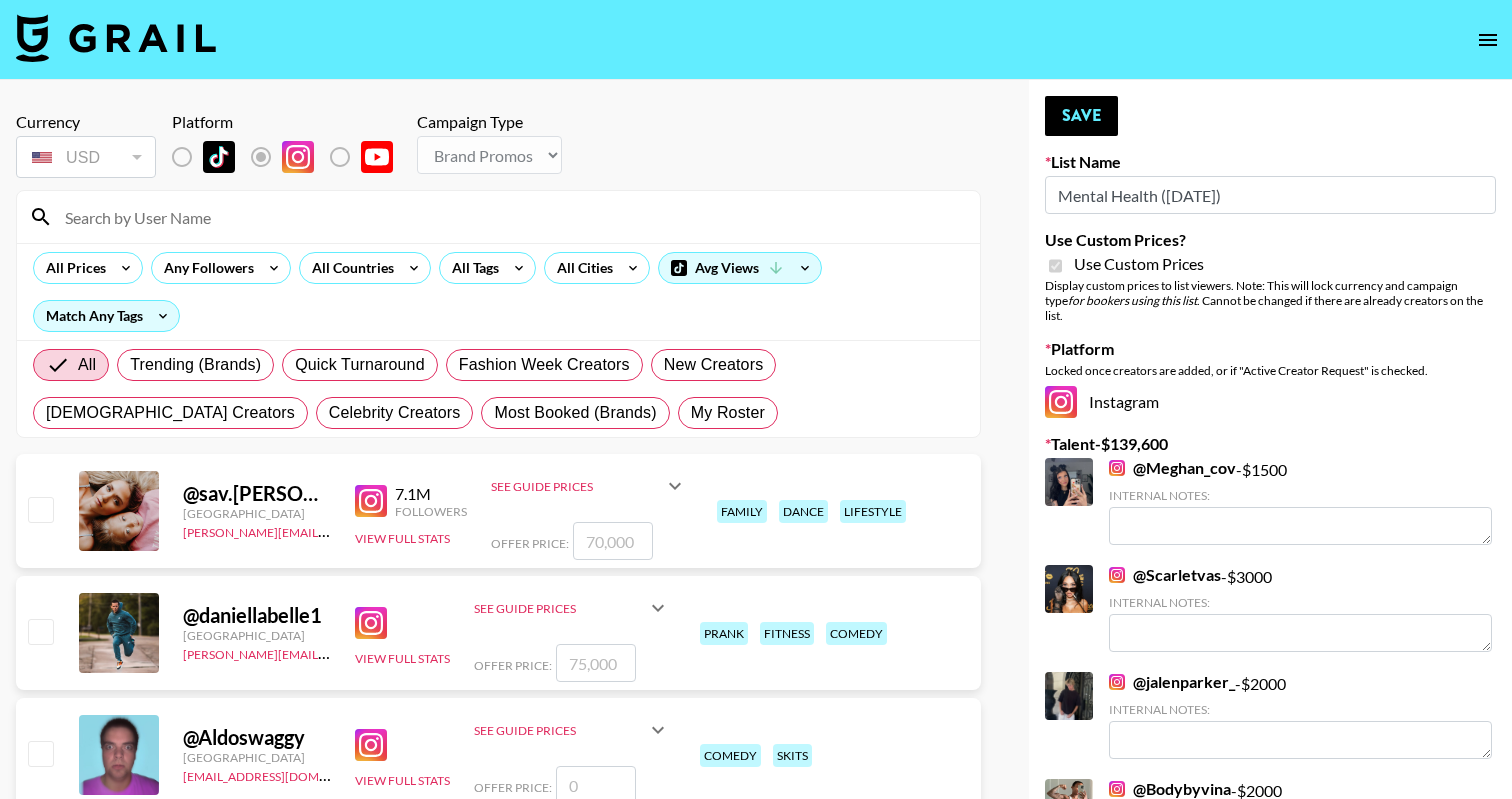 click on "Currency USD USD ​ Platform Campaign Type Choose Type... Song Promos Brand Promos" at bounding box center (498, 147) 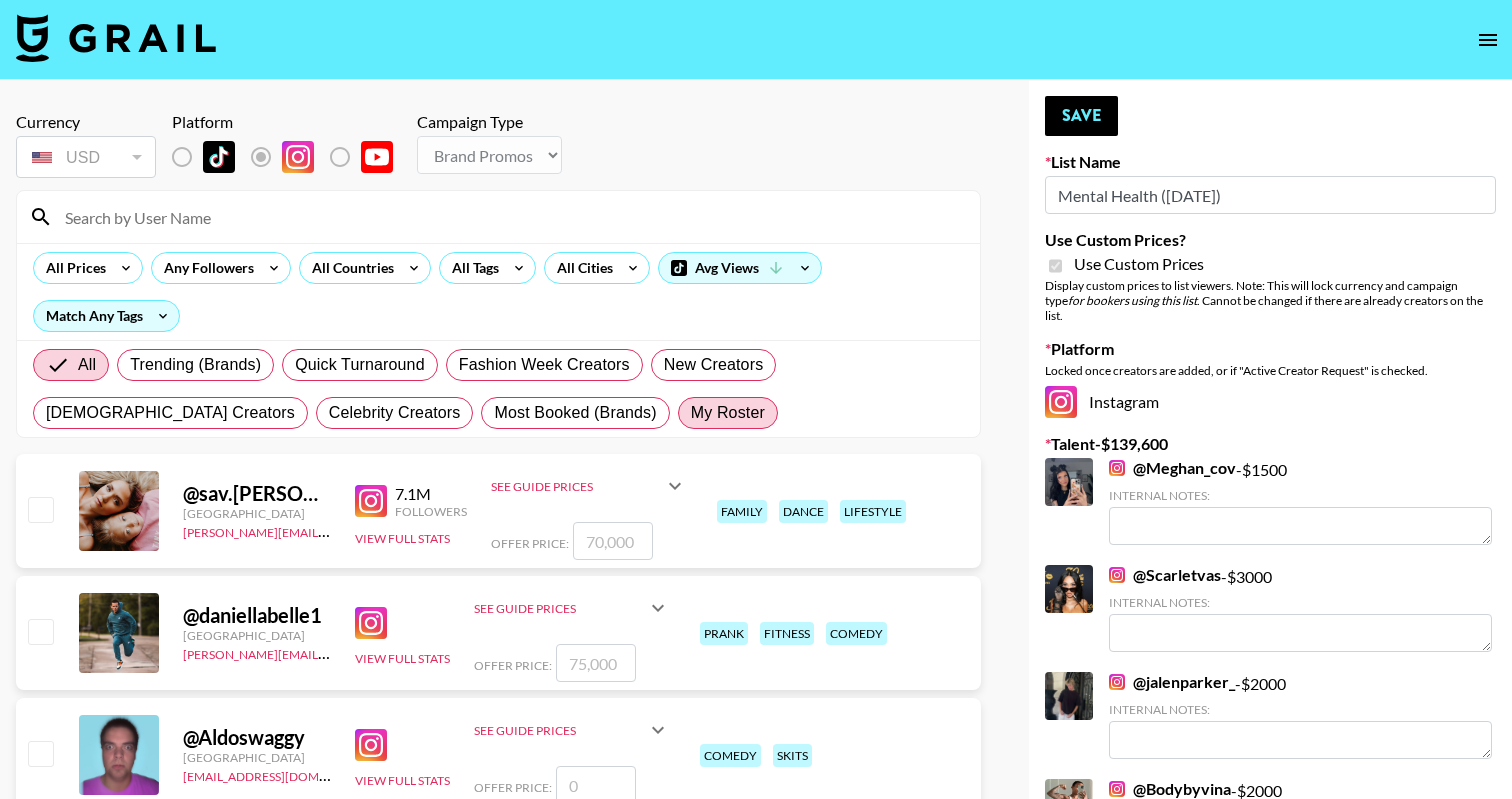 click on "My Roster" at bounding box center [728, 413] 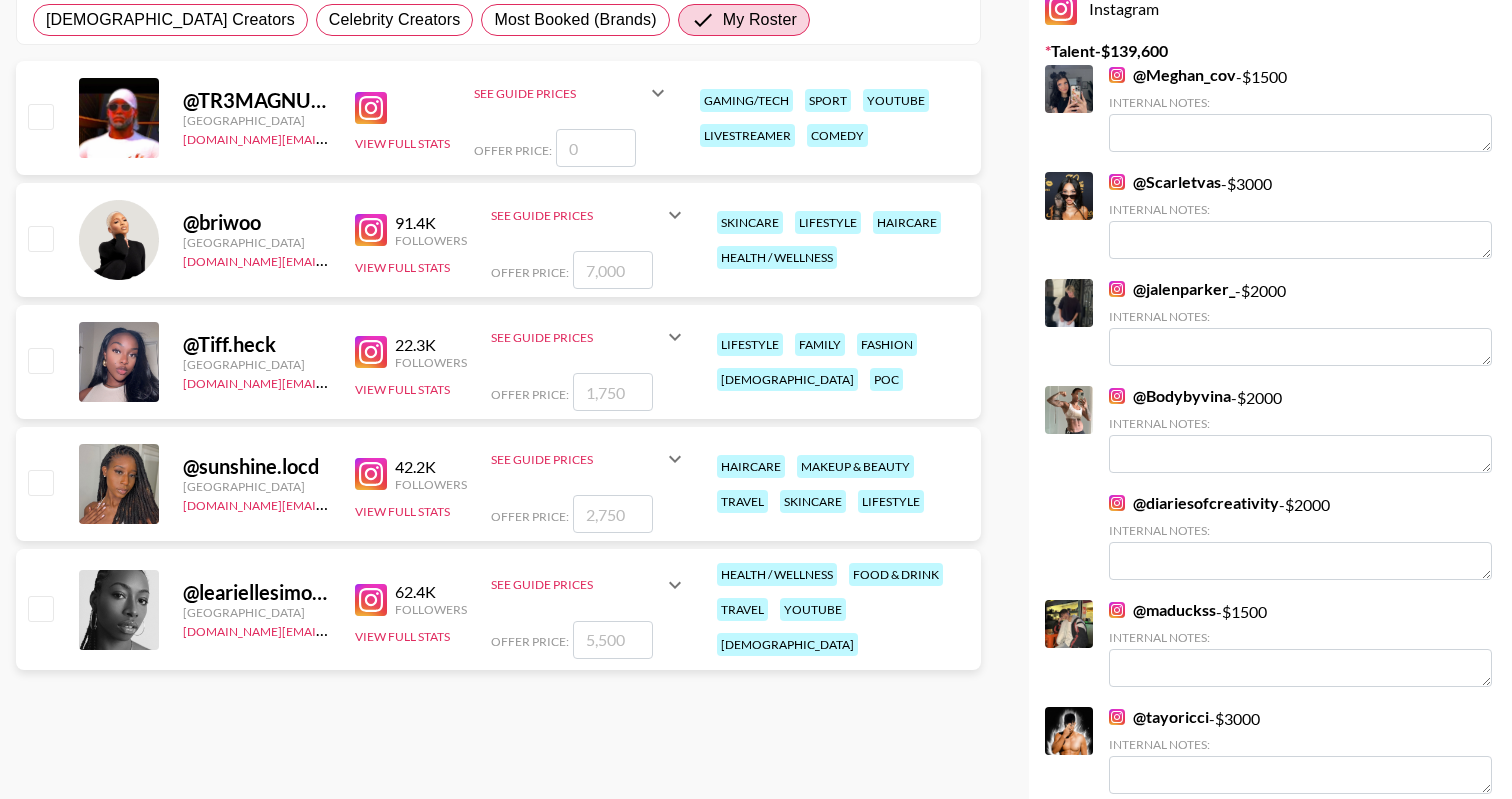 scroll, scrollTop: 406, scrollLeft: 0, axis: vertical 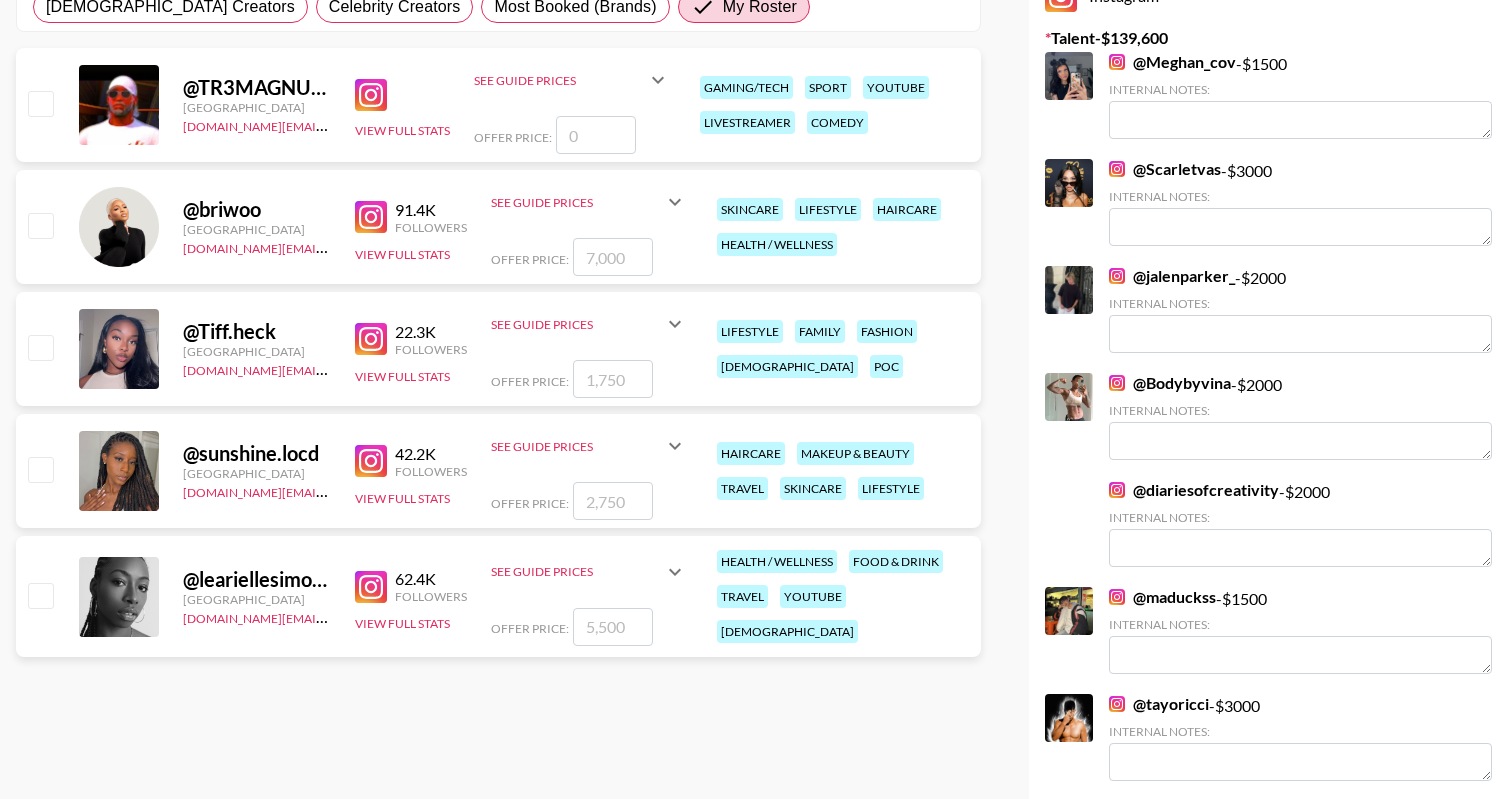 click at bounding box center (40, 595) 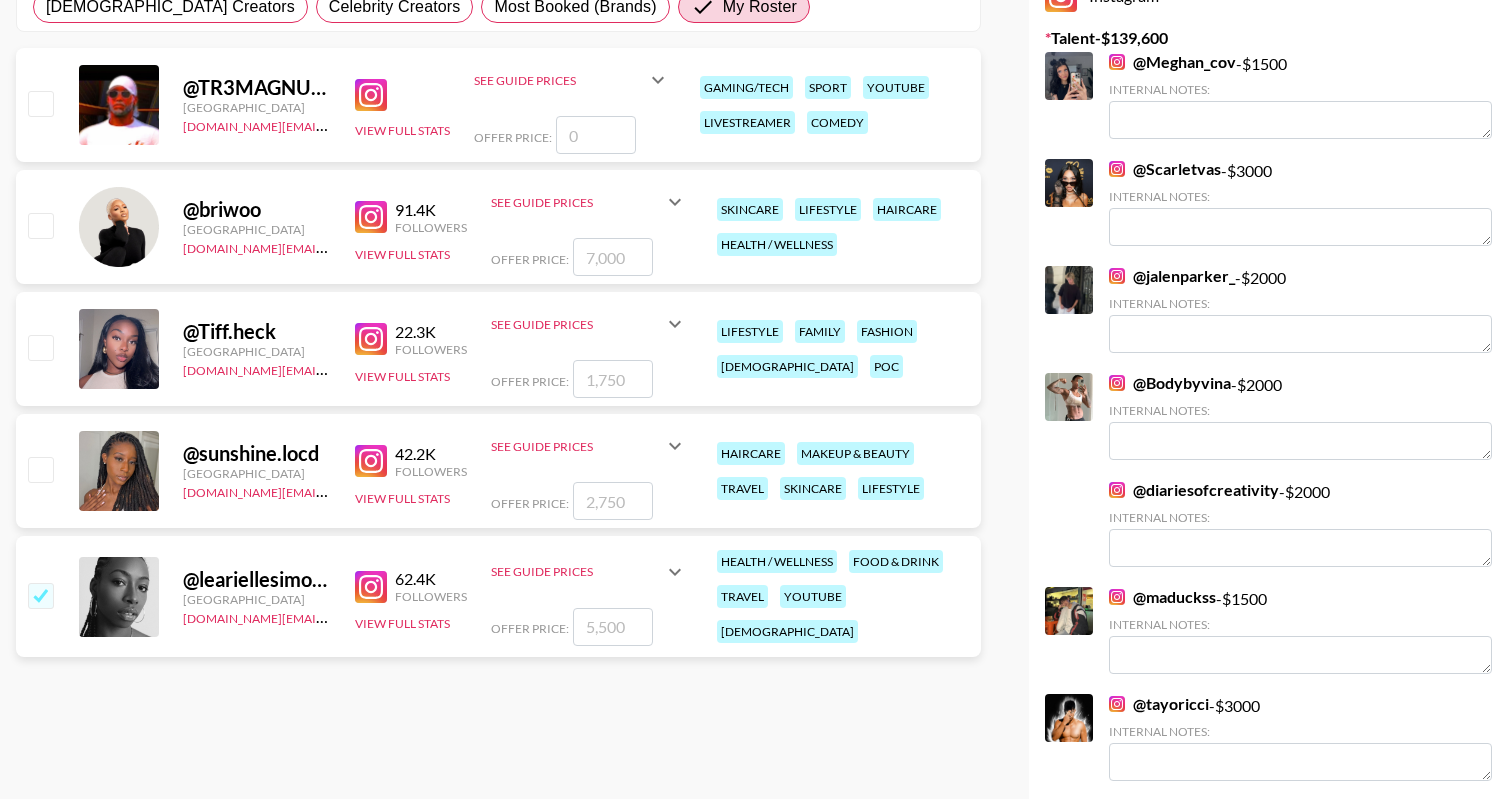checkbox on "true" 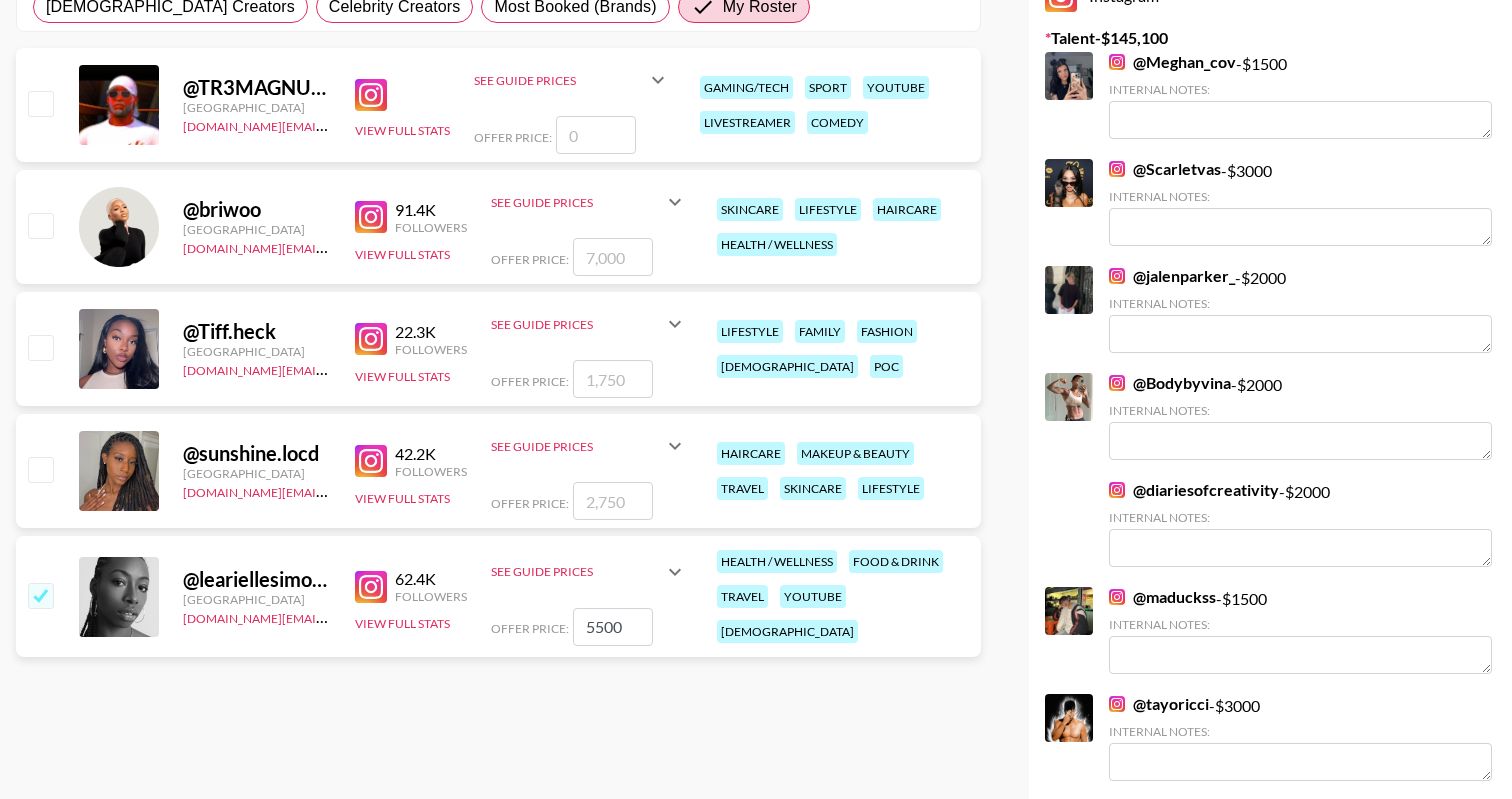 click at bounding box center [40, 595] 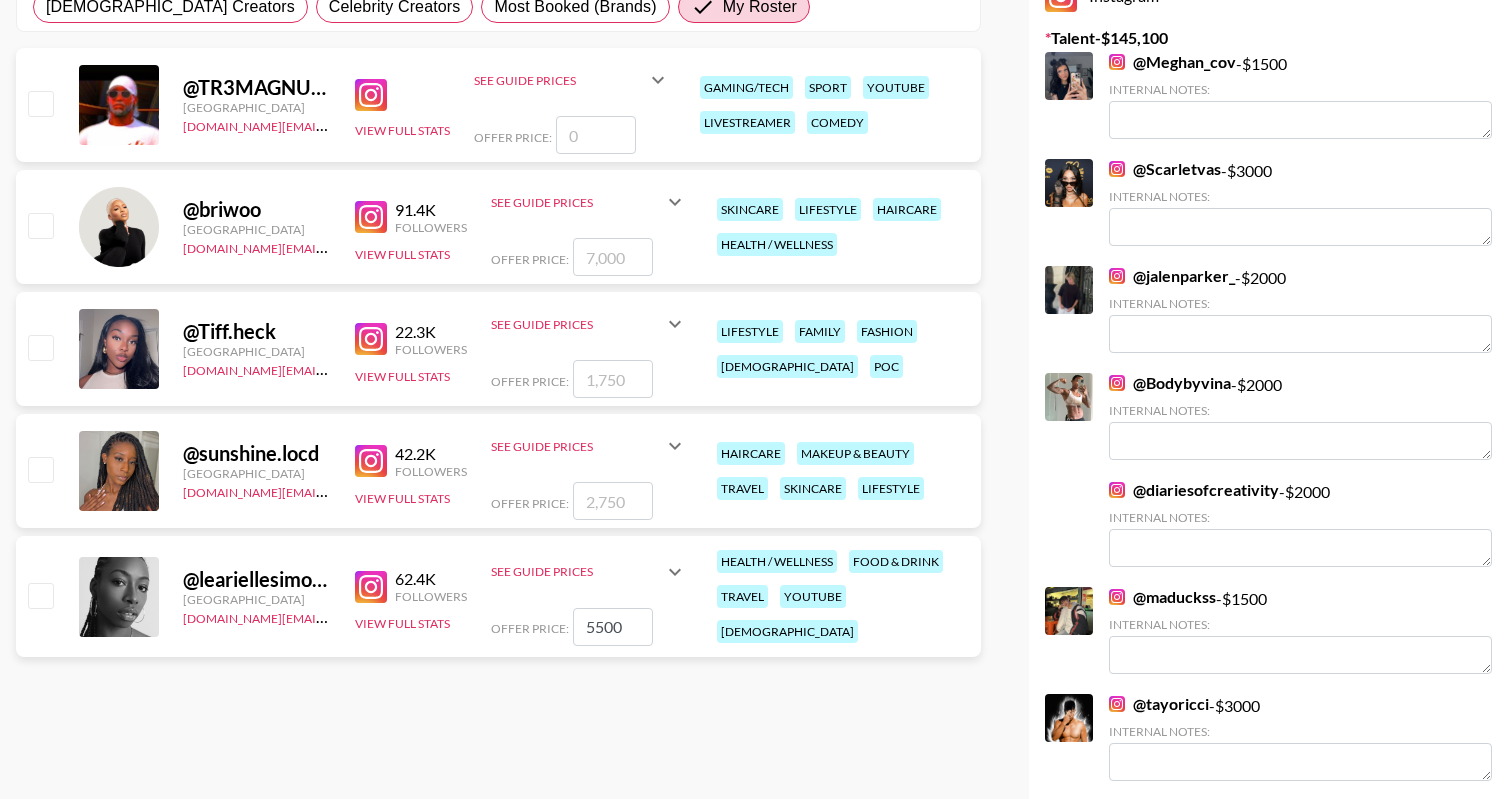 checkbox on "false" 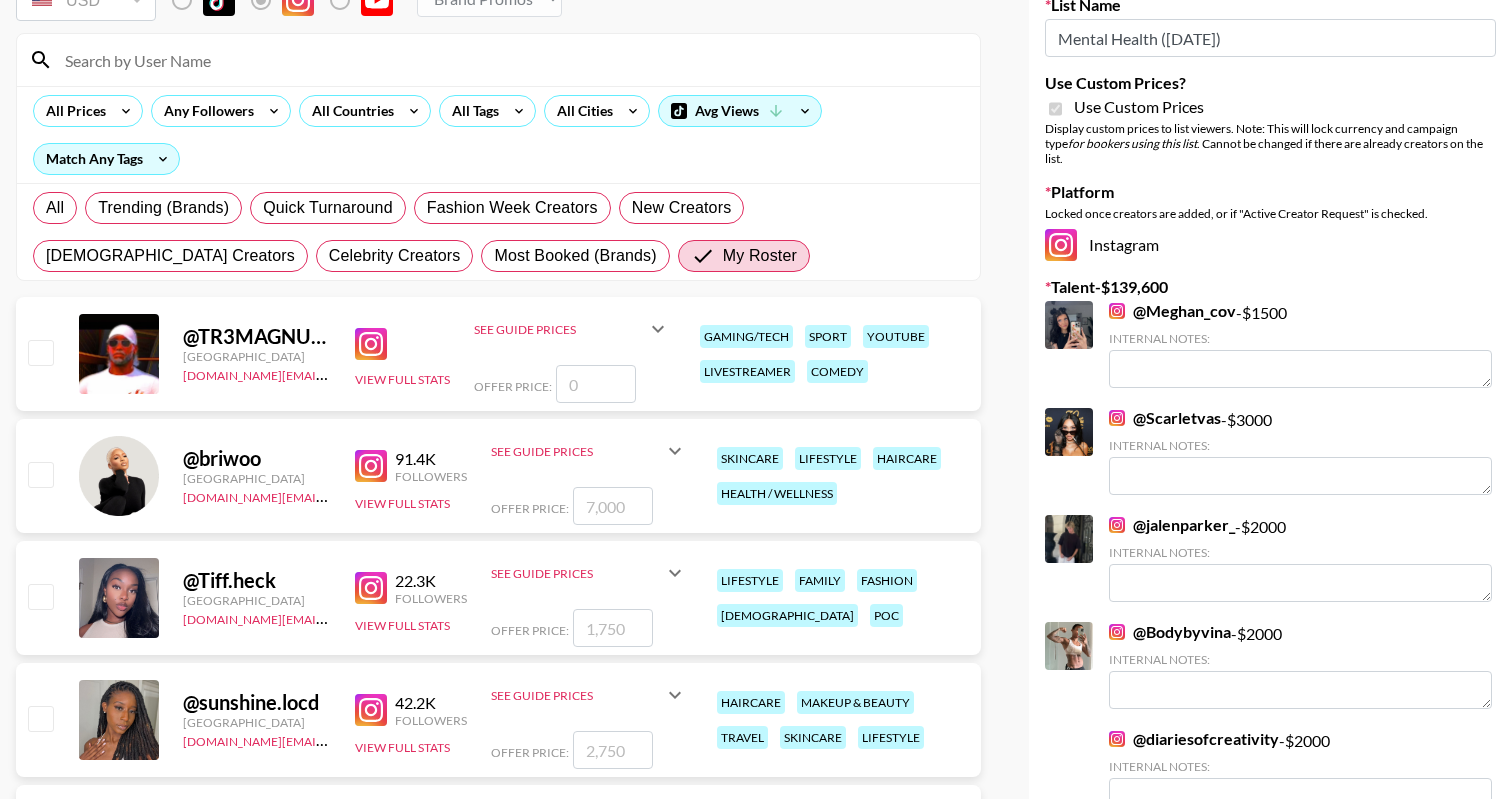 scroll, scrollTop: 4, scrollLeft: 0, axis: vertical 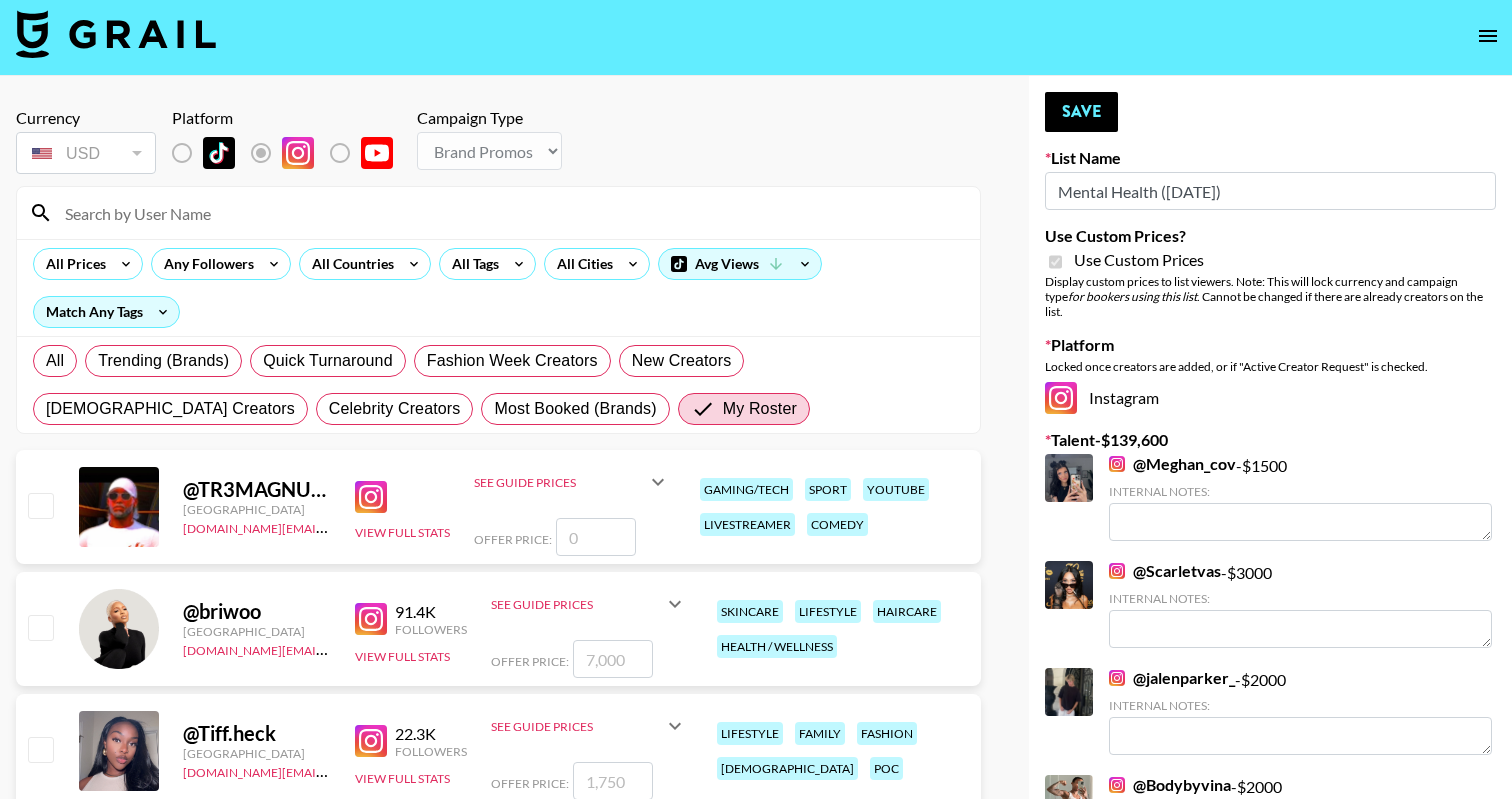 click at bounding box center [756, 36] 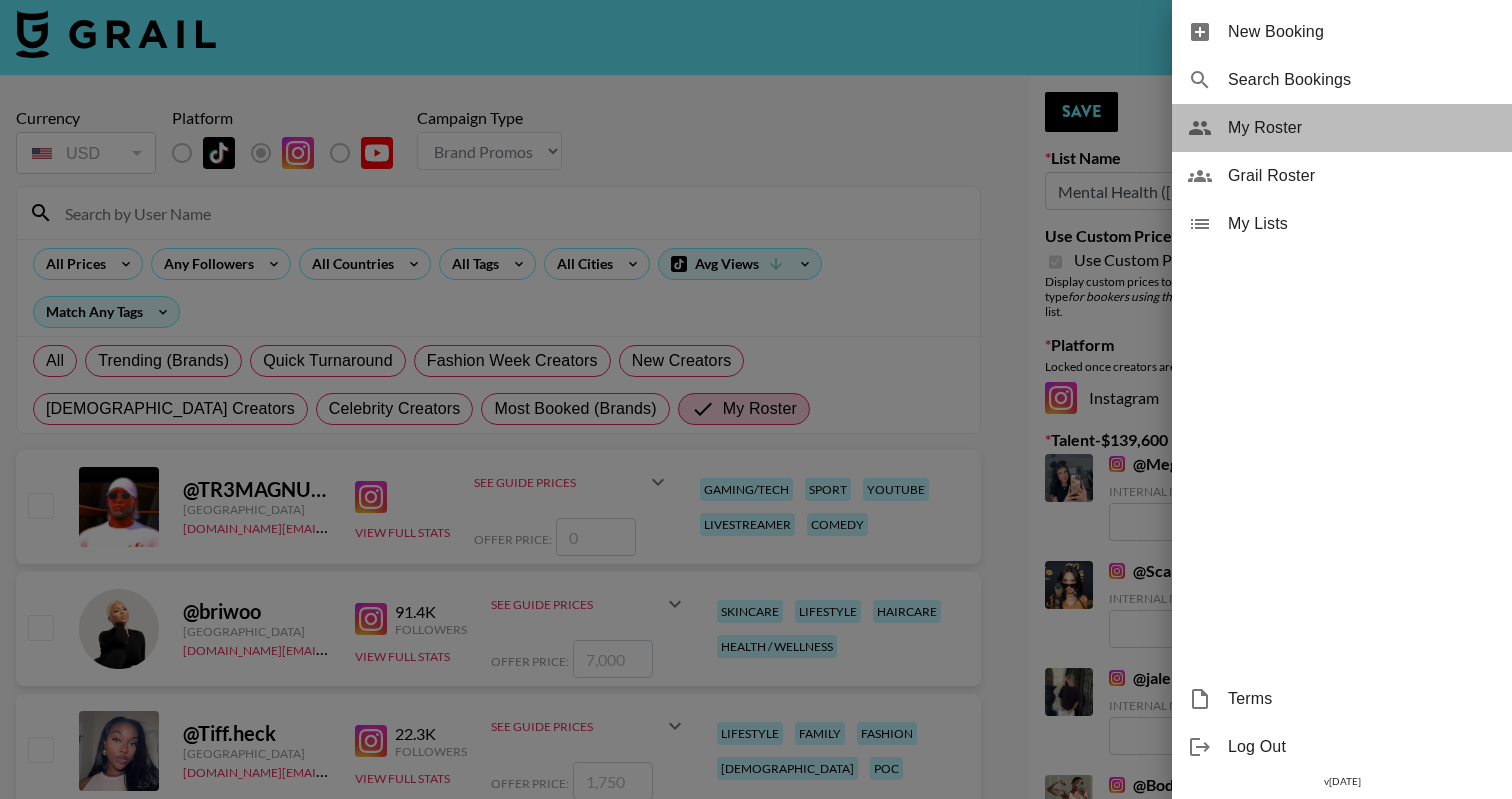 click on "My Roster" at bounding box center (1362, 128) 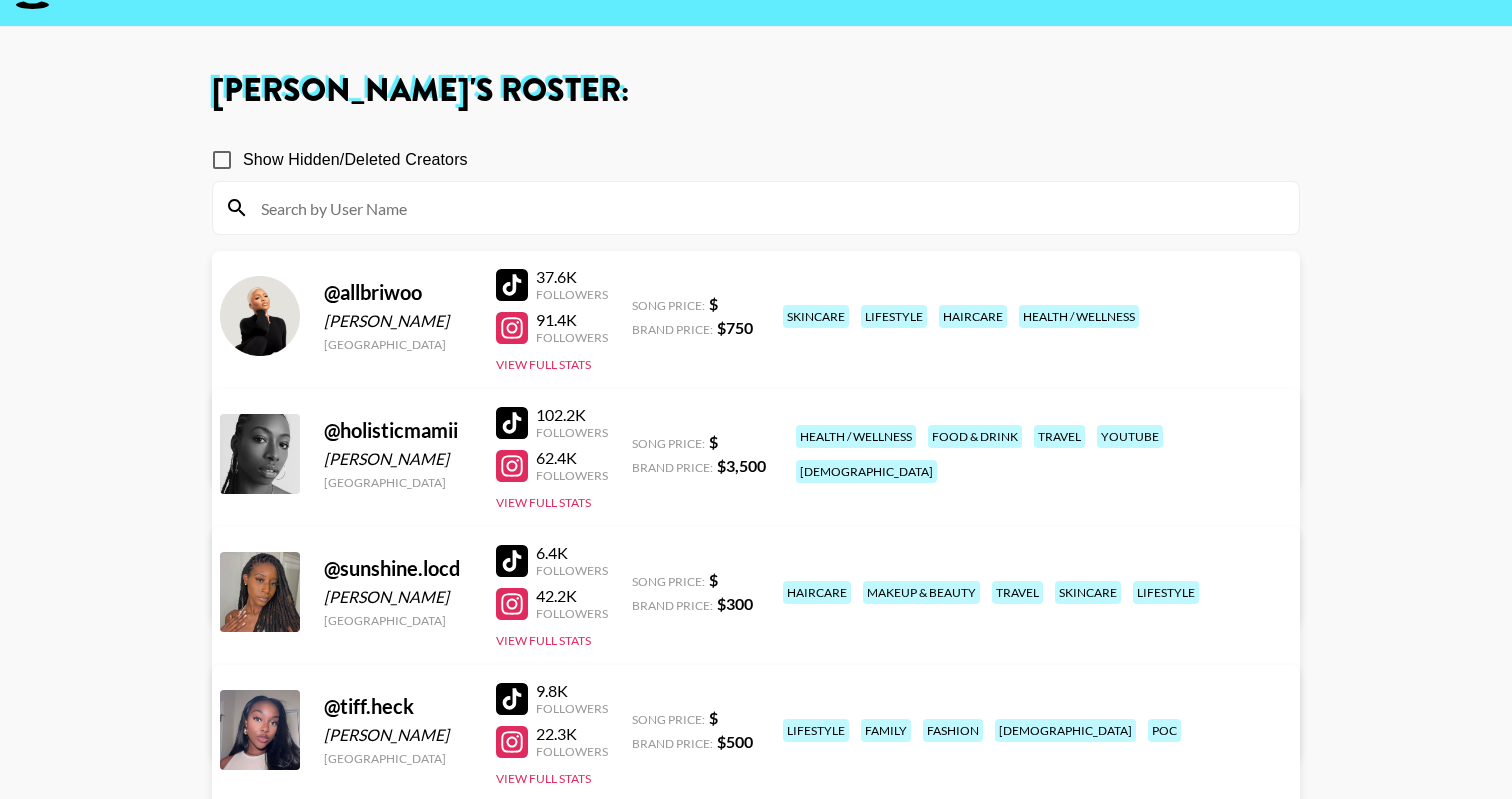 scroll, scrollTop: 53, scrollLeft: 0, axis: vertical 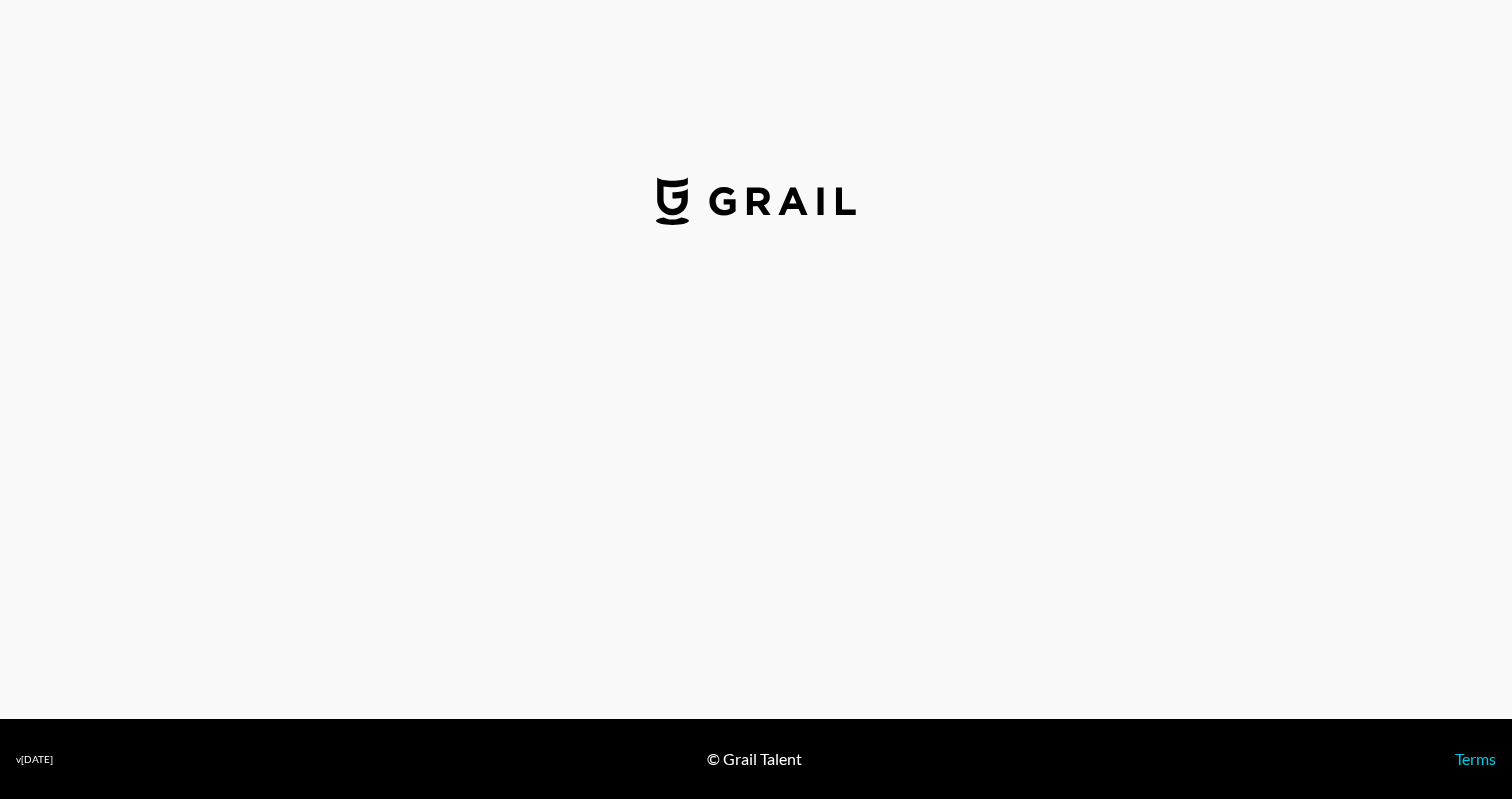 select on "USD" 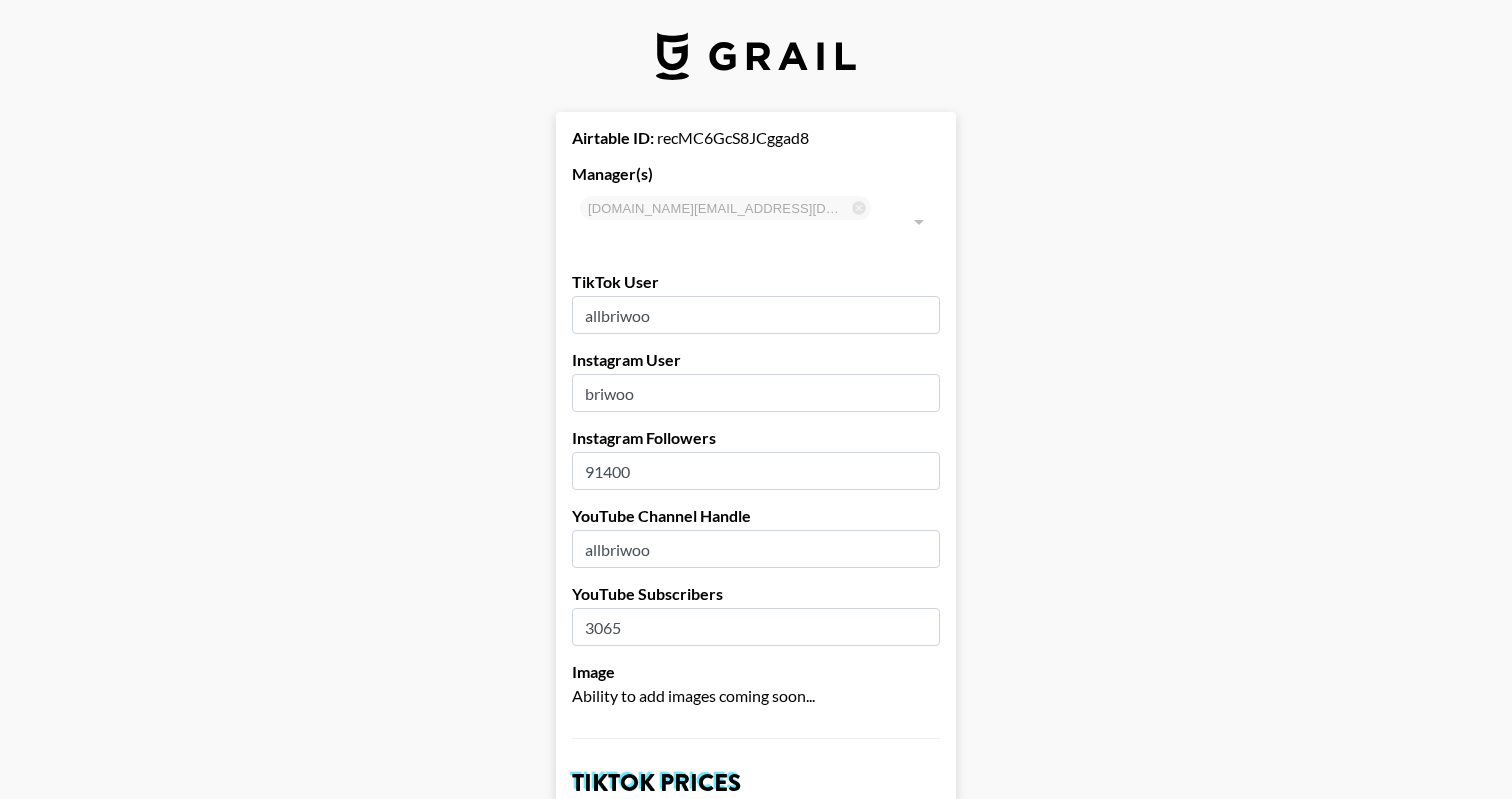 type on "[GEOGRAPHIC_DATA]" 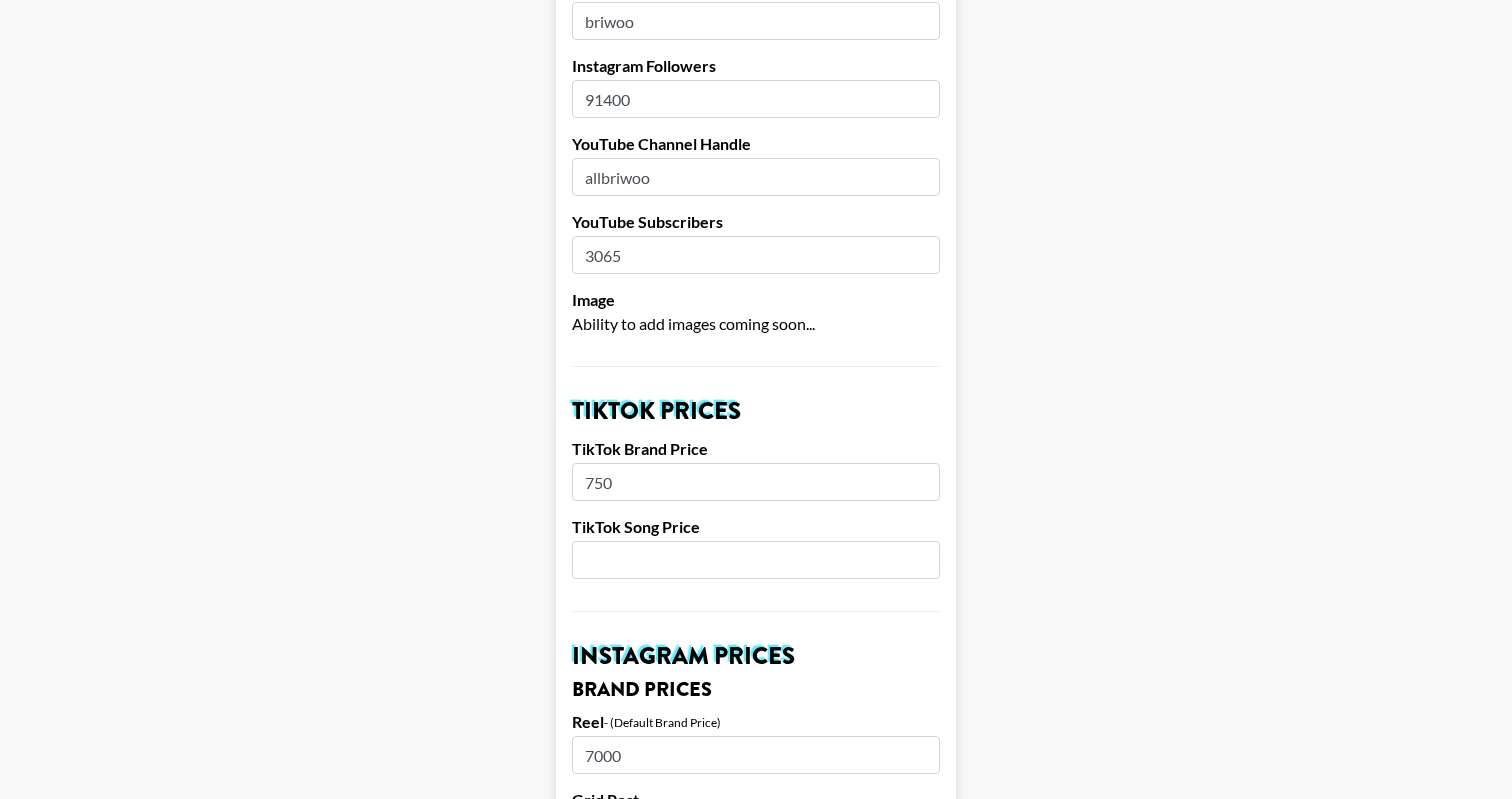 scroll, scrollTop: 406, scrollLeft: 0, axis: vertical 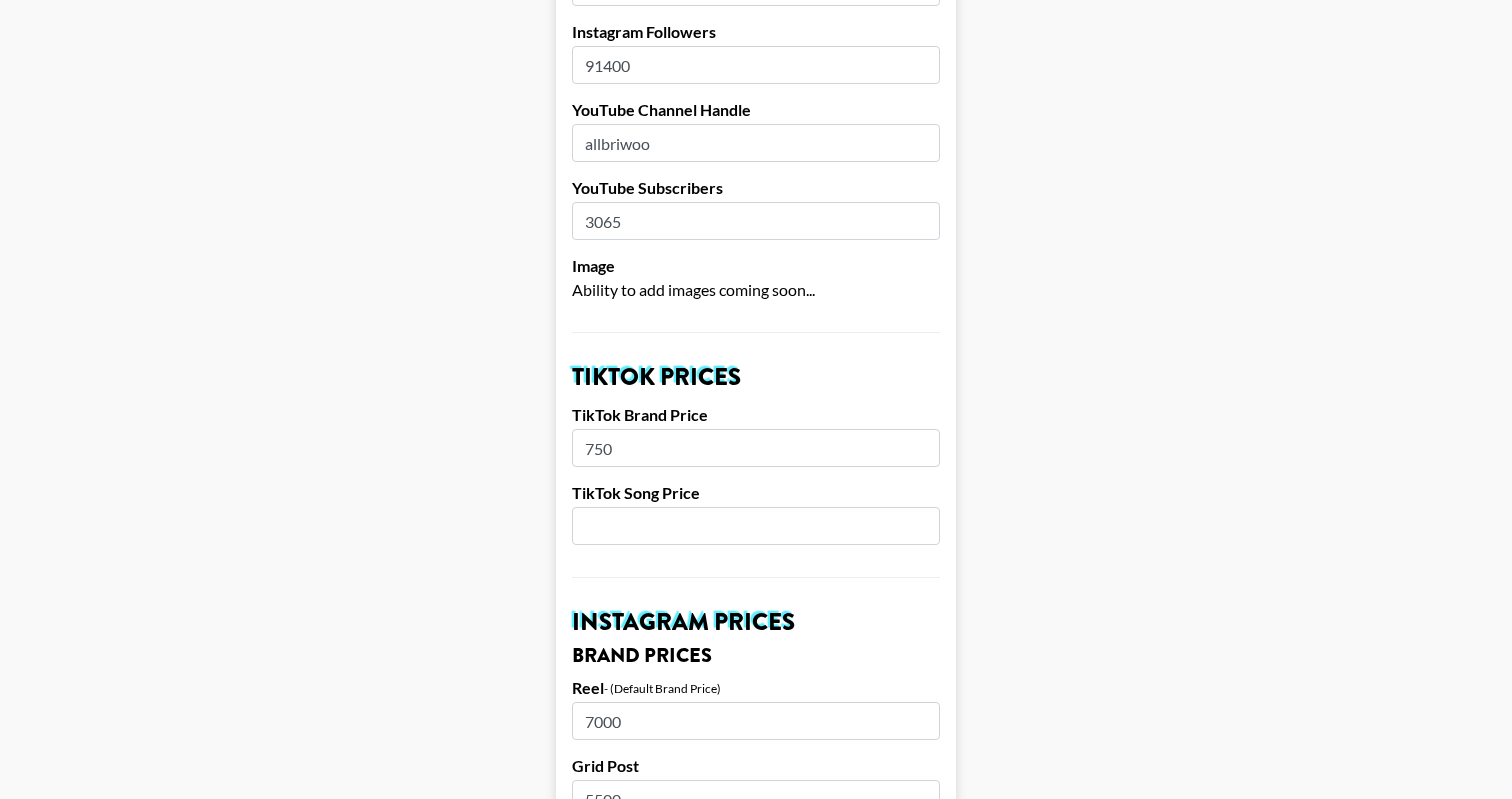 click on "750" at bounding box center (756, 448) 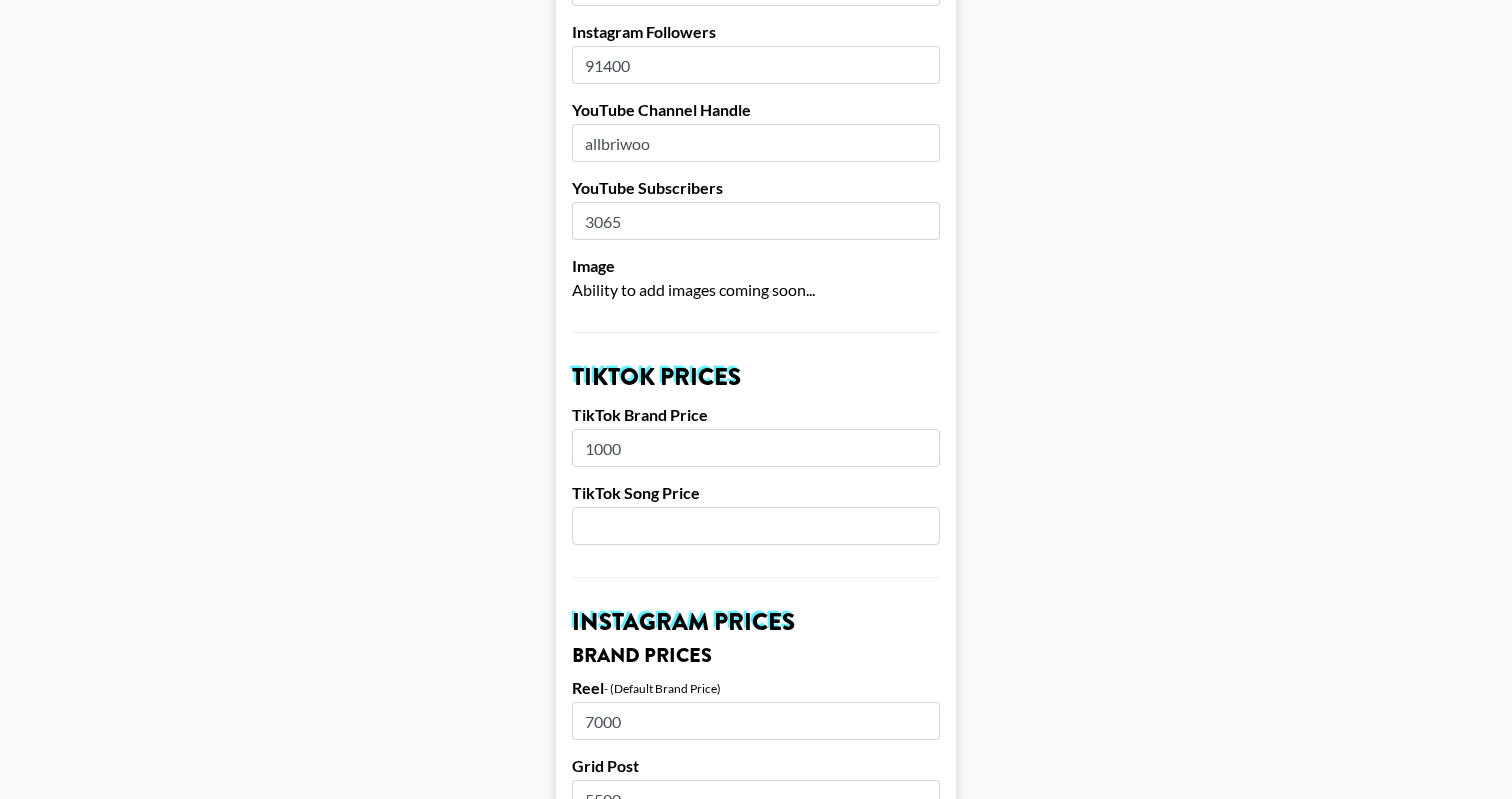 type on "1000" 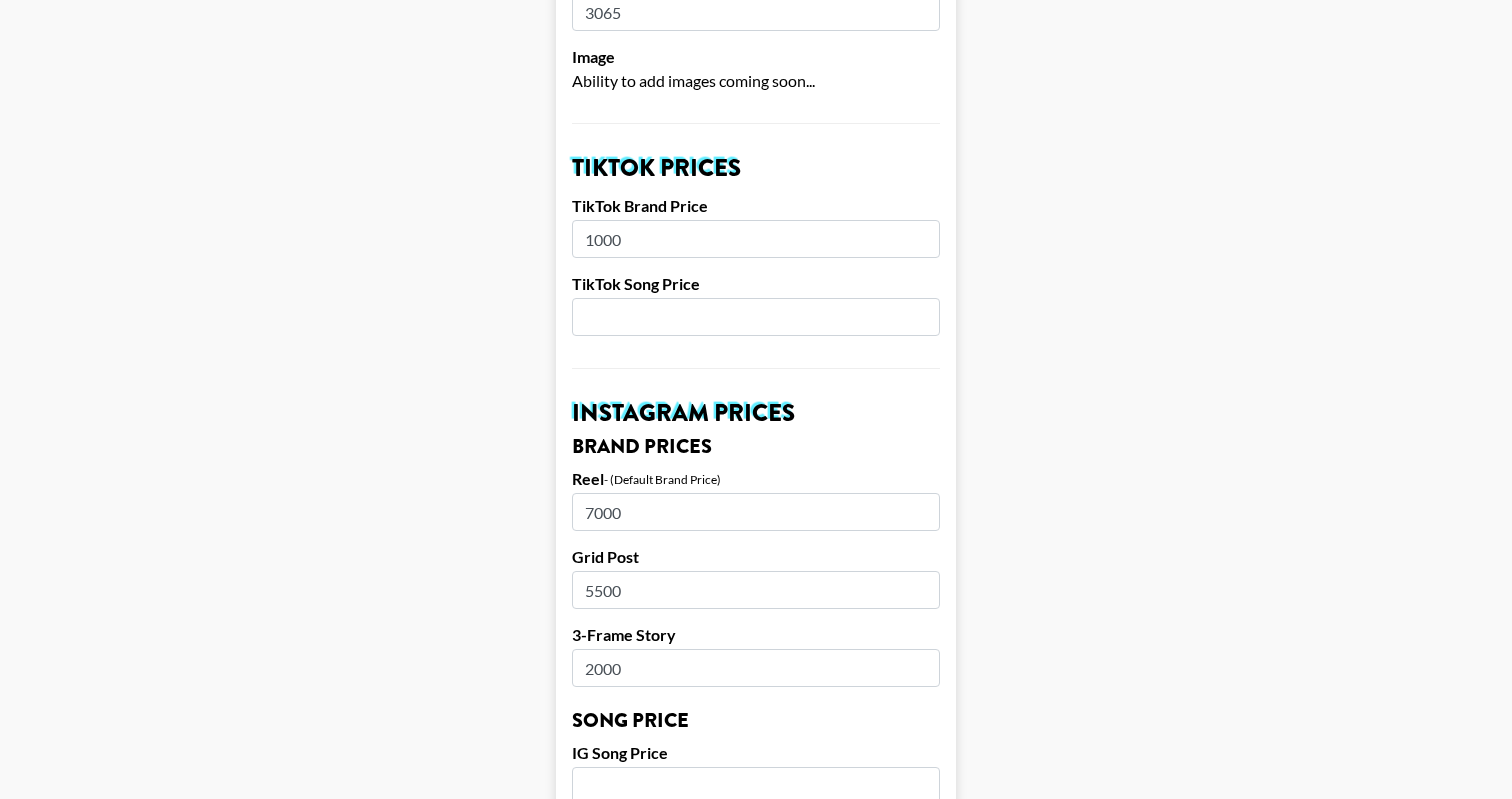 scroll, scrollTop: 691, scrollLeft: 0, axis: vertical 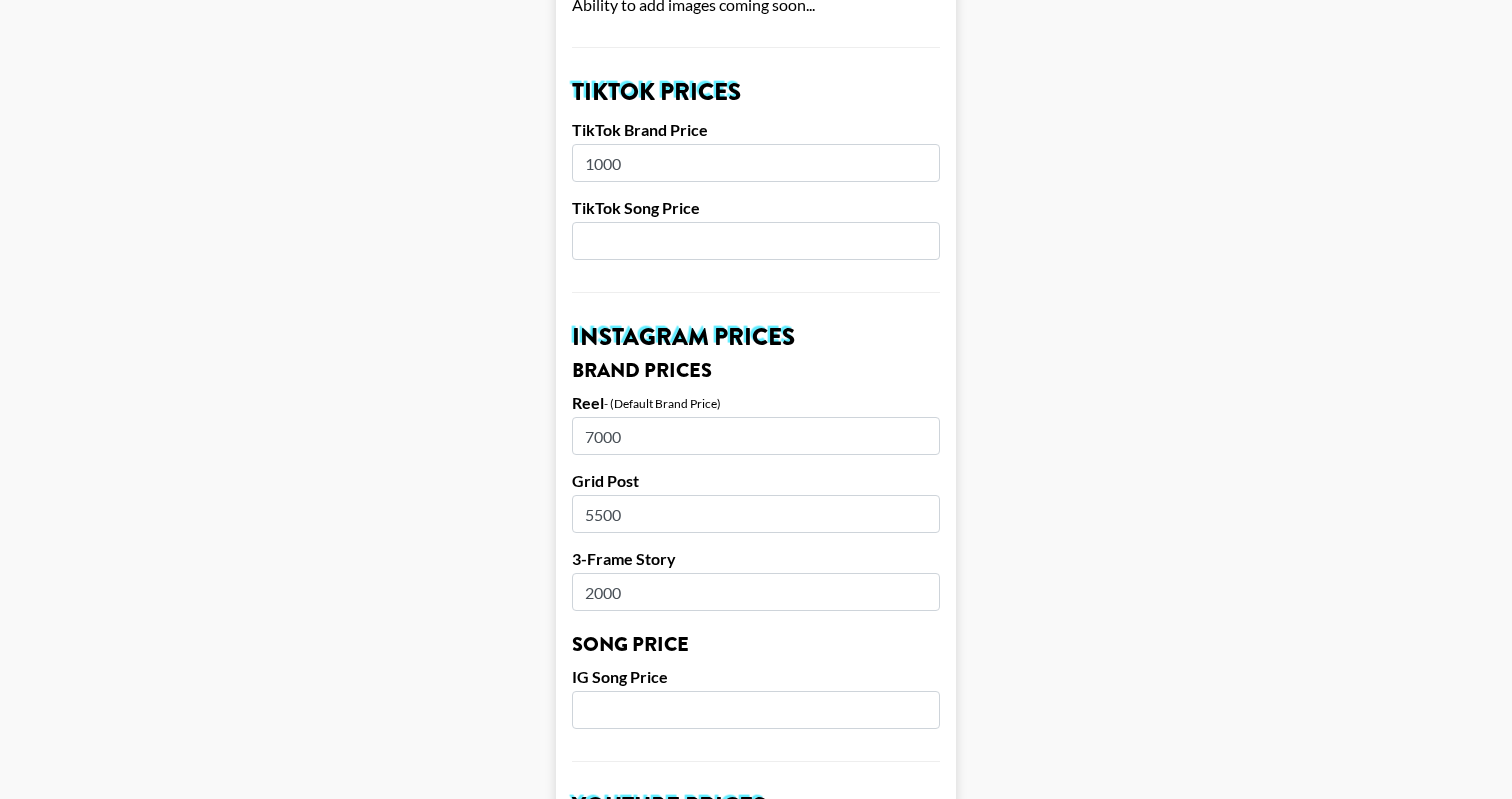 click on "7000" at bounding box center [756, 436] 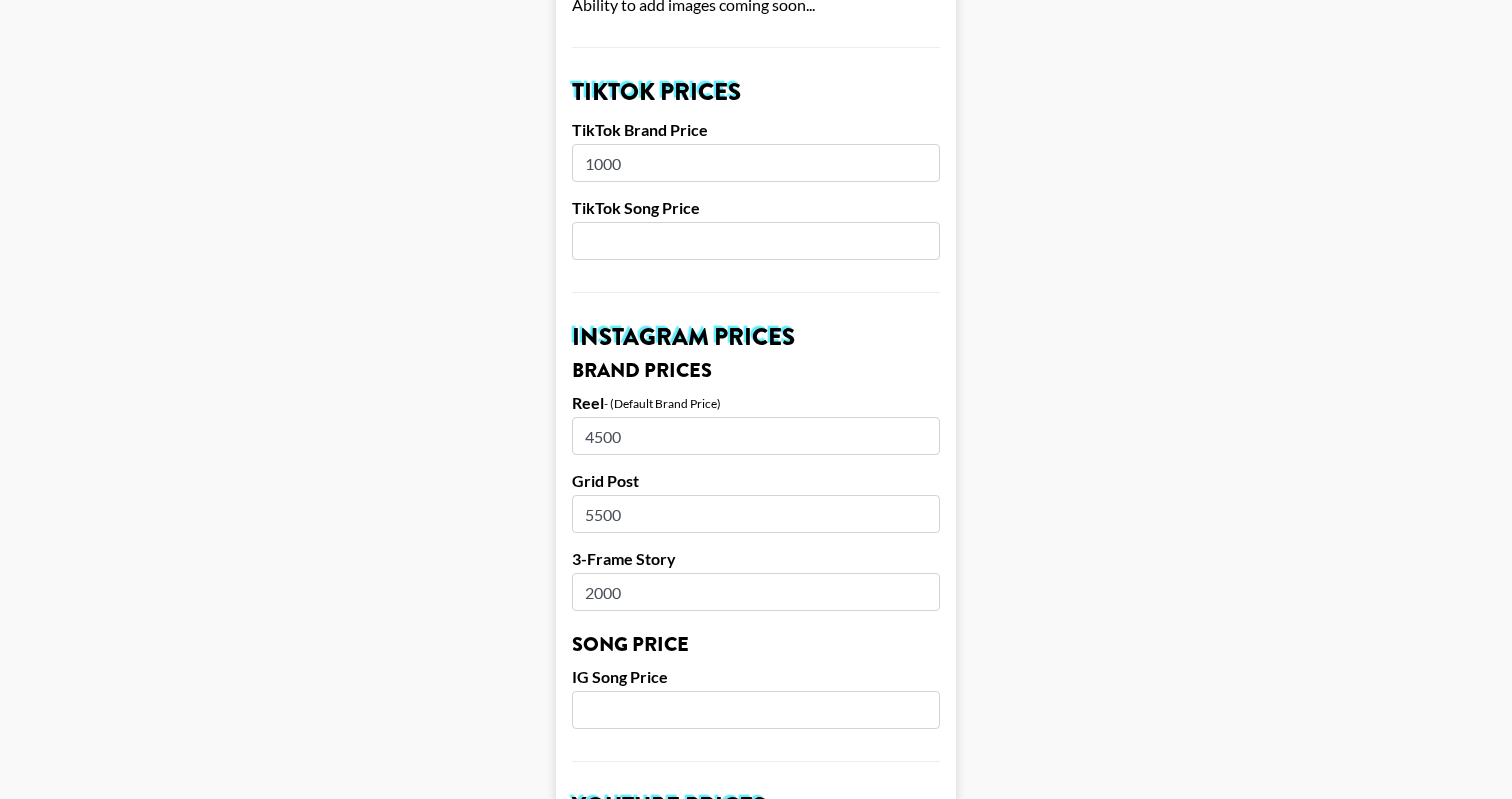type on "4500" 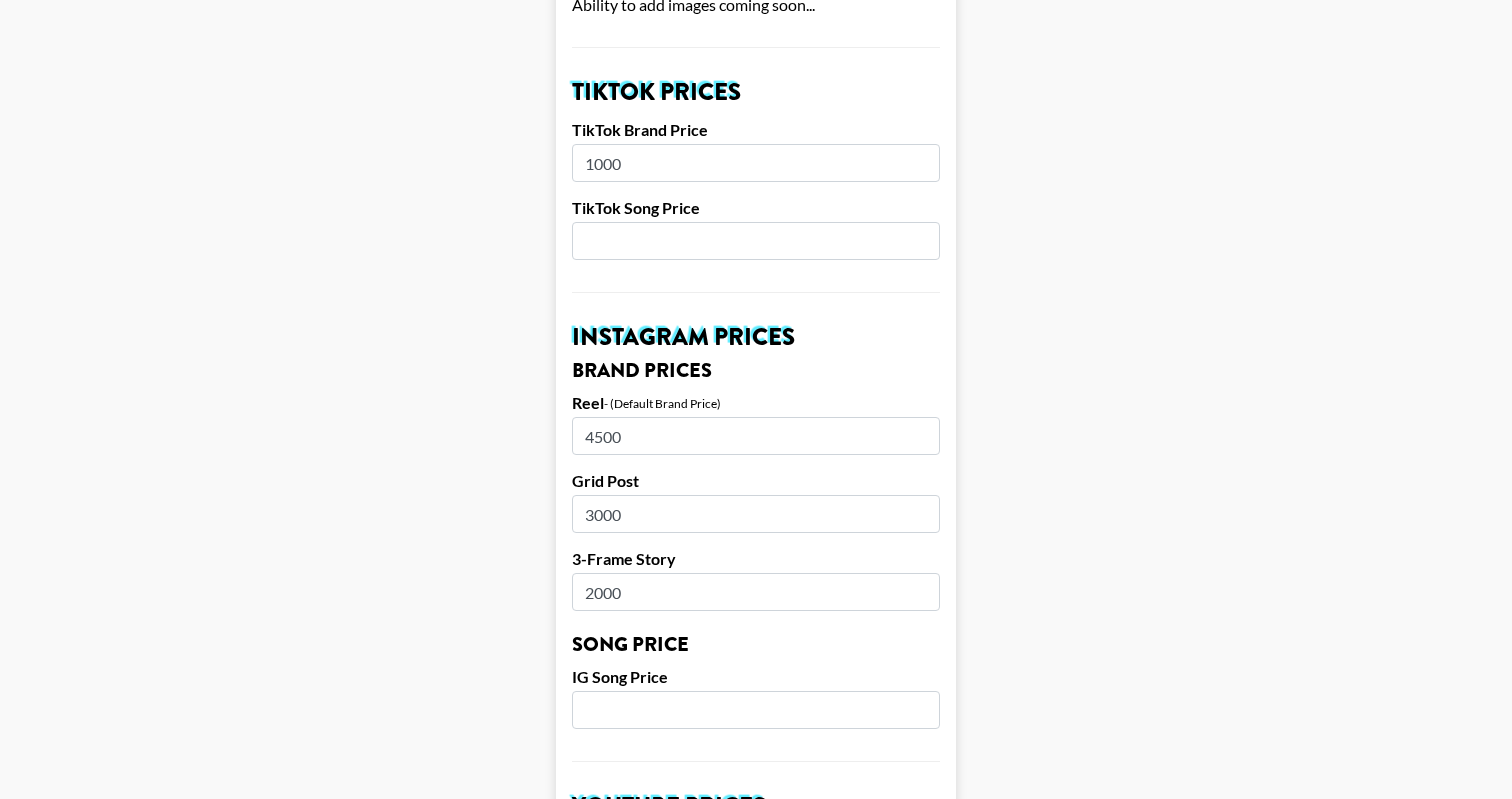 type on "3000" 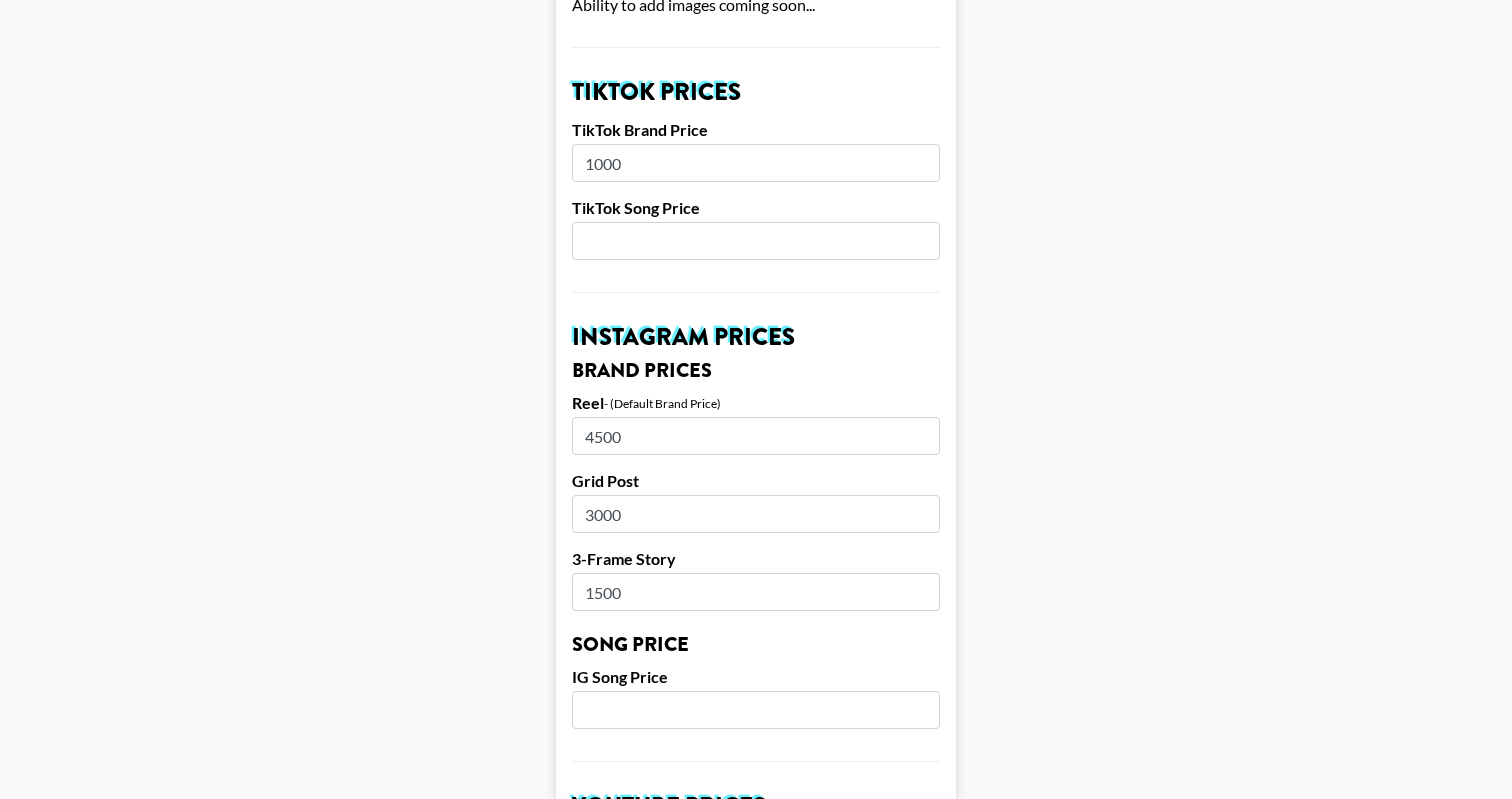 type on "1500" 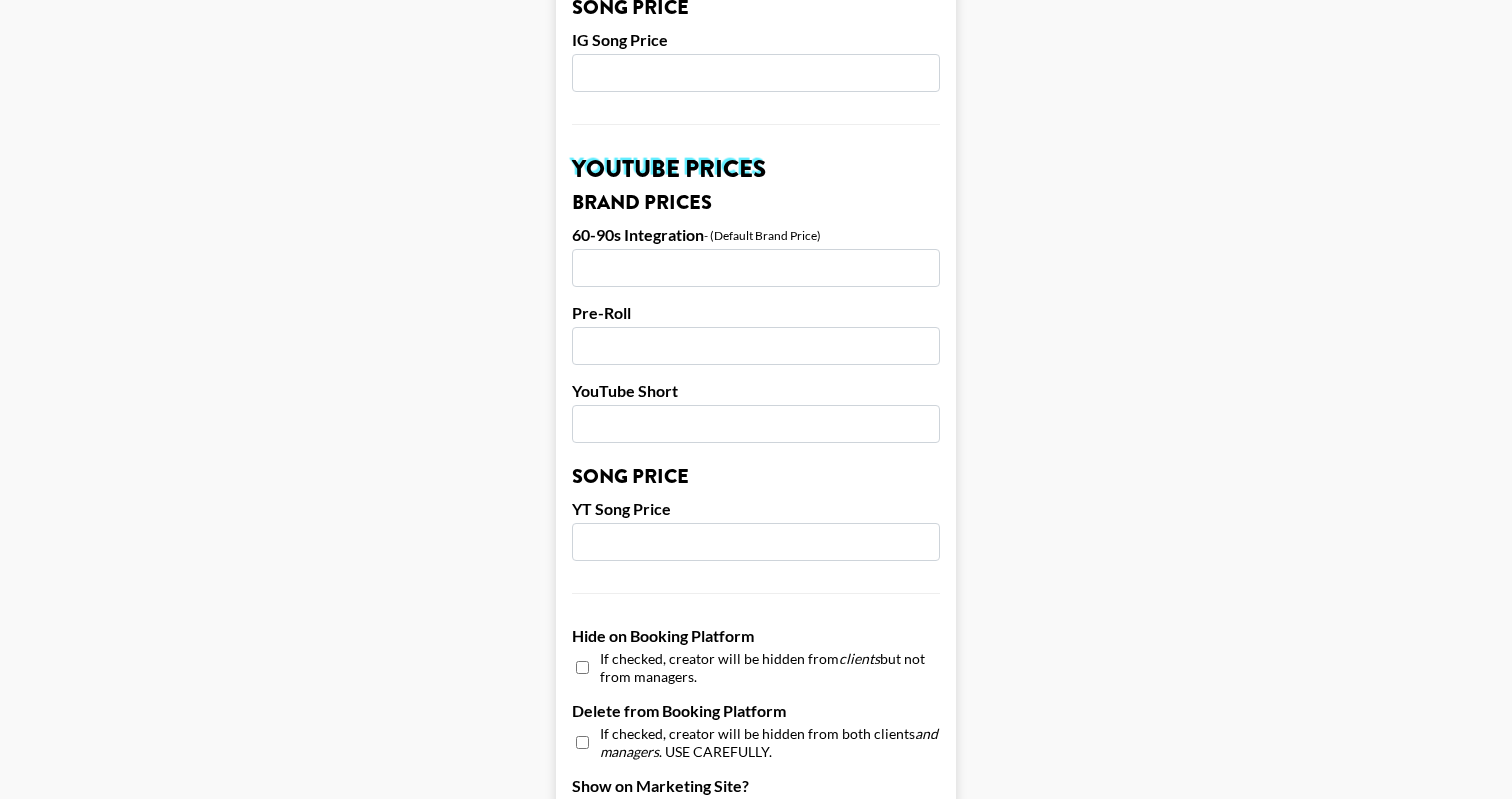 scroll, scrollTop: 1309, scrollLeft: 0, axis: vertical 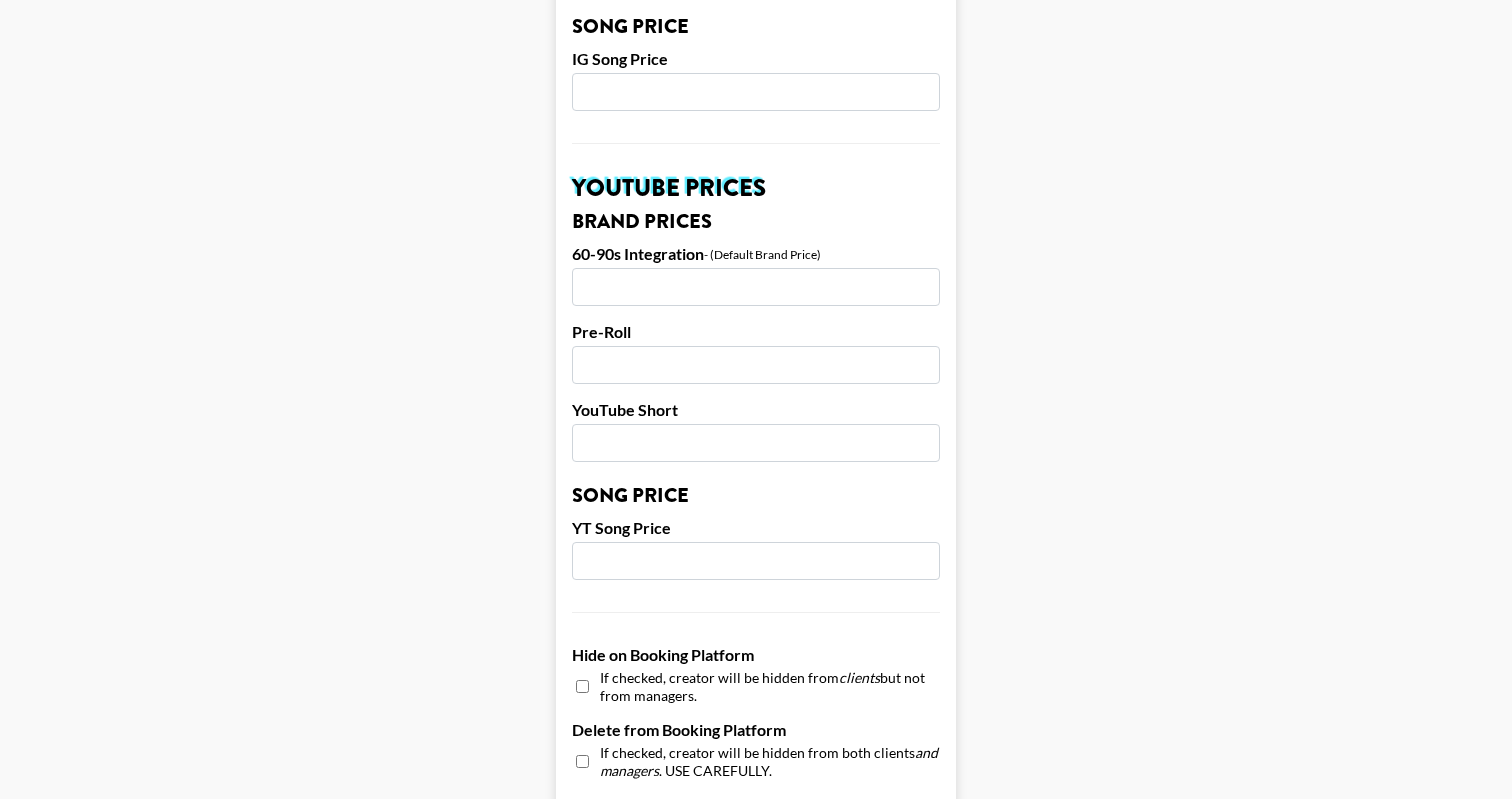 click at bounding box center (756, 287) 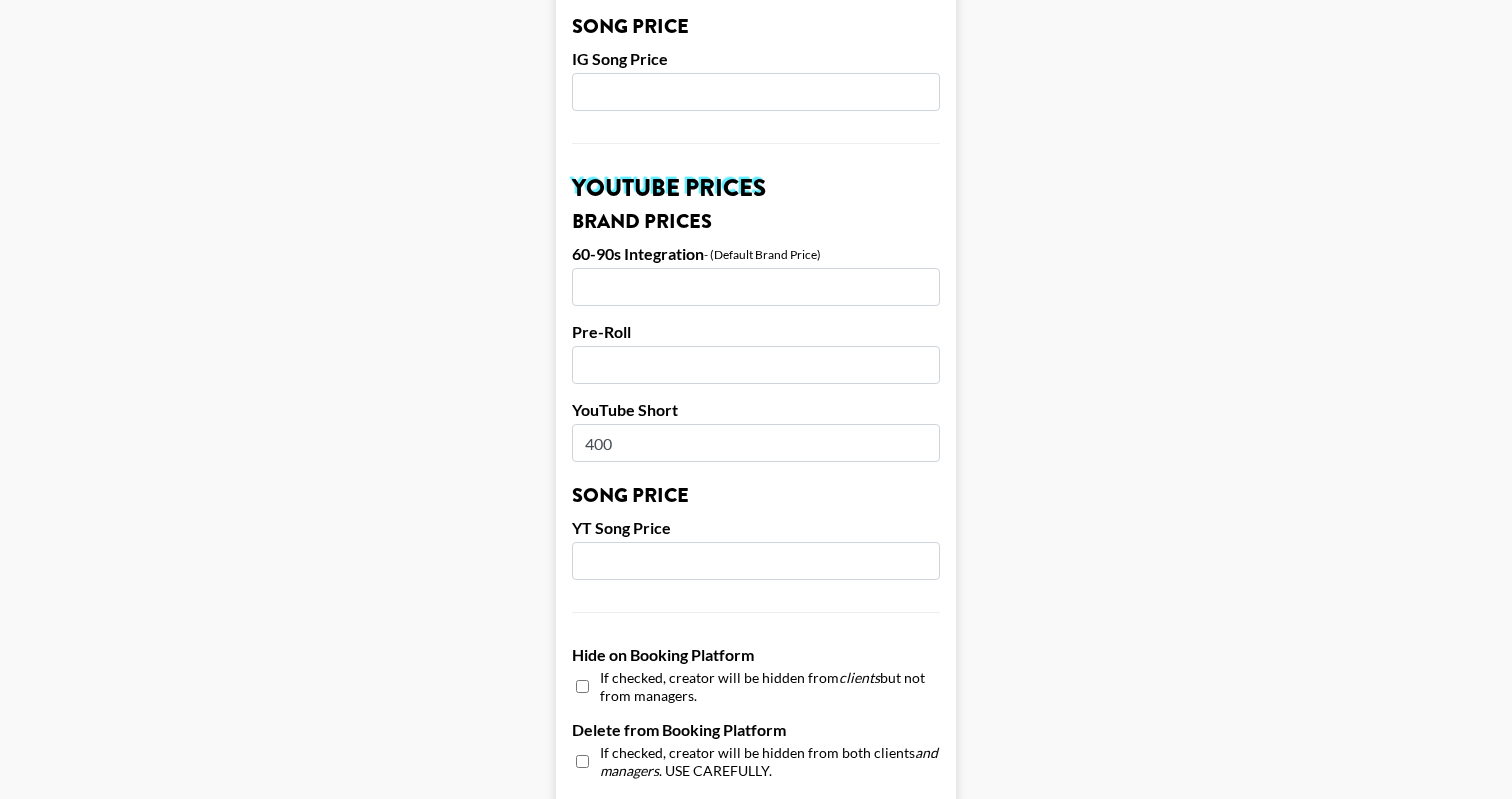 type on "400" 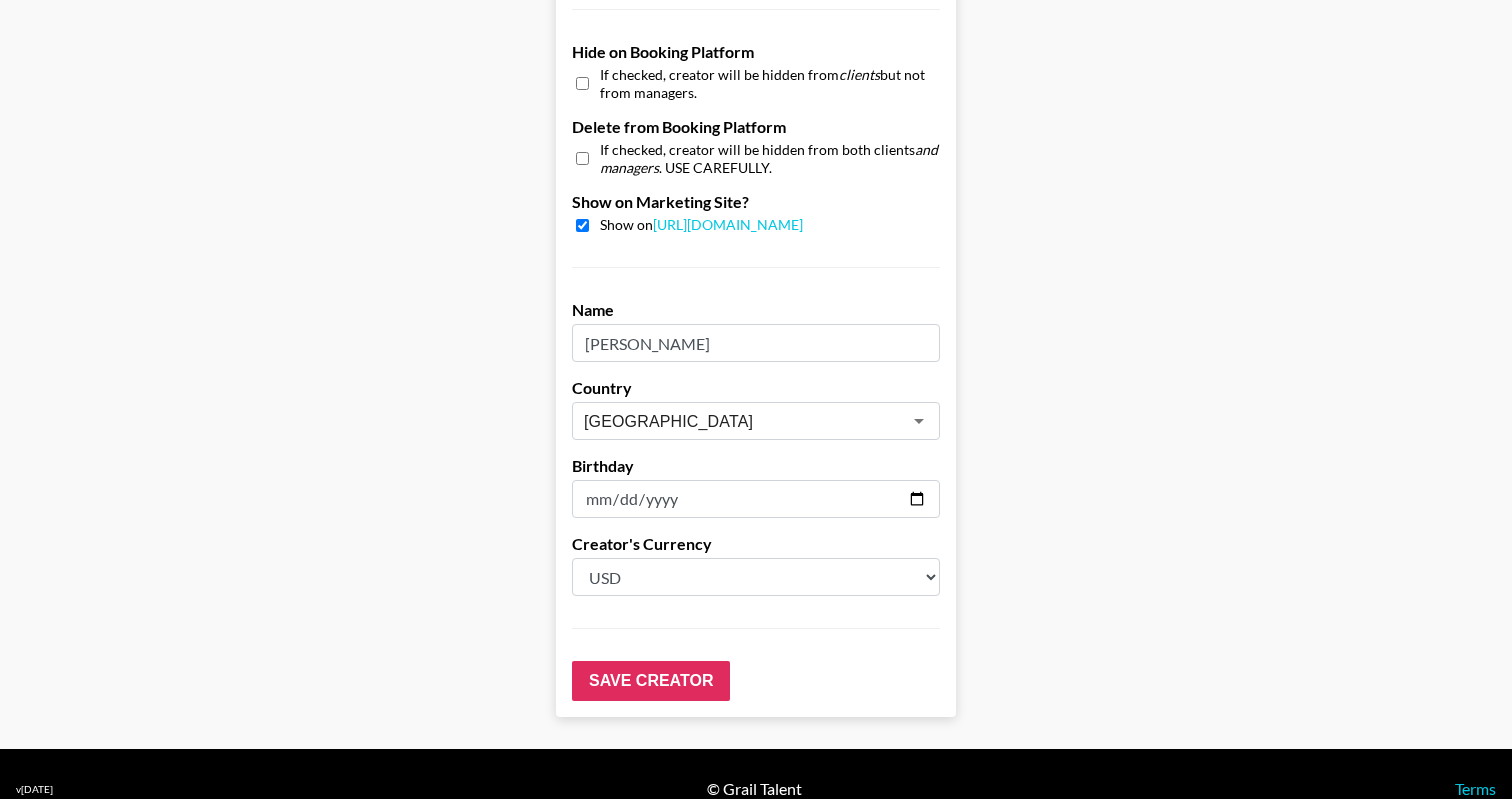 scroll, scrollTop: 1911, scrollLeft: 0, axis: vertical 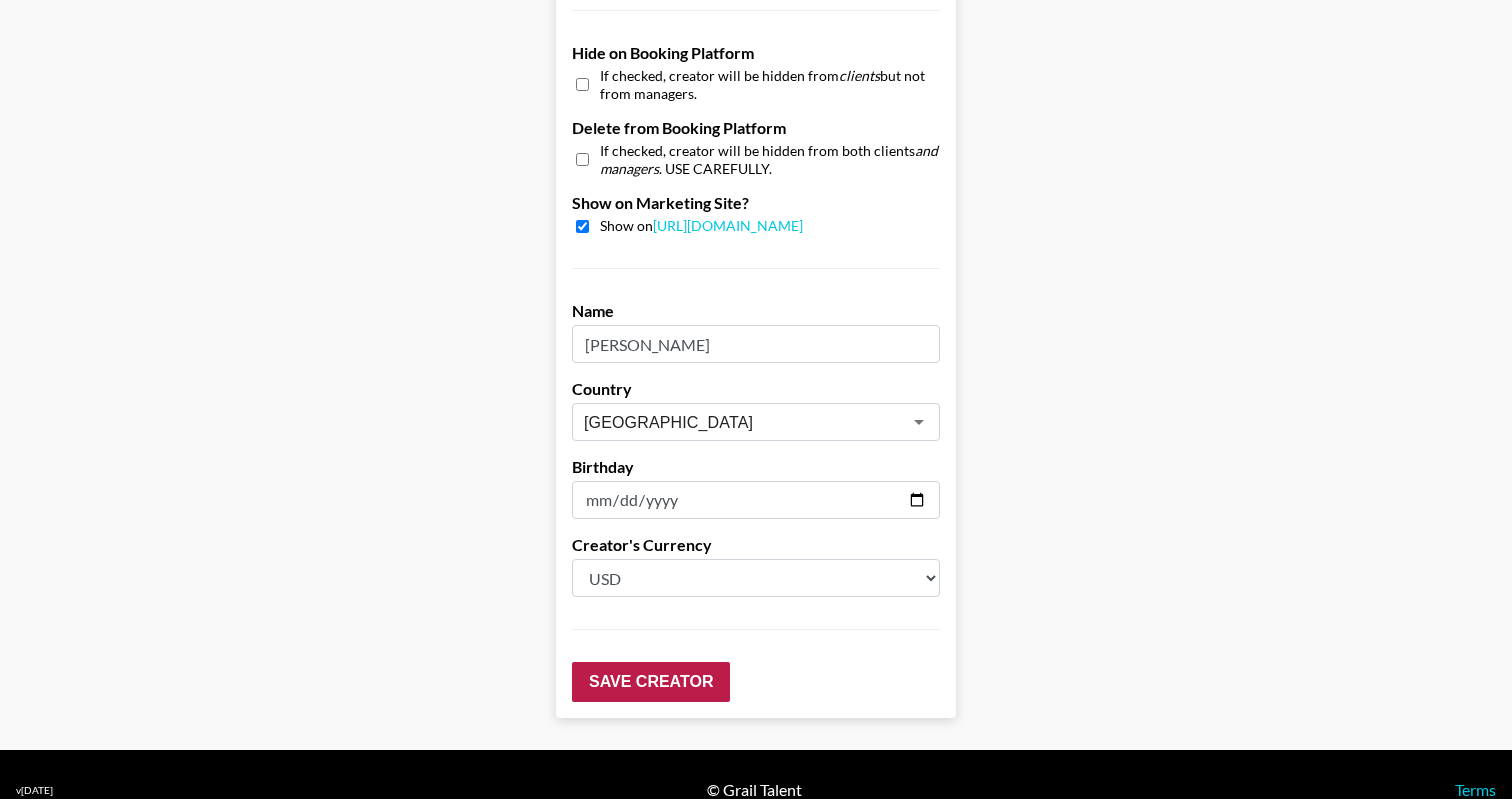 click on "Save Creator" at bounding box center (651, 682) 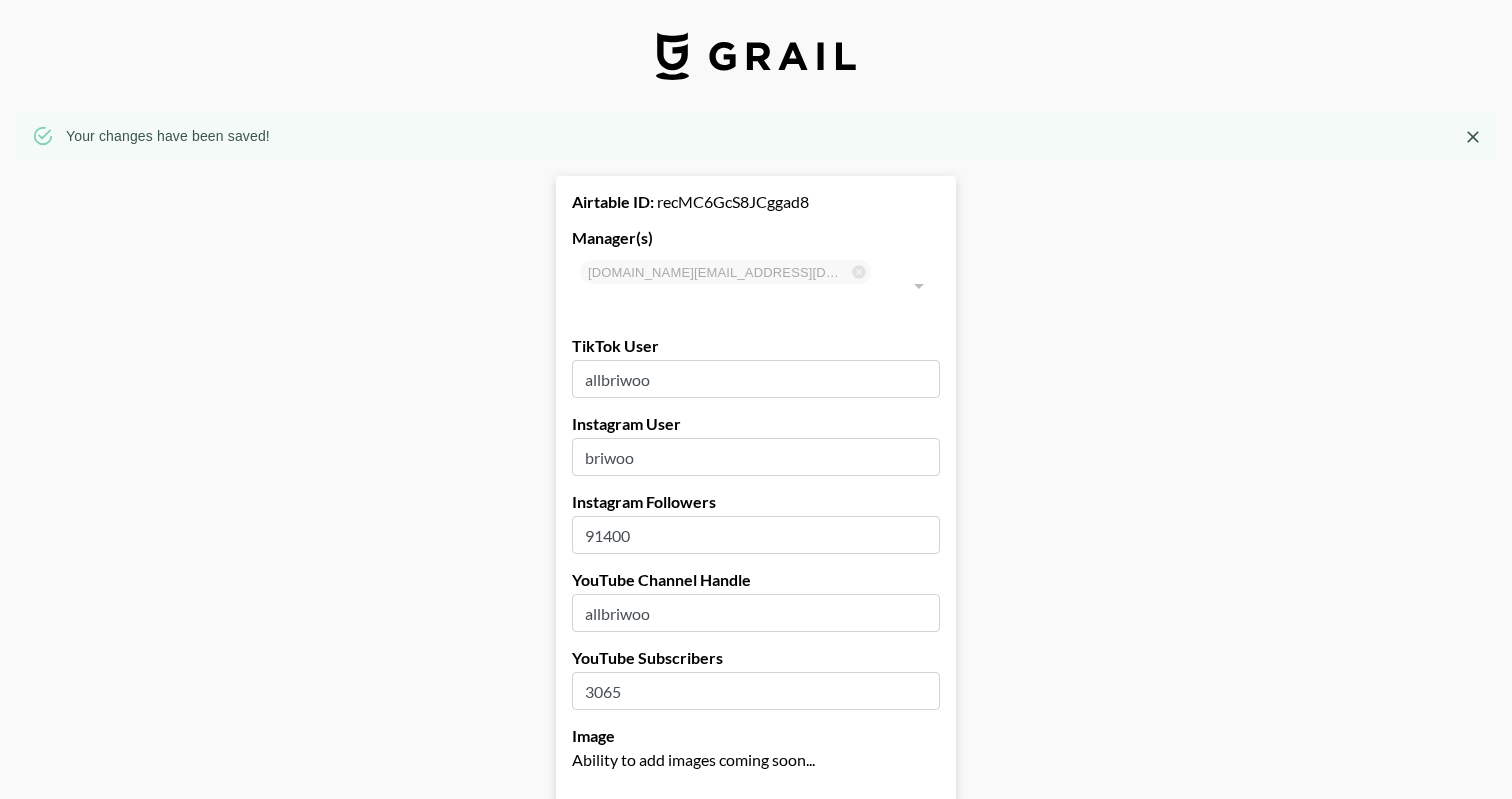 scroll, scrollTop: 0, scrollLeft: 0, axis: both 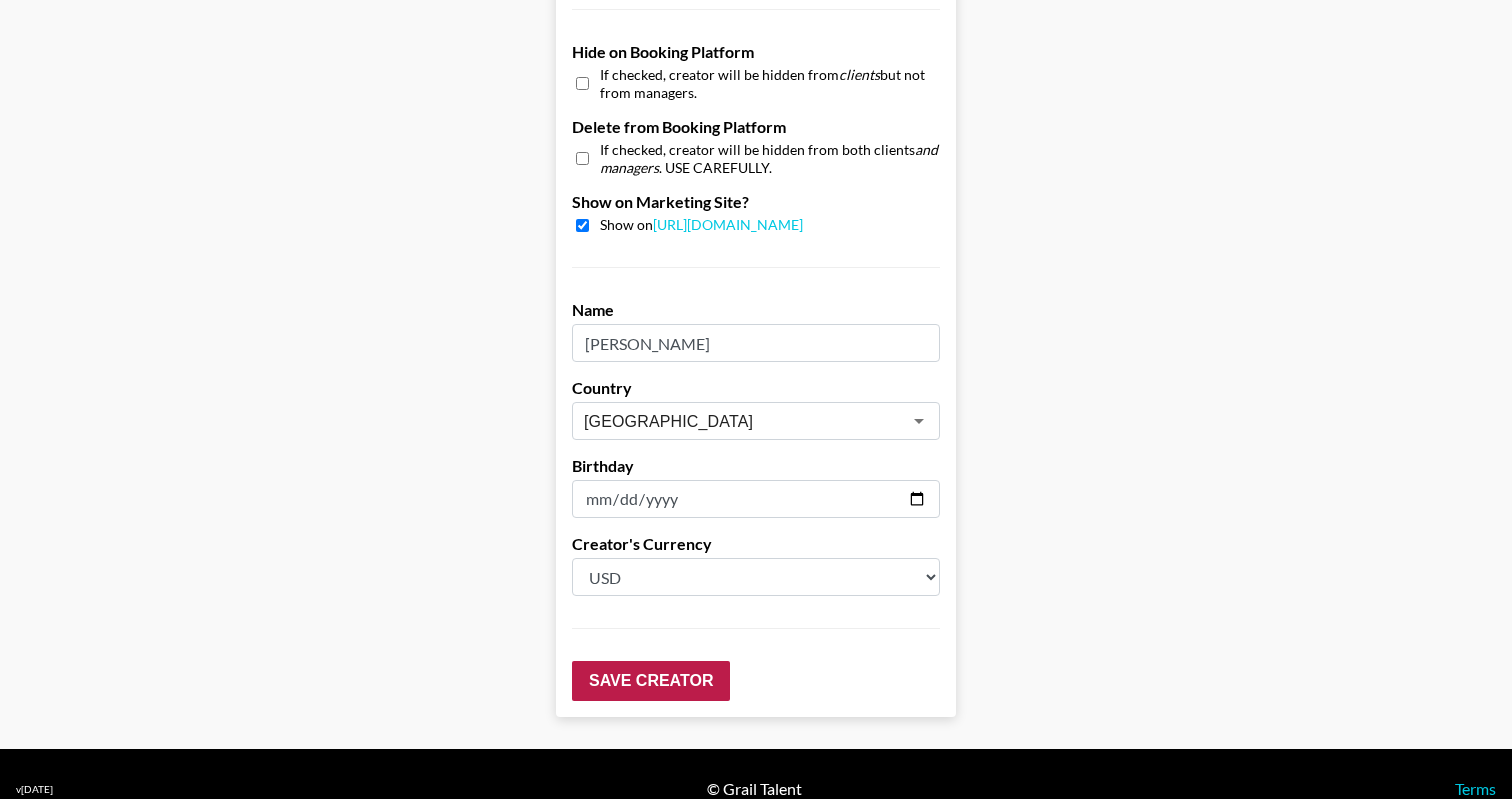 click on "Save Creator" at bounding box center (651, 681) 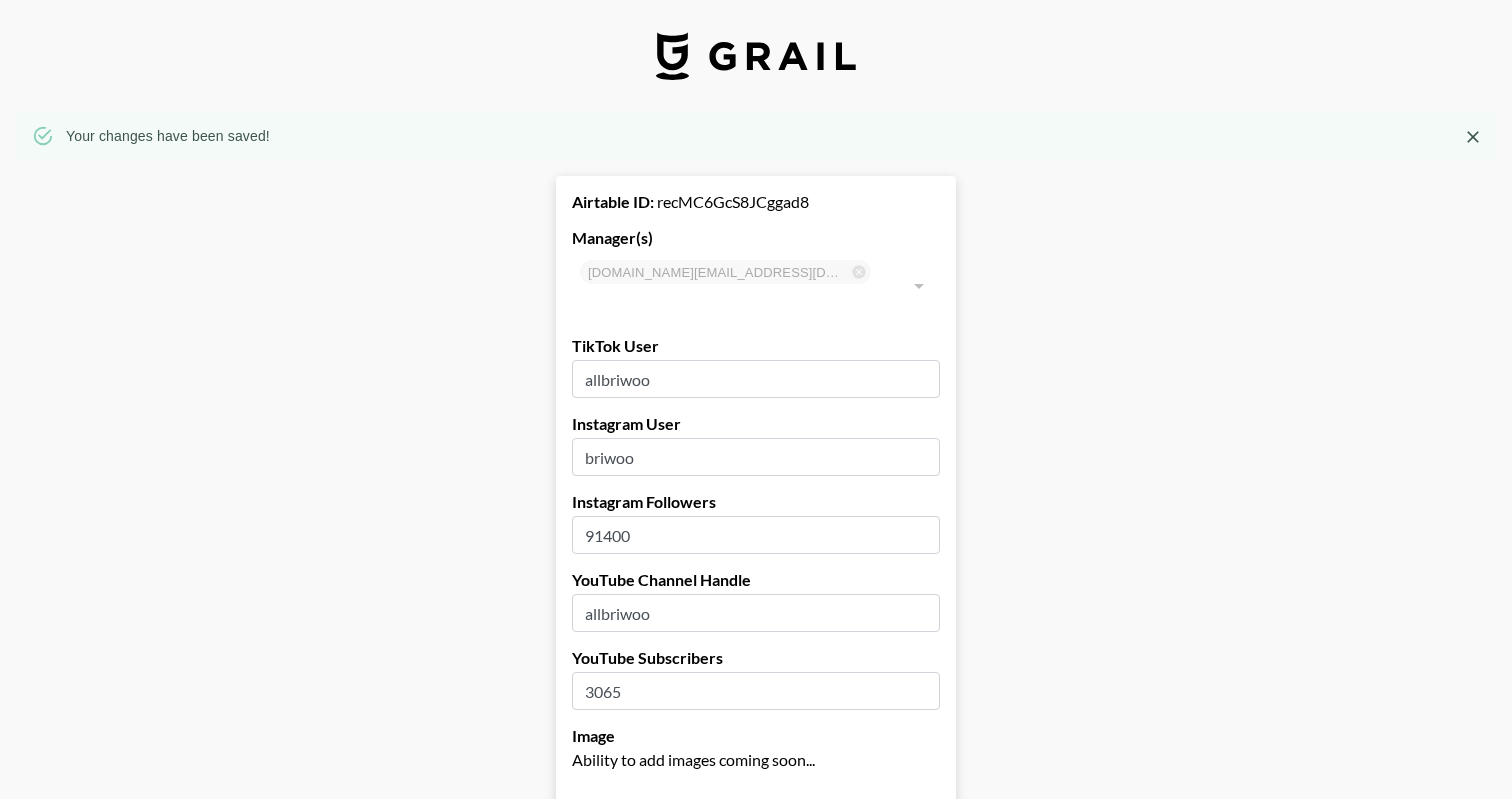 scroll, scrollTop: 0, scrollLeft: 0, axis: both 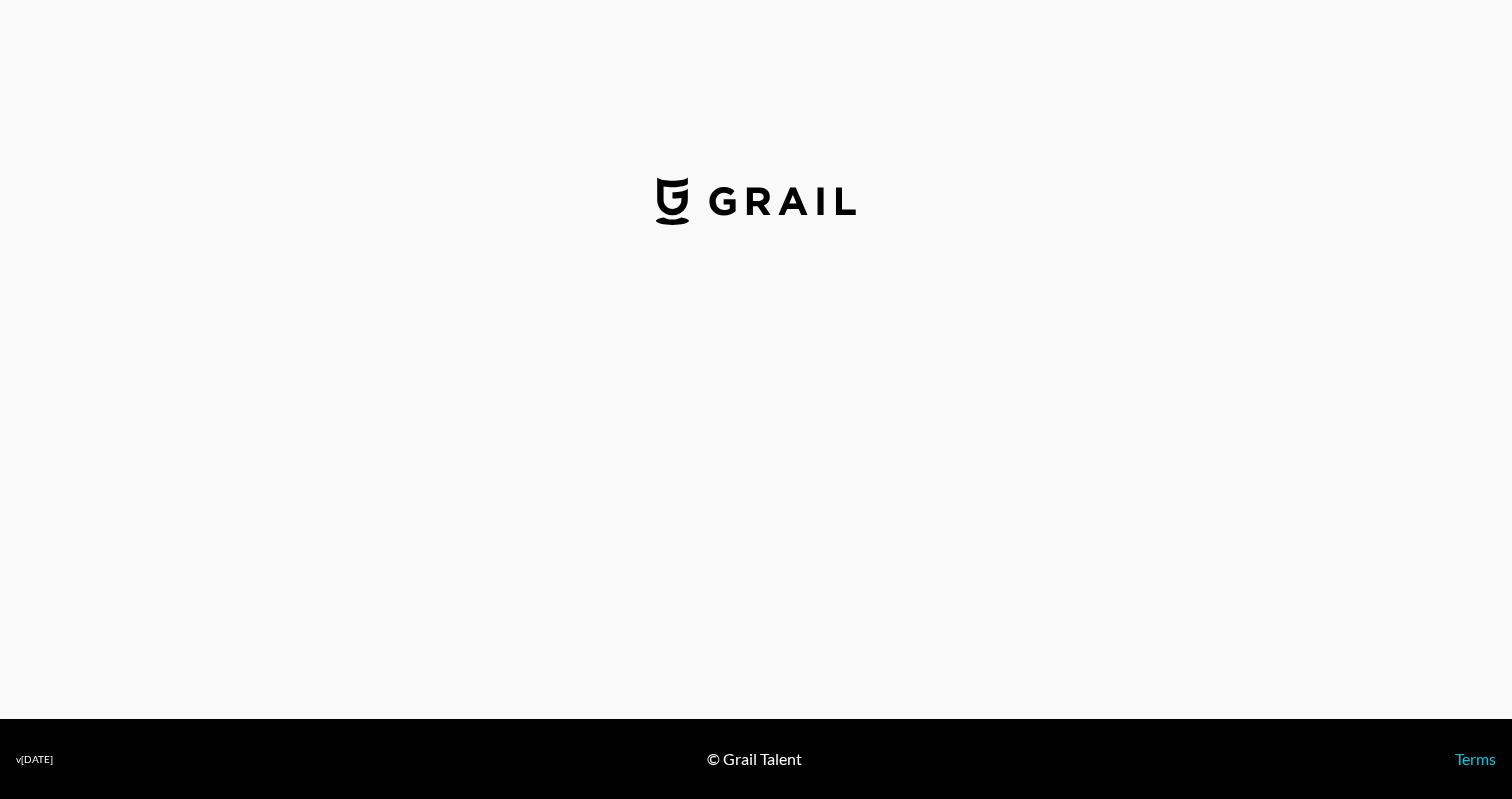 select on "USD" 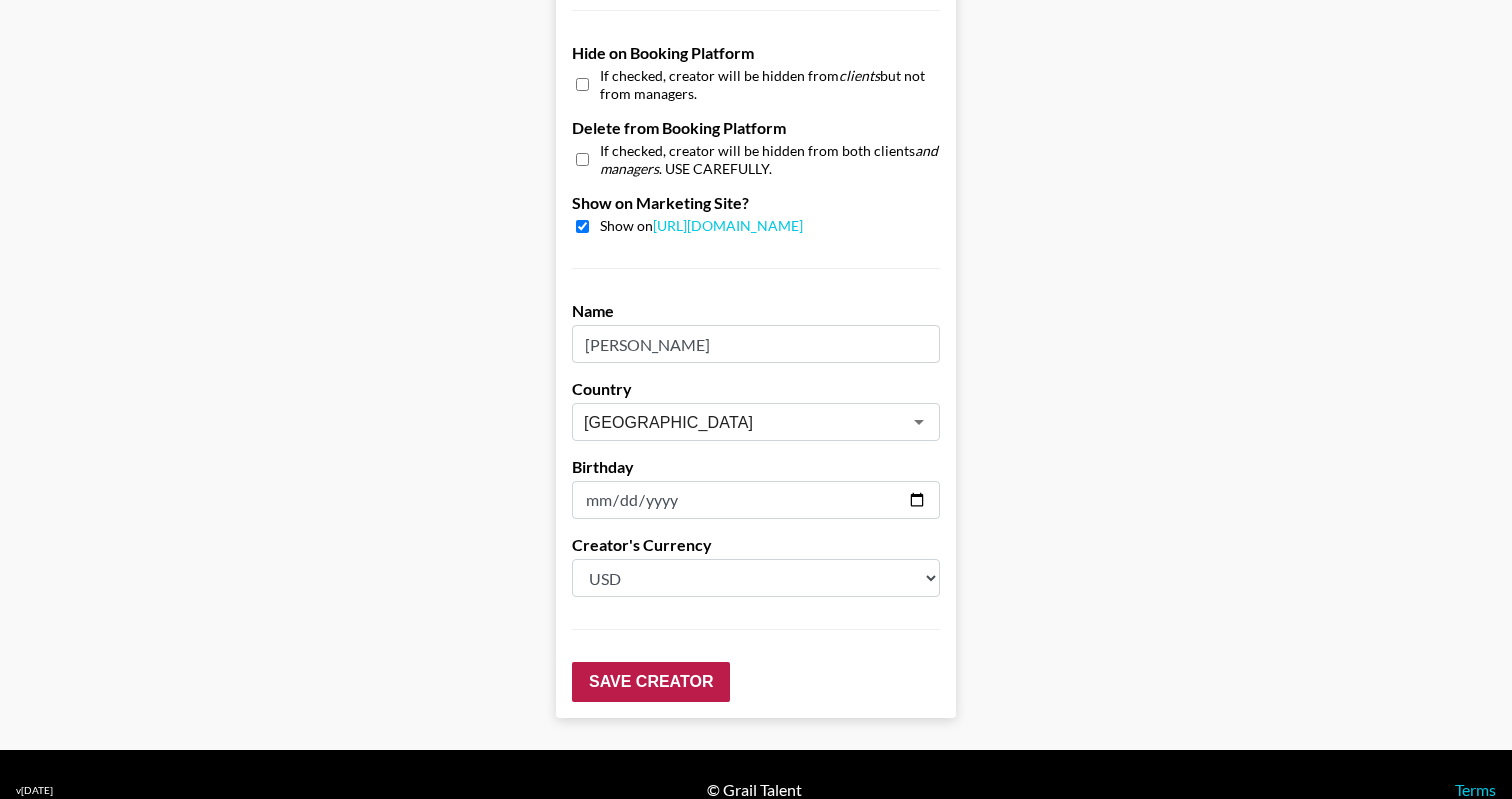 click on "Save Creator" at bounding box center [651, 682] 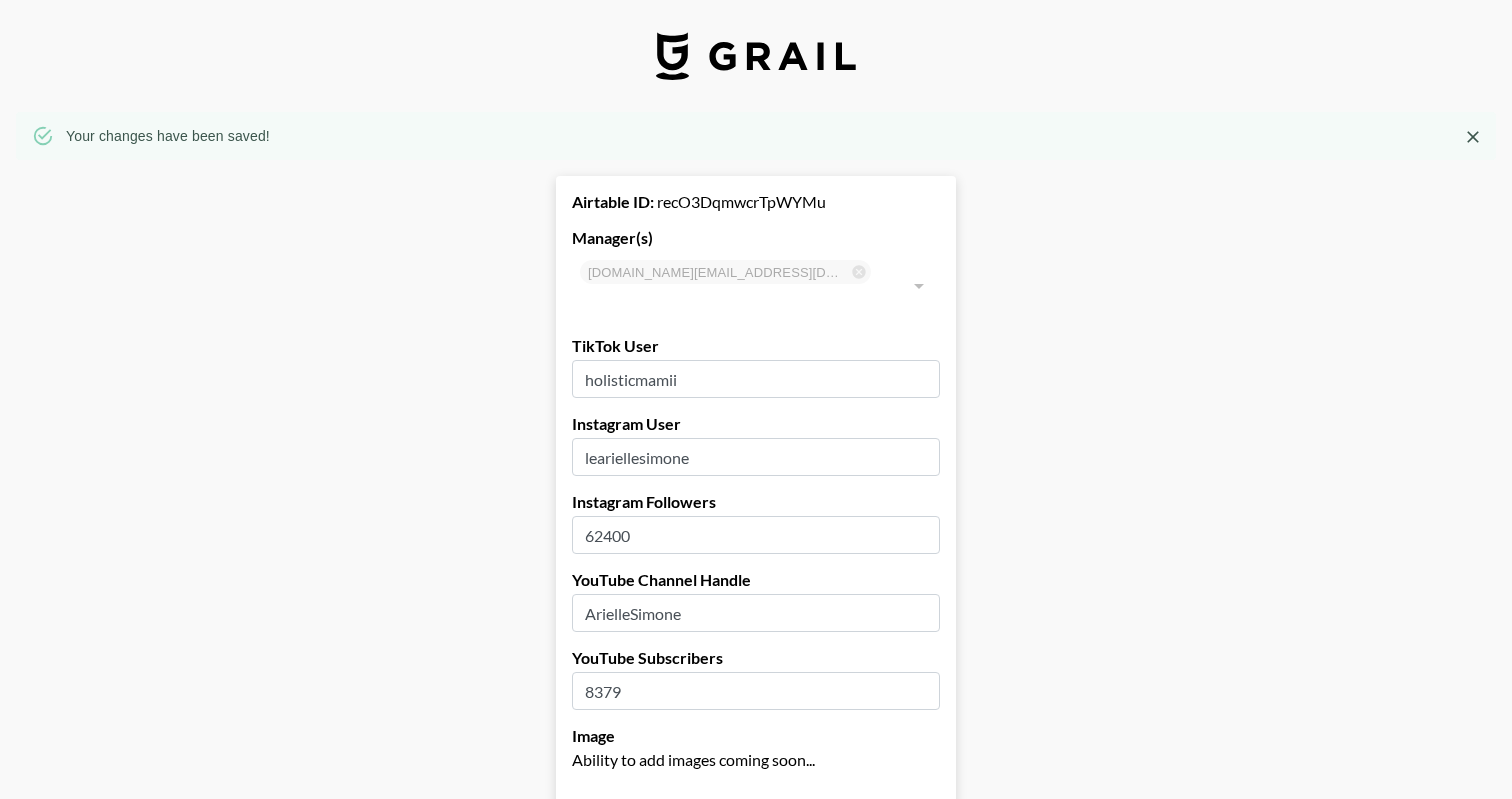 scroll, scrollTop: 0, scrollLeft: 0, axis: both 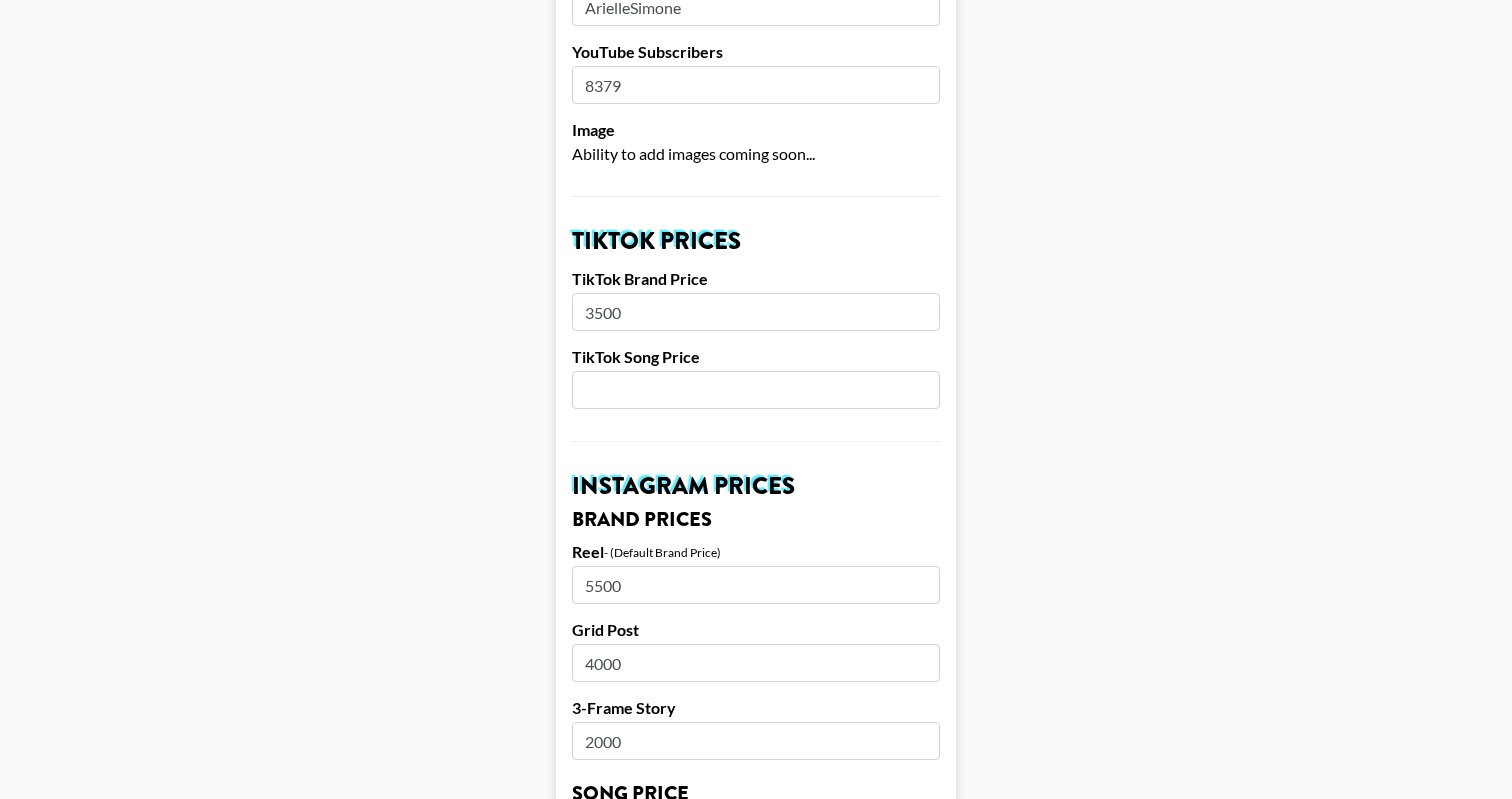 click on "3500" at bounding box center (756, 312) 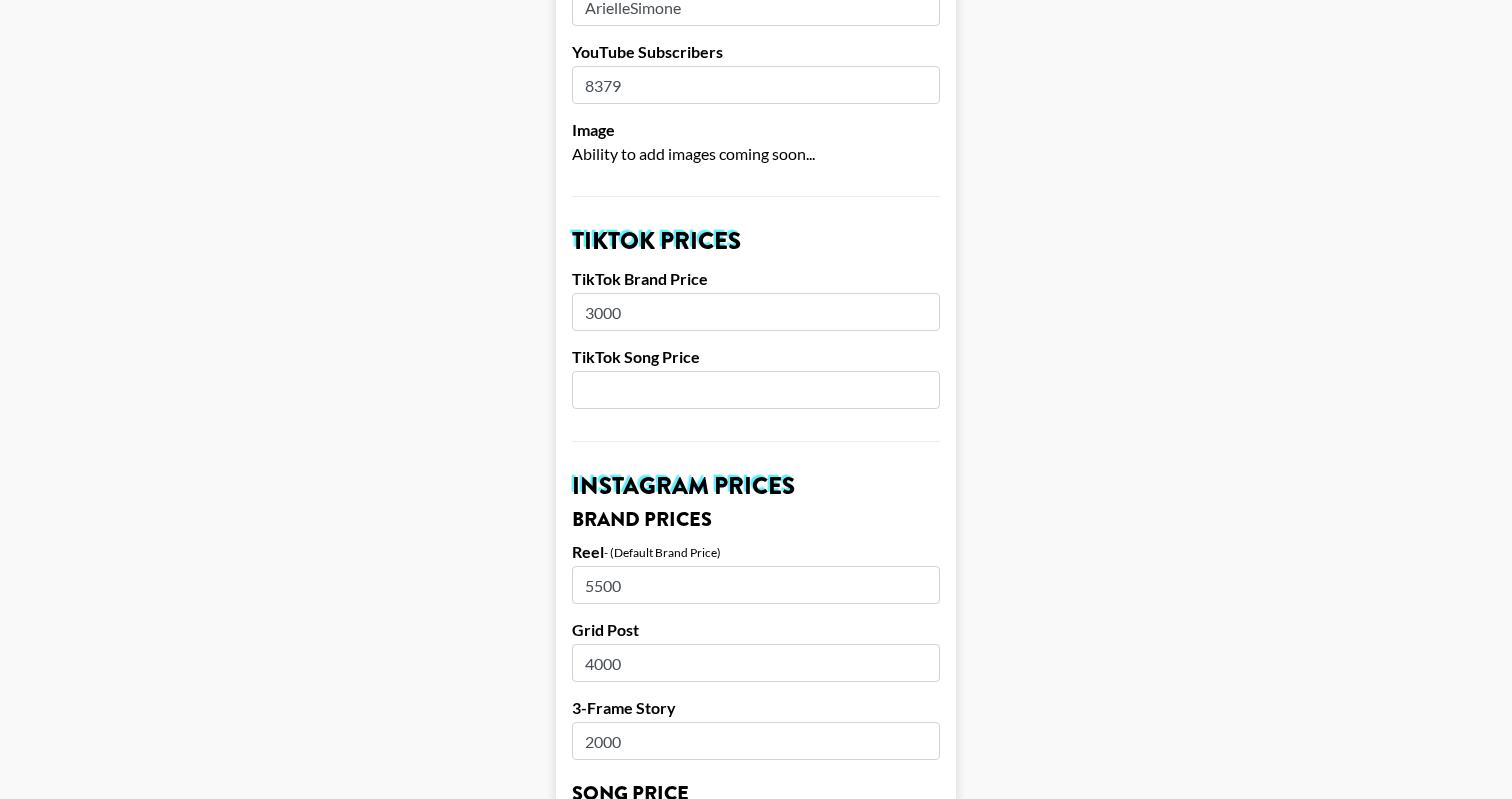 type on "3000" 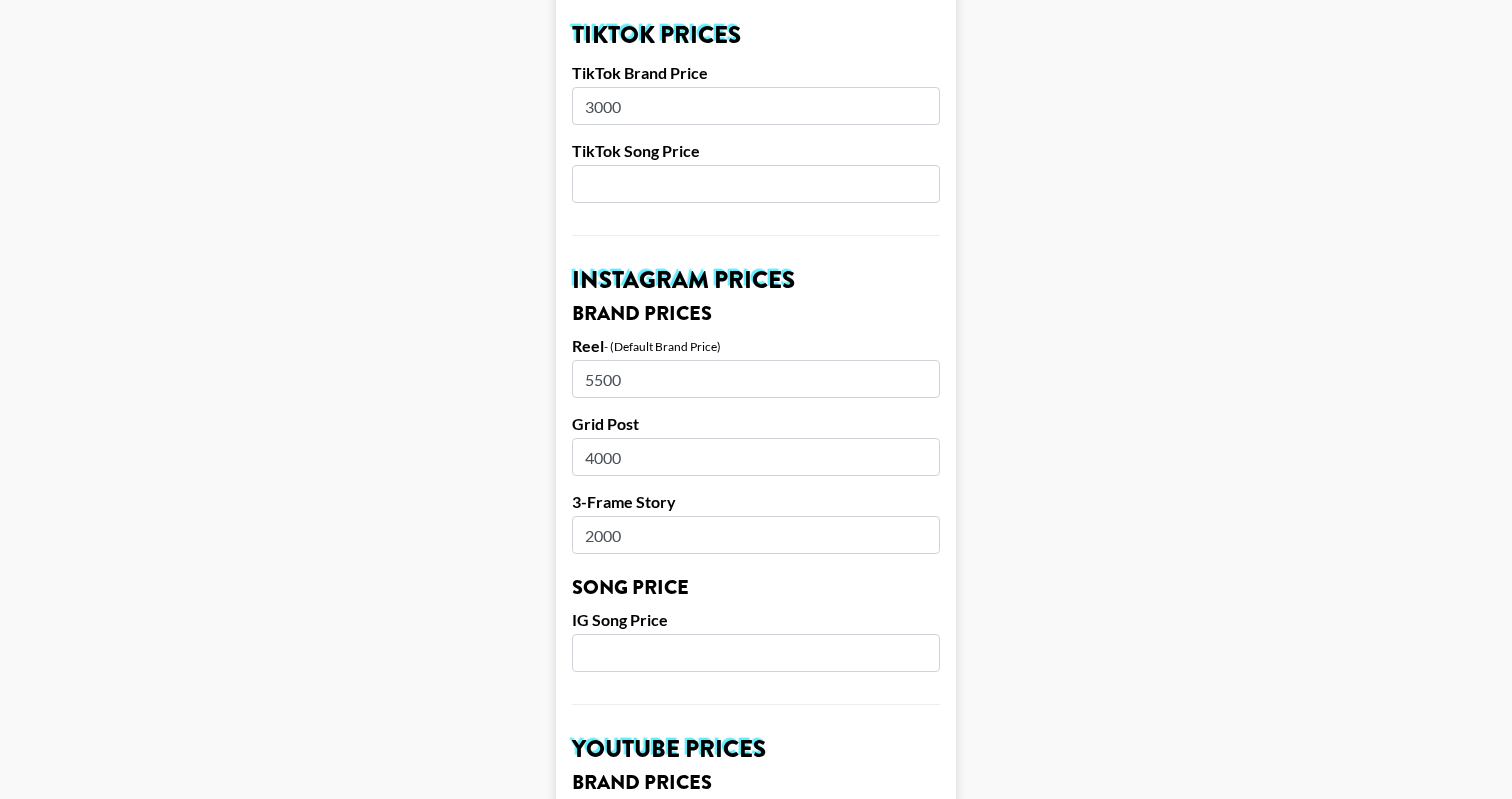 scroll, scrollTop: 863, scrollLeft: 0, axis: vertical 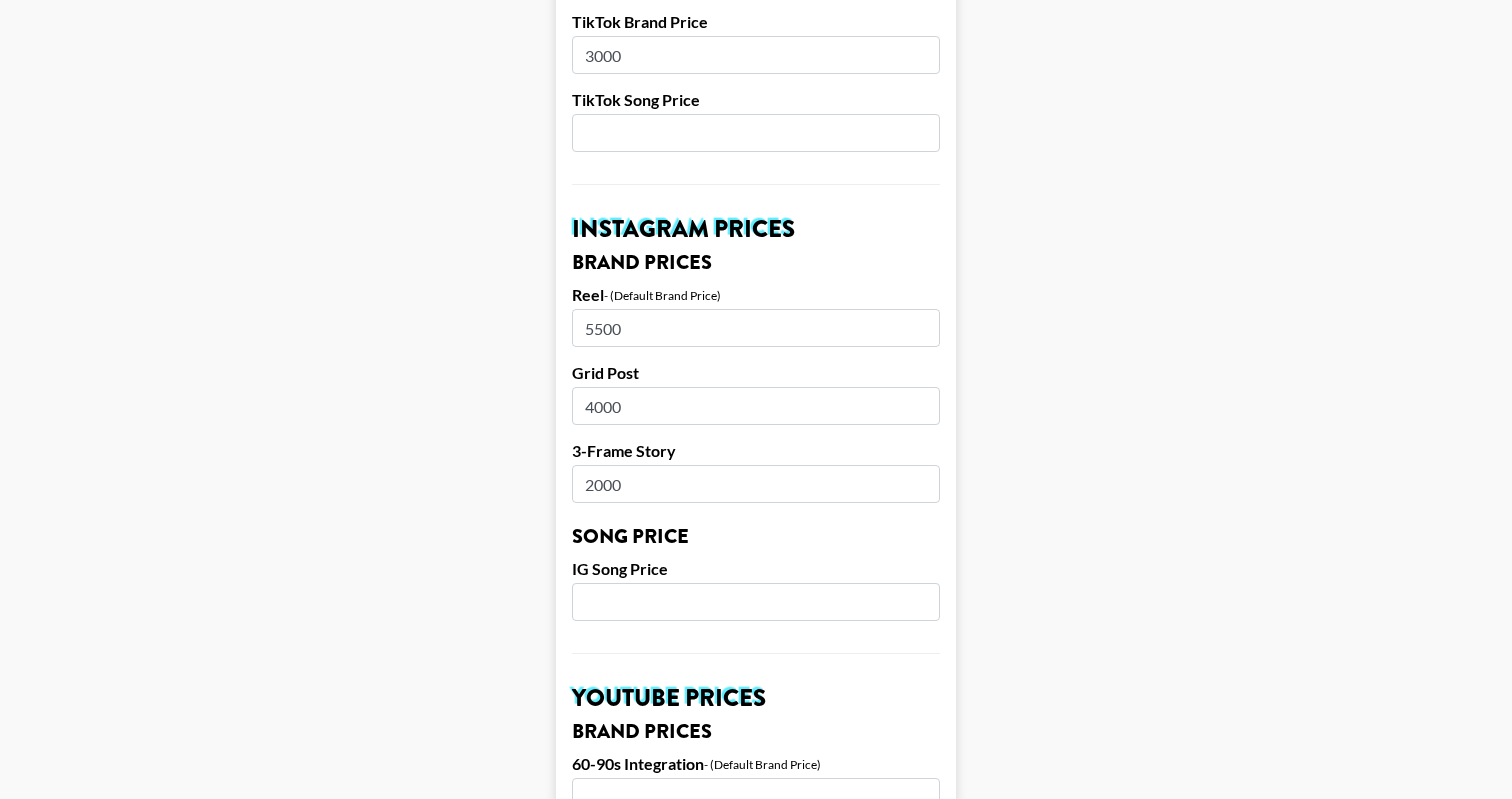 click on "5500" at bounding box center [756, 328] 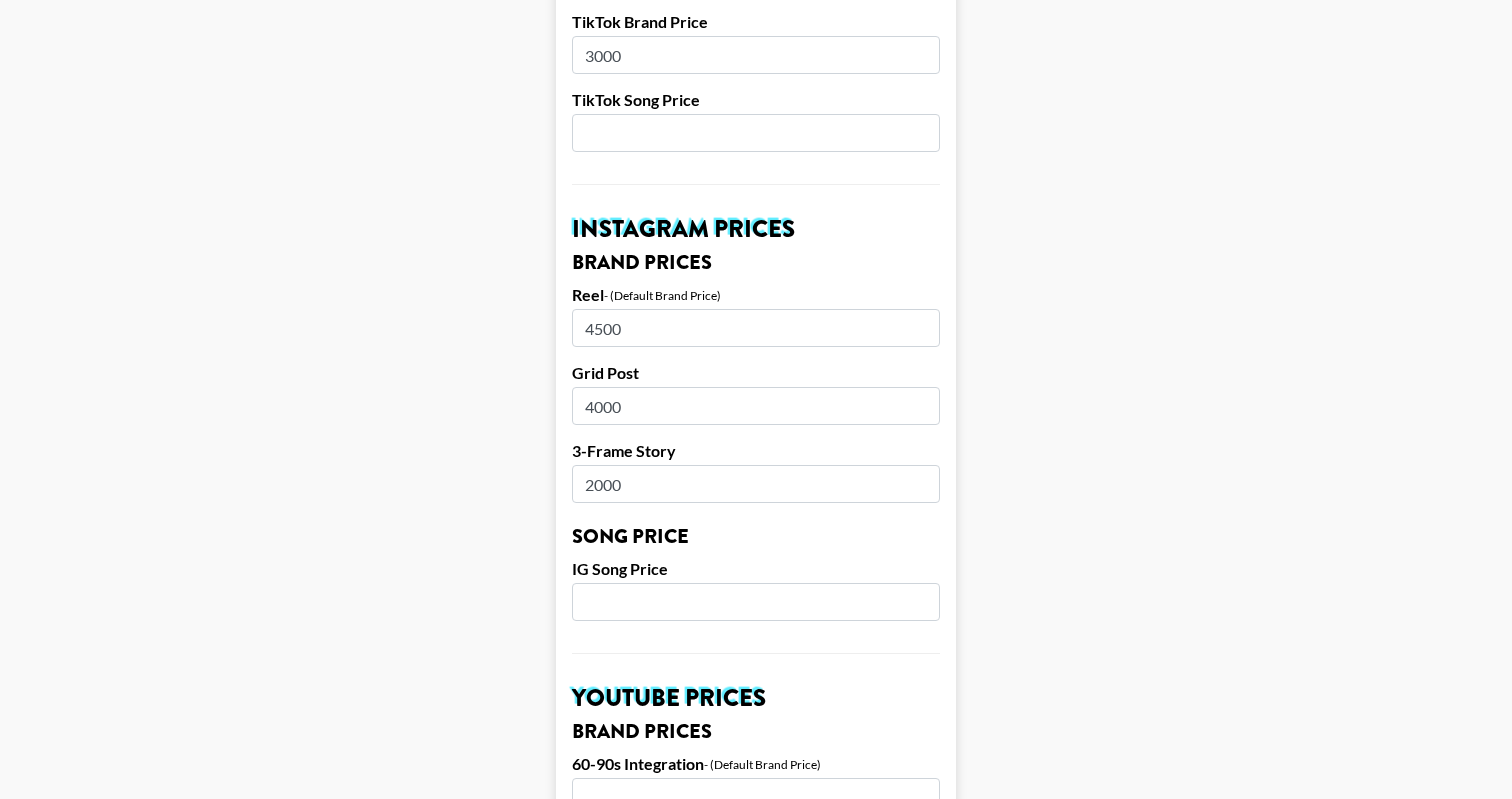 type on "4500" 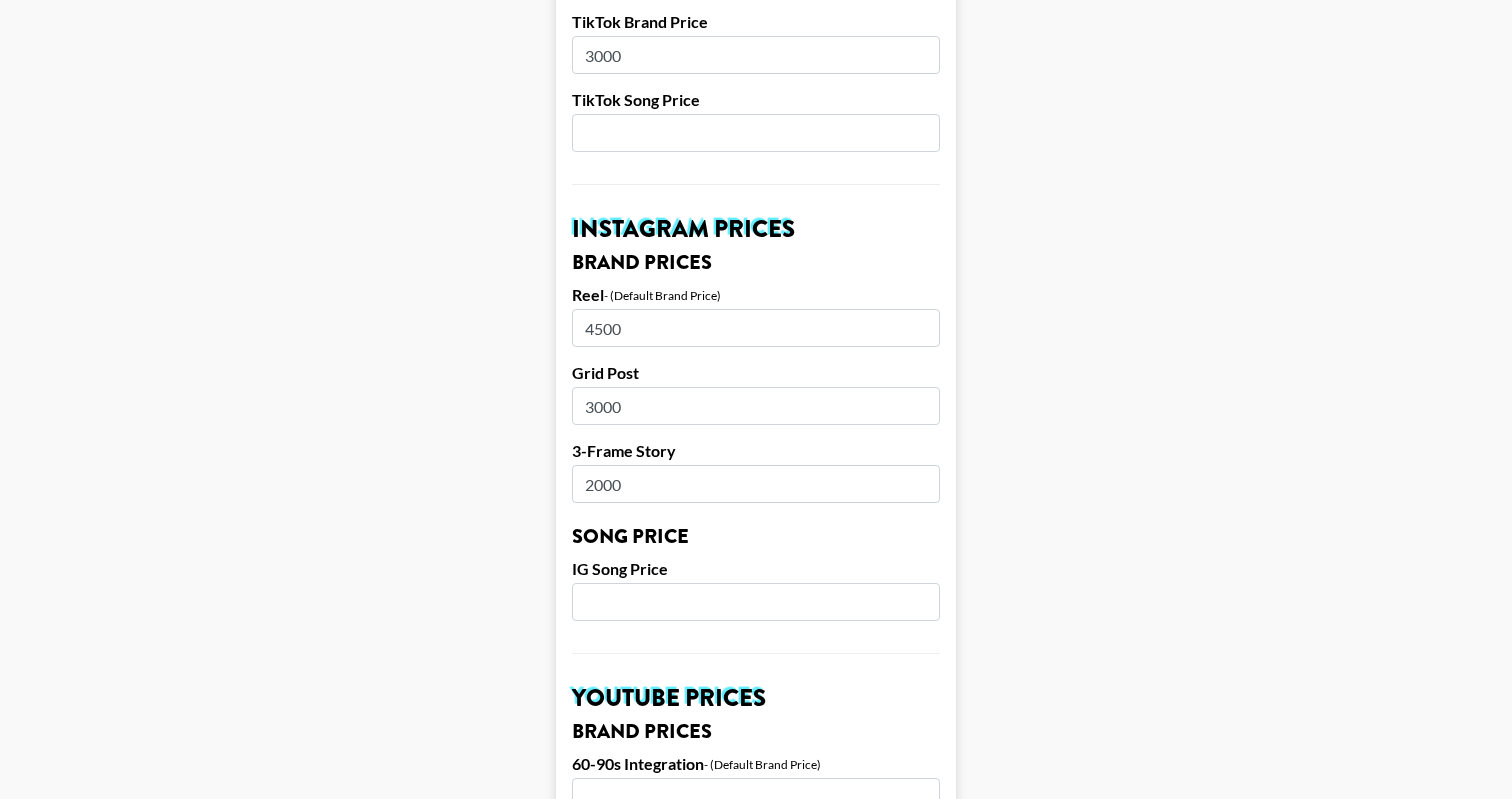 type on "3000" 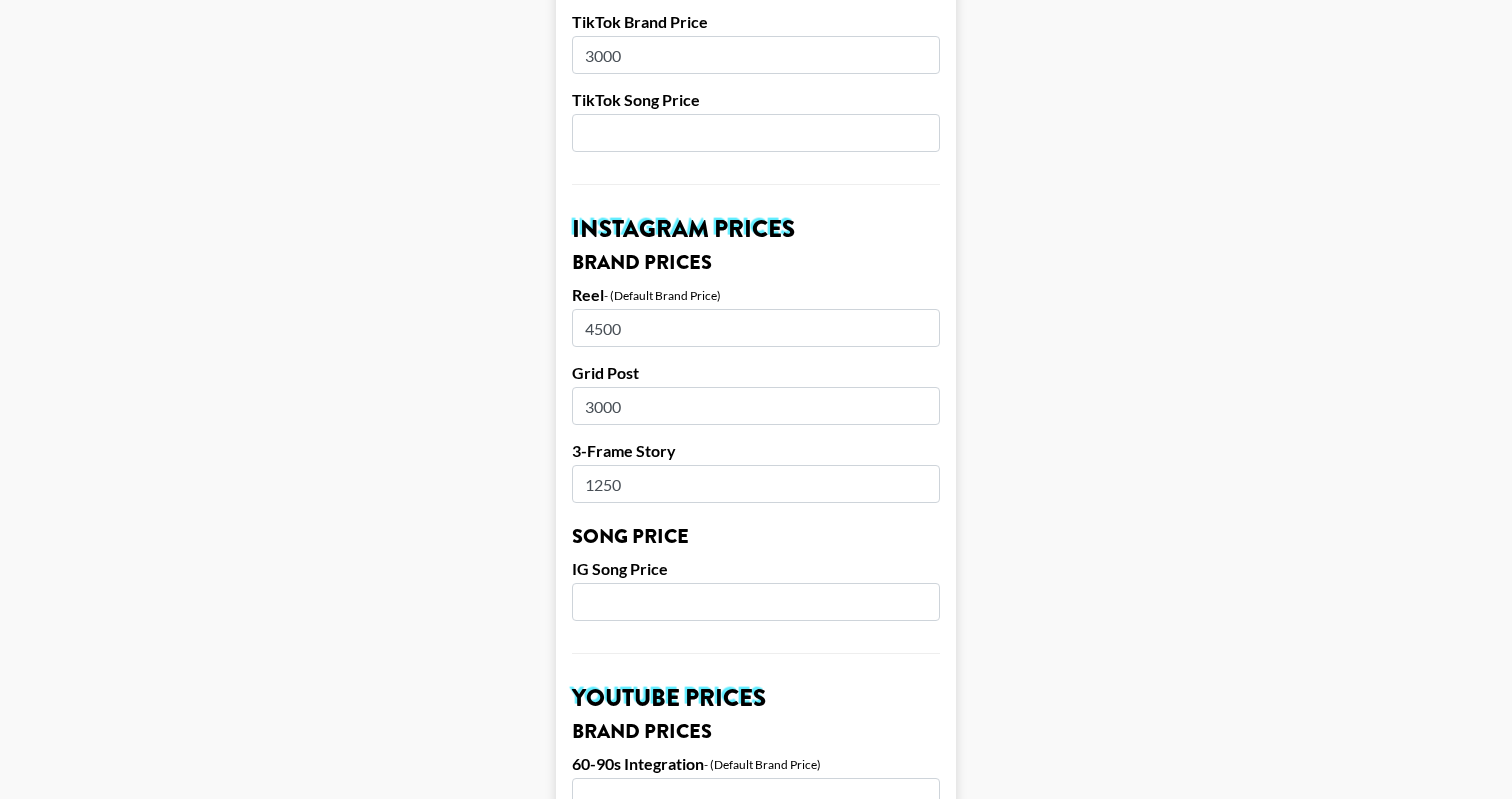 type on "1250" 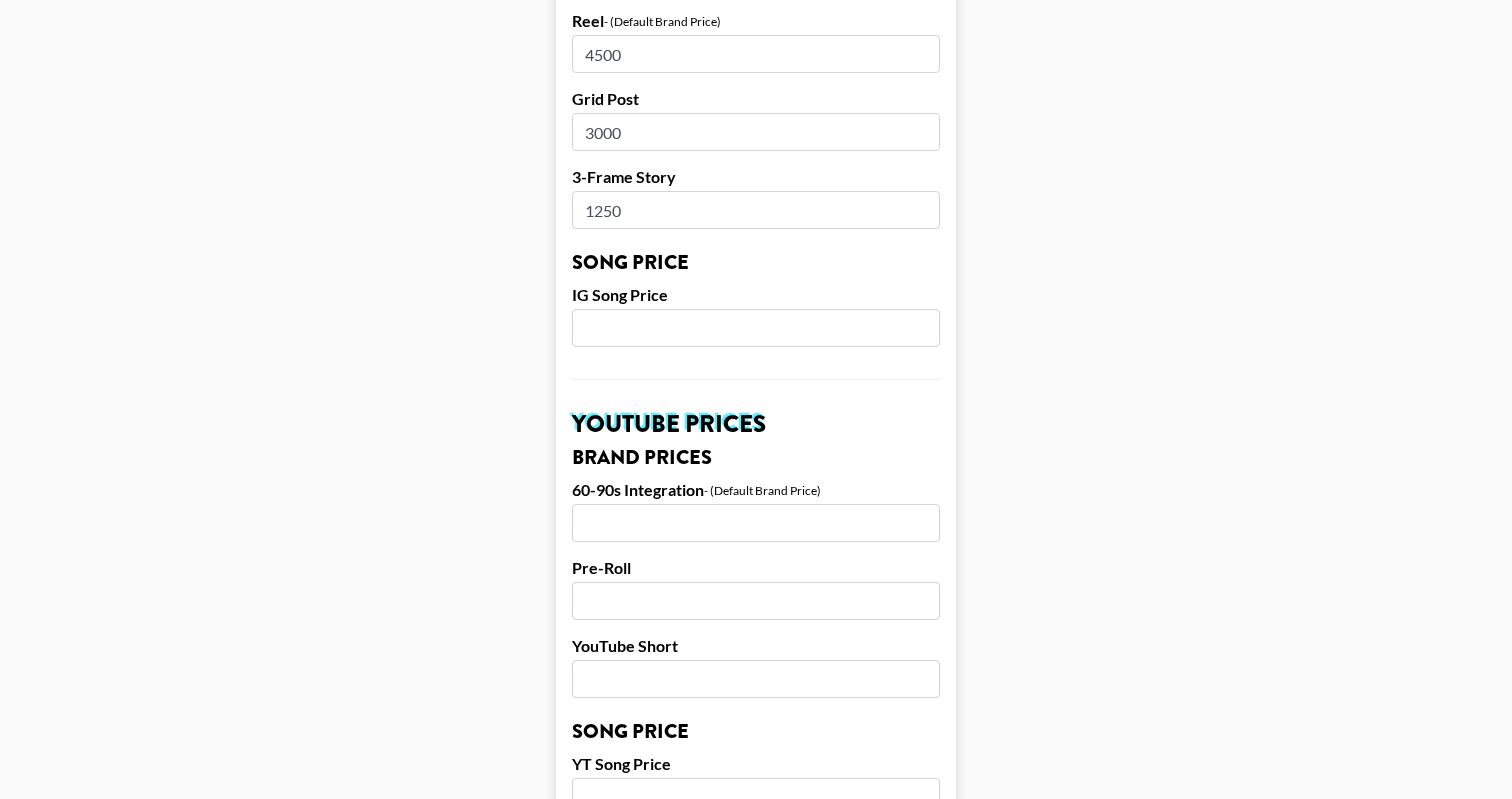 scroll, scrollTop: 1186, scrollLeft: 0, axis: vertical 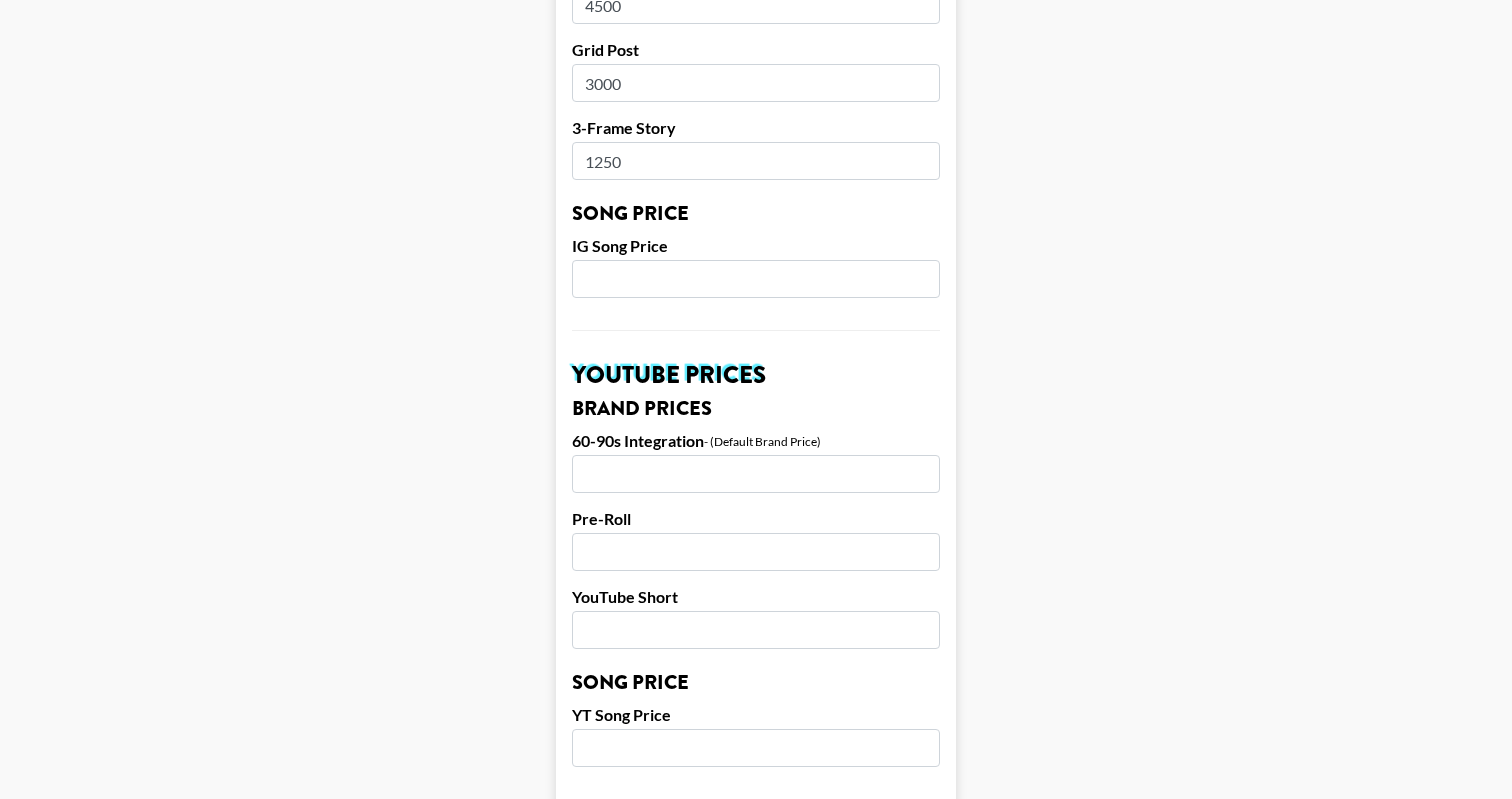 click on "YouTube Short" at bounding box center [756, 597] 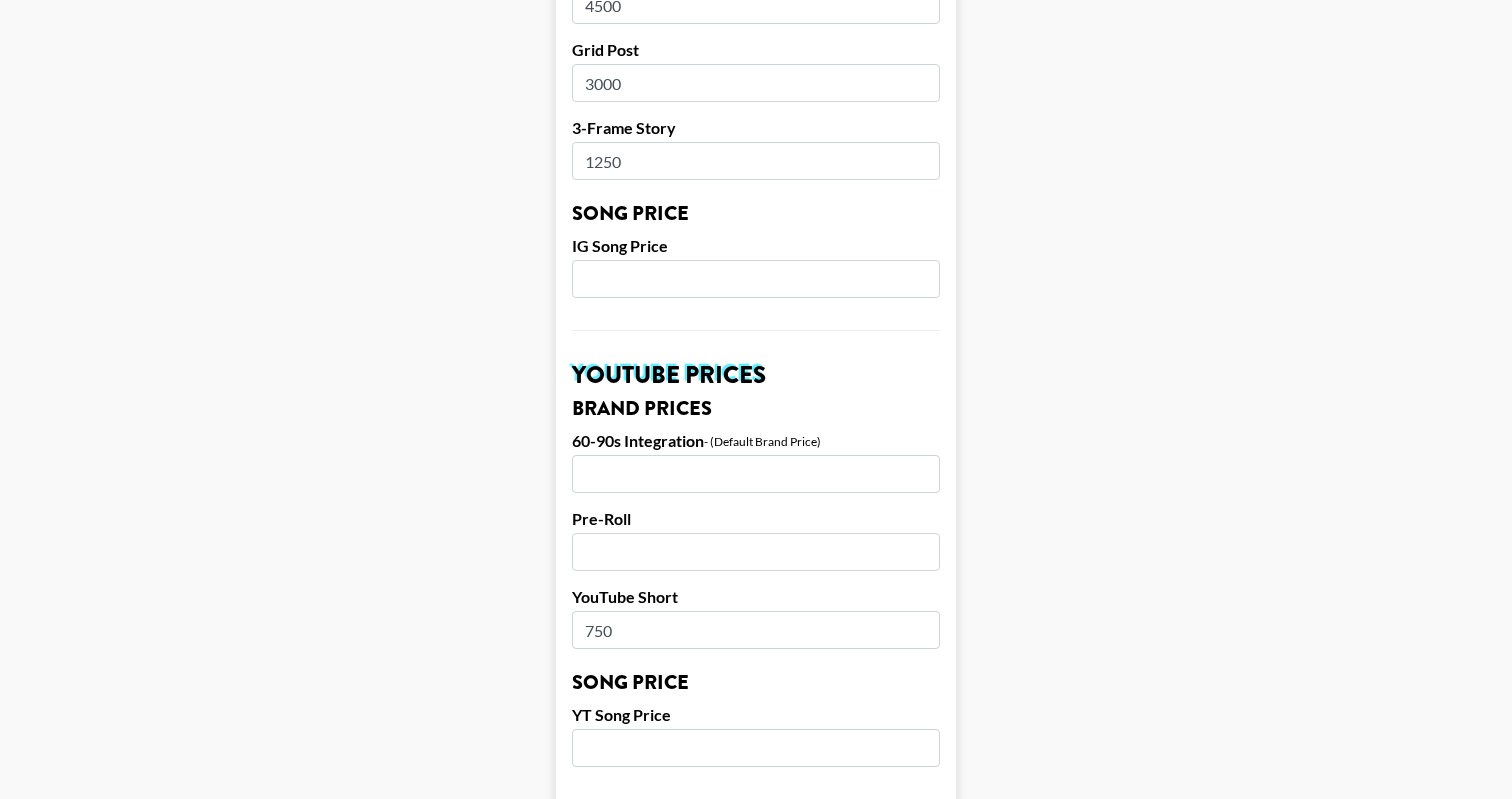 type on "750" 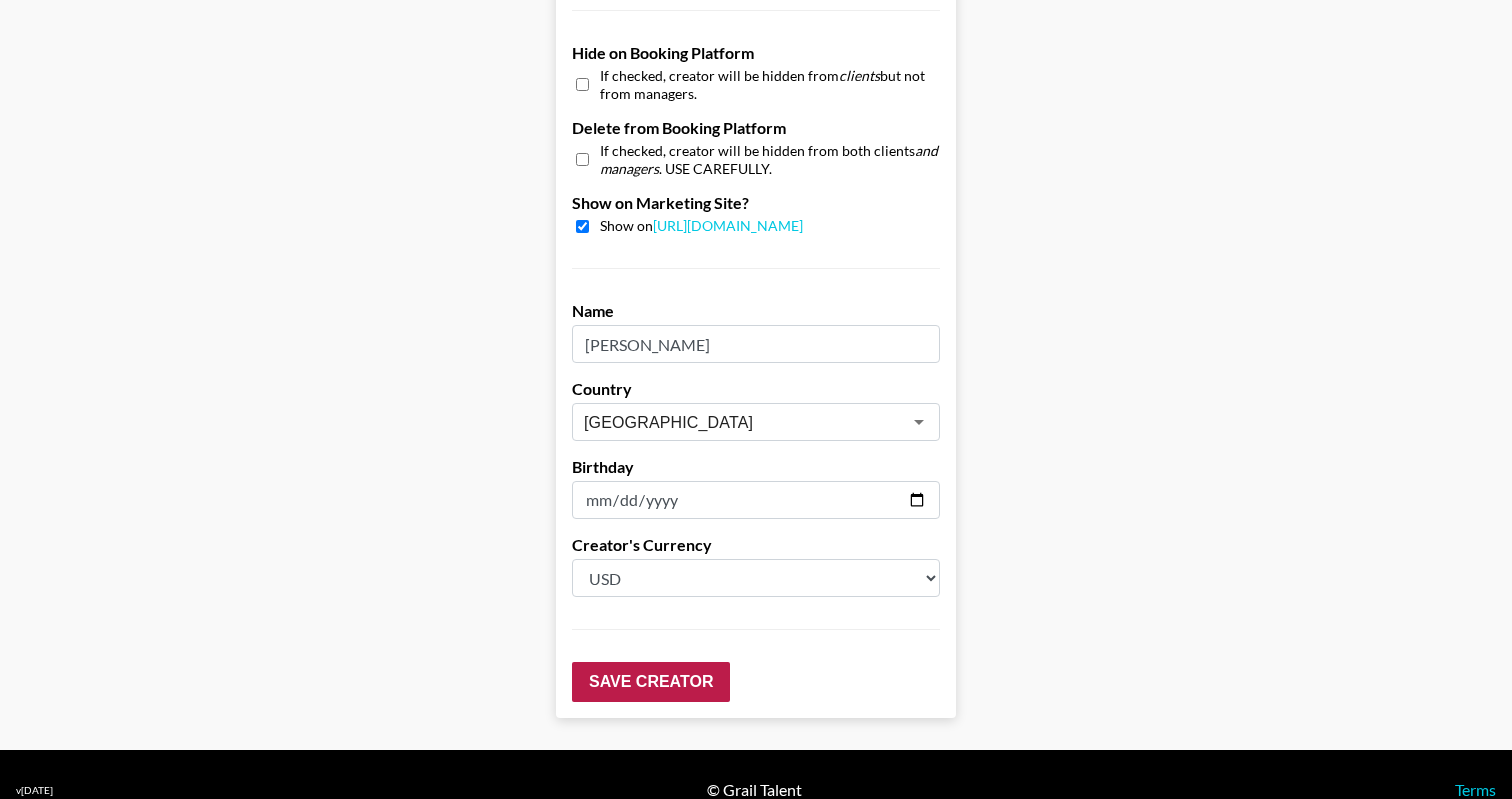 click on "Save Creator" at bounding box center [651, 682] 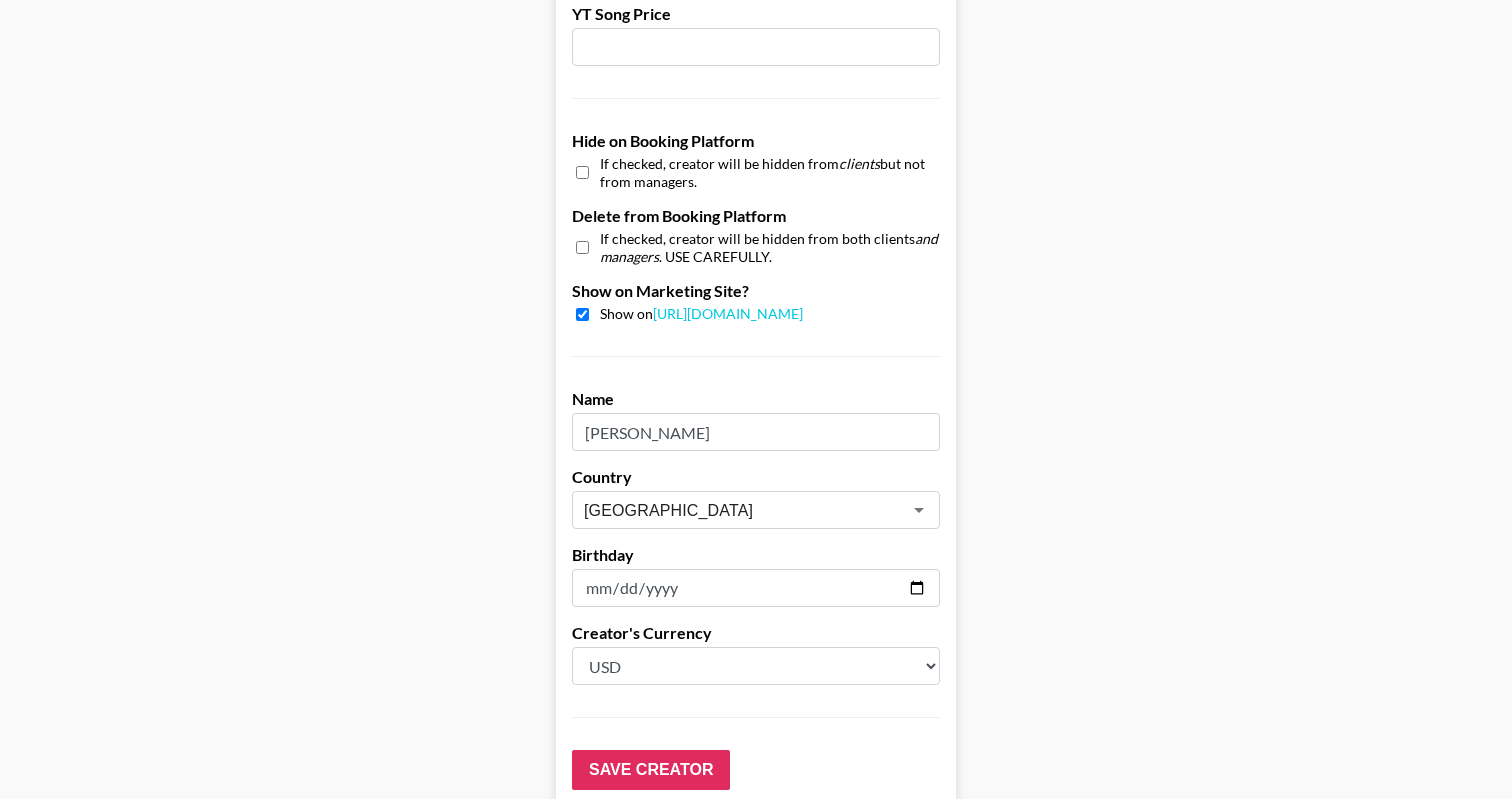 scroll, scrollTop: 1878, scrollLeft: 0, axis: vertical 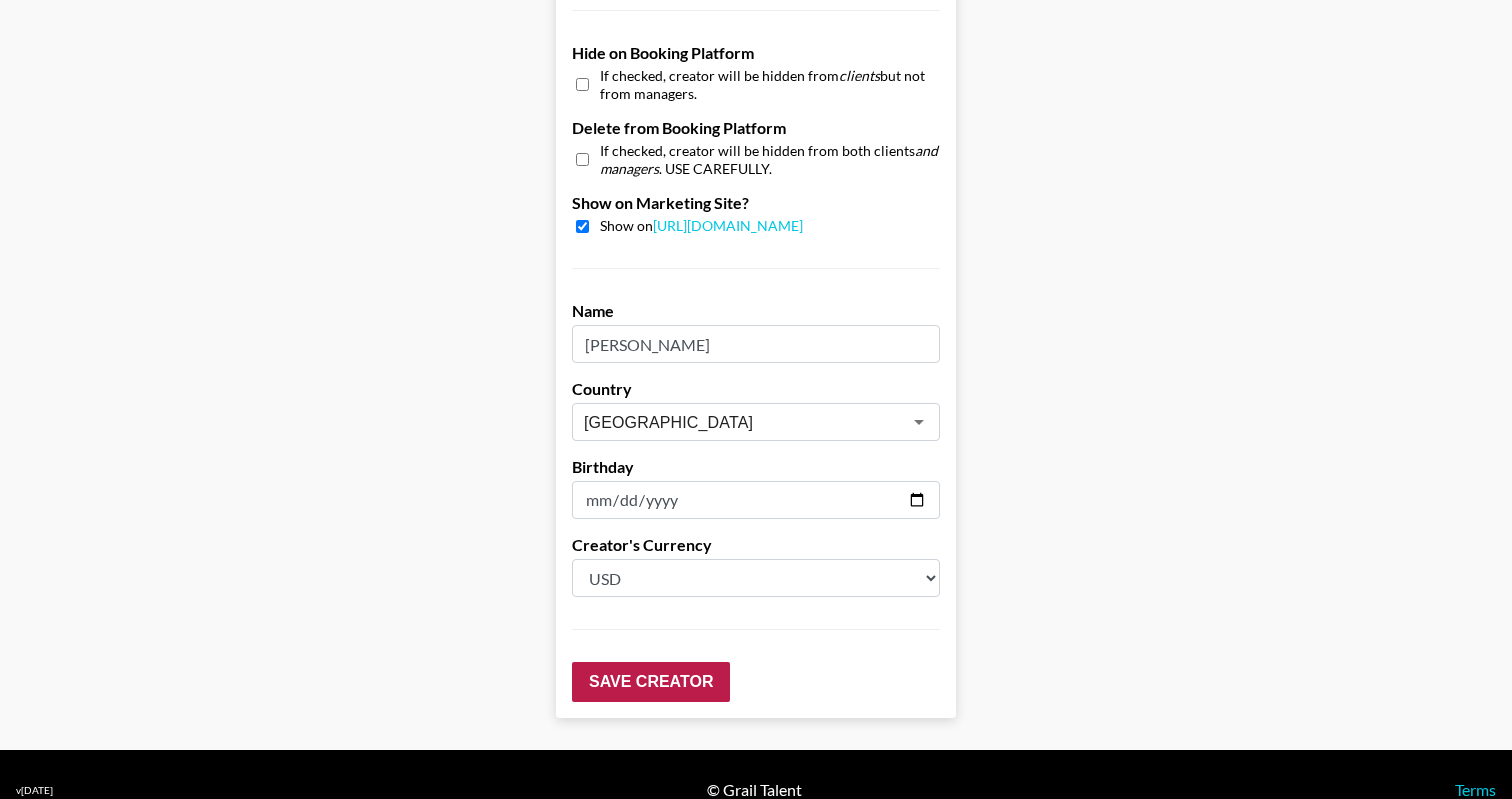 click on "Save Creator" at bounding box center (651, 682) 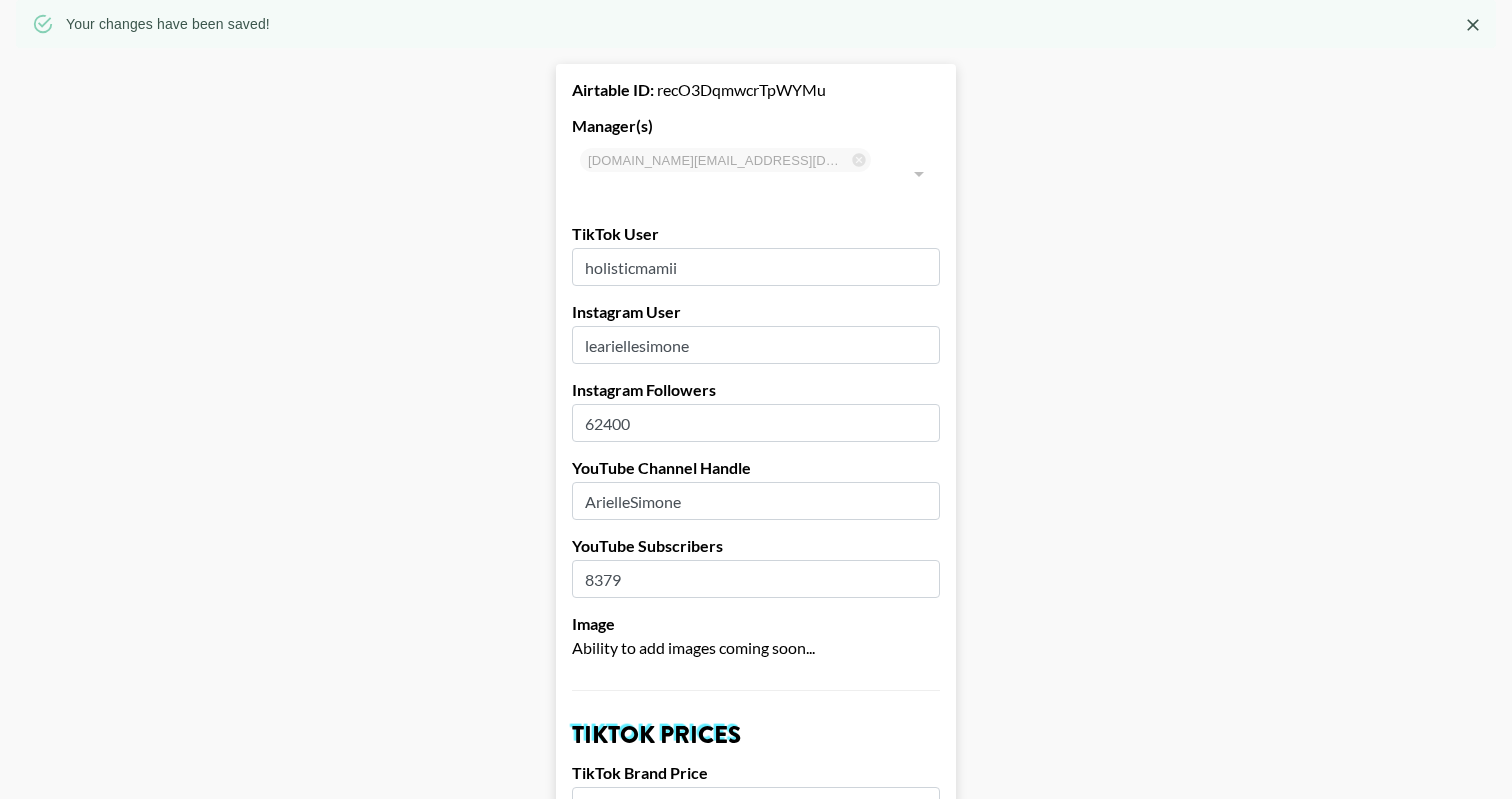click on "Airtable ID:   recO3DqmwcrTpWYMu Manager(s) autumn.green@grail-talent.com ​ TikTok User holisticmamii Instagram User leariellesimone Instagram Followers 62400 YouTube Channel Handle ArielleSimone YouTube Subscribers 8379 Image Ability to add images coming soon... TikTok Prices TikTok Brand Price 3000 TikTok Song Price Instagram Prices Brand Prices Reel  - (Default Brand Price) 4500 Grid Post 3000 3-Frame Story 1250 Song Price IG Song Price YouTube Prices Brand Prices 60-90s Integration  - (Default Brand Price) Pre-Roll YouTube Short 750 Song Price YT Song Price Hide on Booking Platform If checked, creator will be hidden from  clients  but not from managers. Delete from Booking Platform If checked, creator will be hidden from both clients   and managers . USE CAREFULLY. Show on Marketing Site? Show on  https://grail-talent.com/talent Name Arielle Jernigan Country United States ​ Birthday 1991-04-01 Creator's Currency Select a Currency USD GBP Save Creator" at bounding box center (756, 1322) 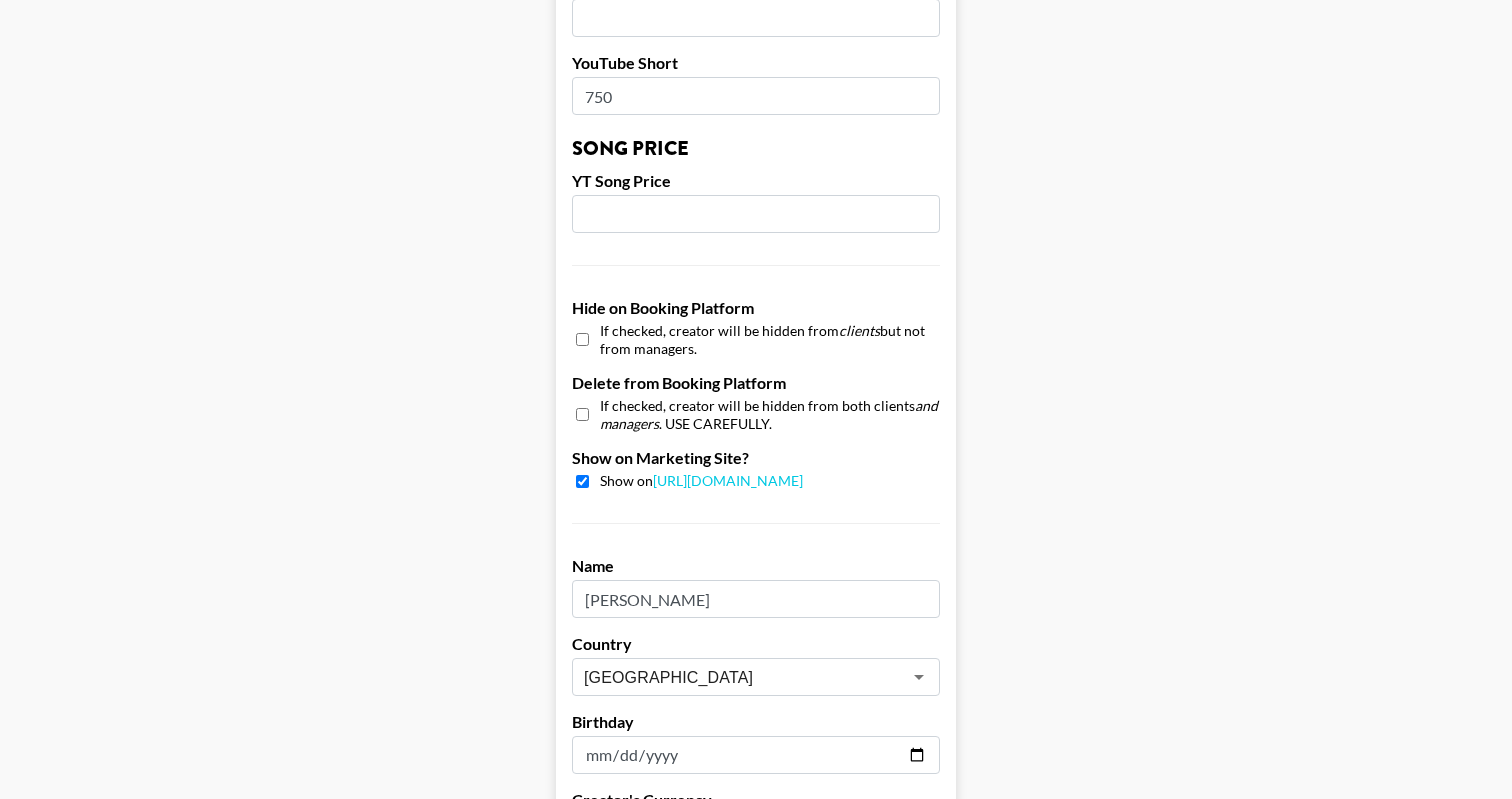 scroll, scrollTop: 1704, scrollLeft: 0, axis: vertical 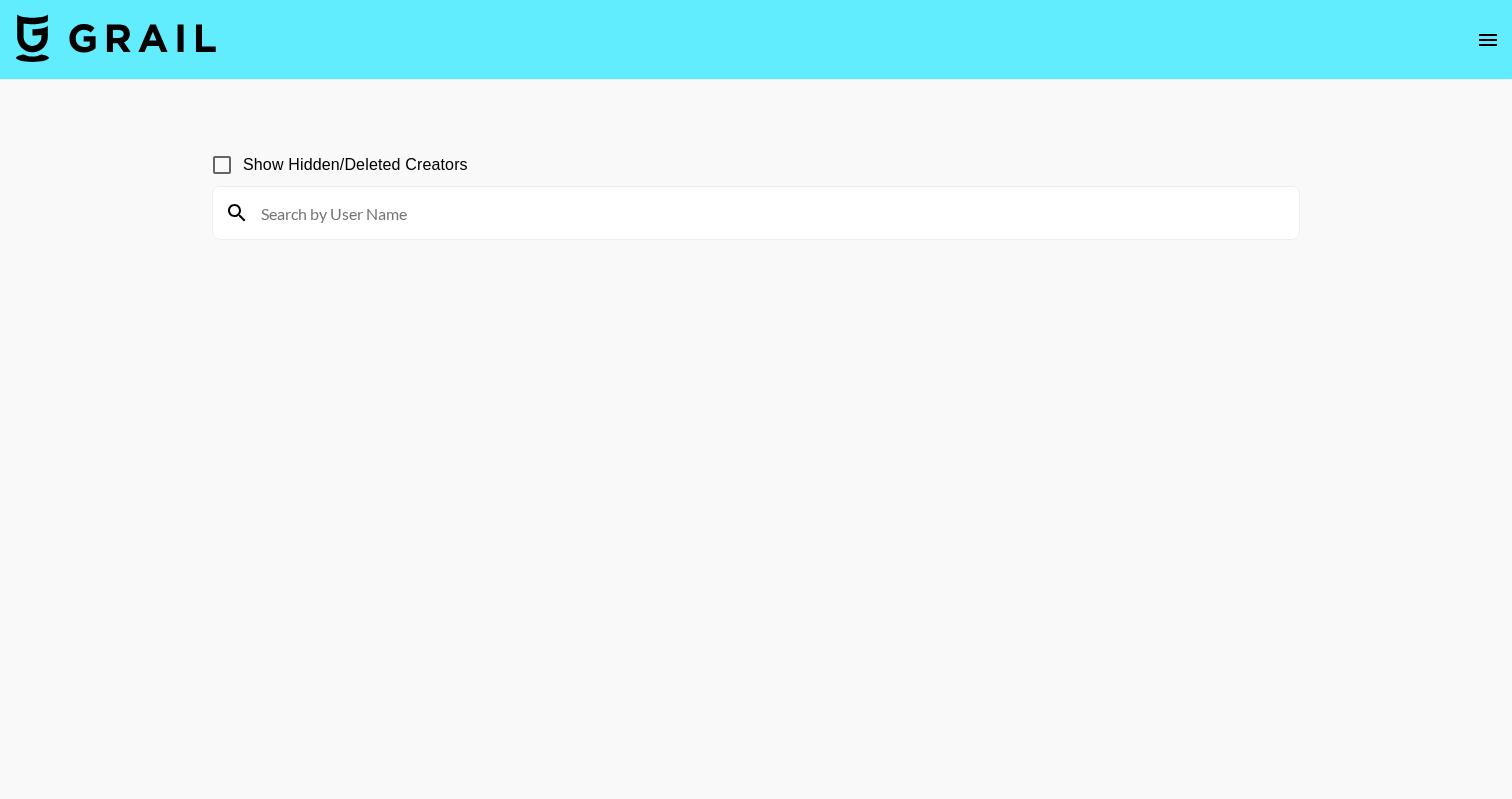 click 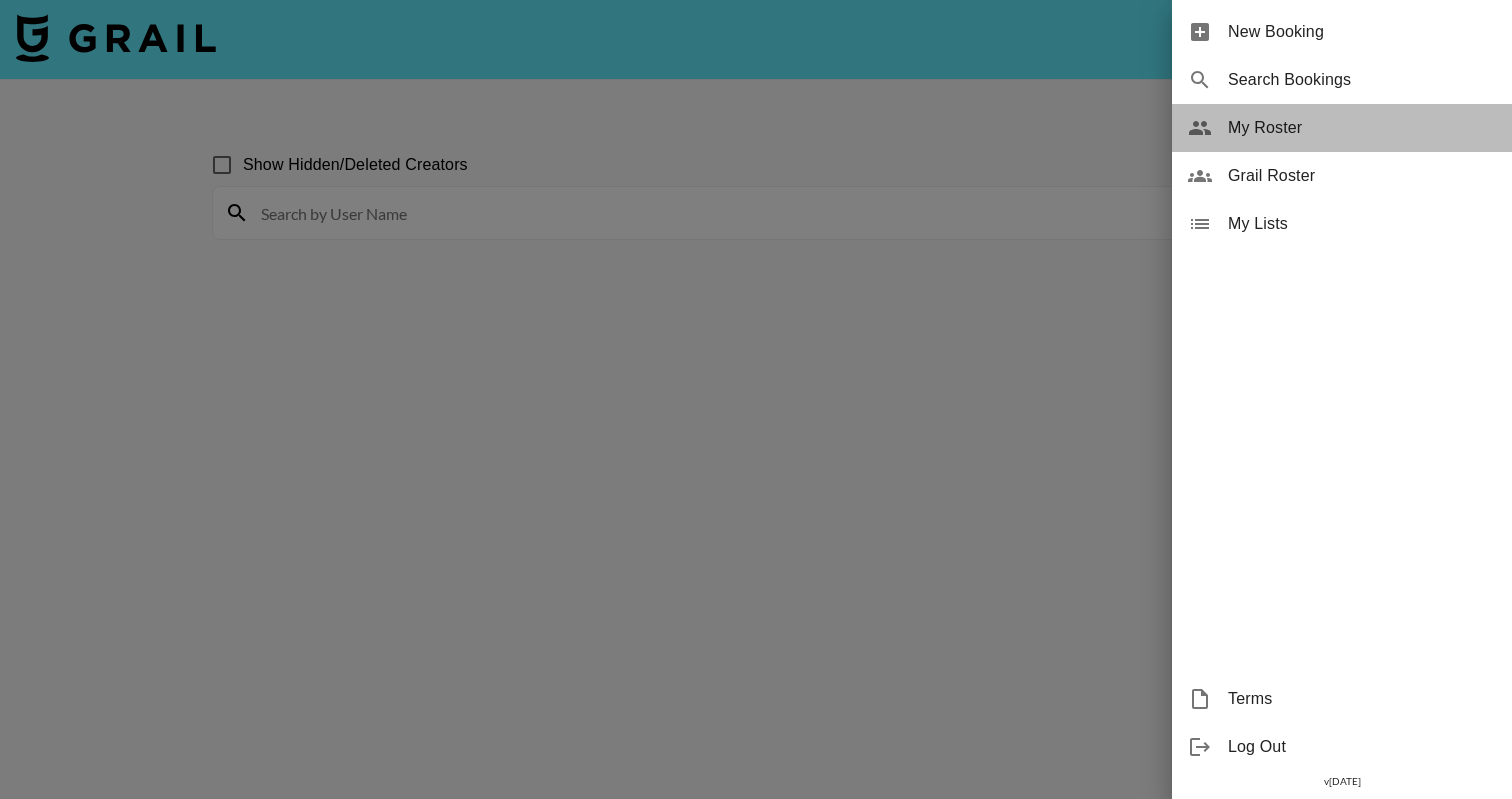 click on "My Roster" at bounding box center (1362, 128) 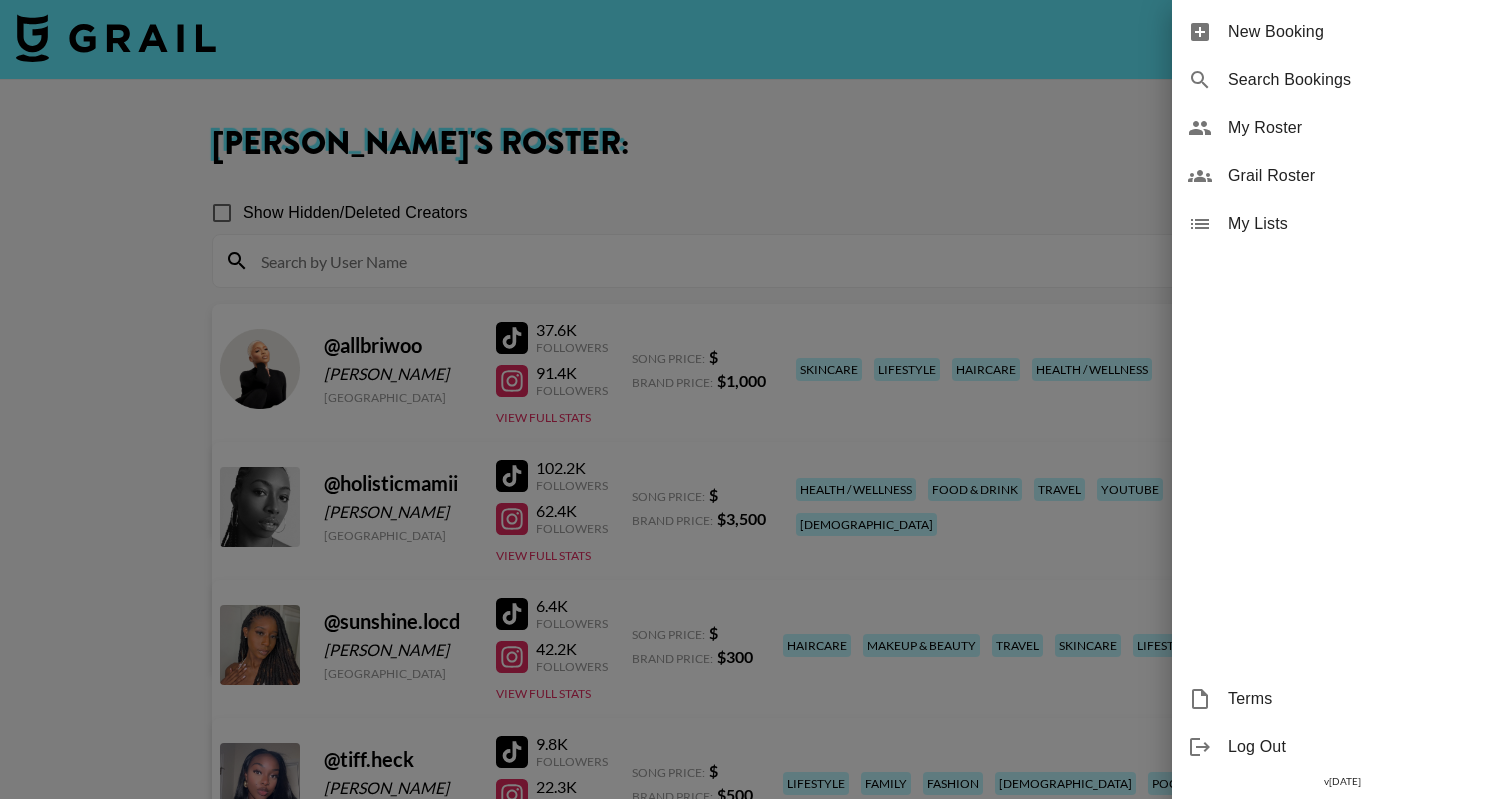 click at bounding box center (756, 399) 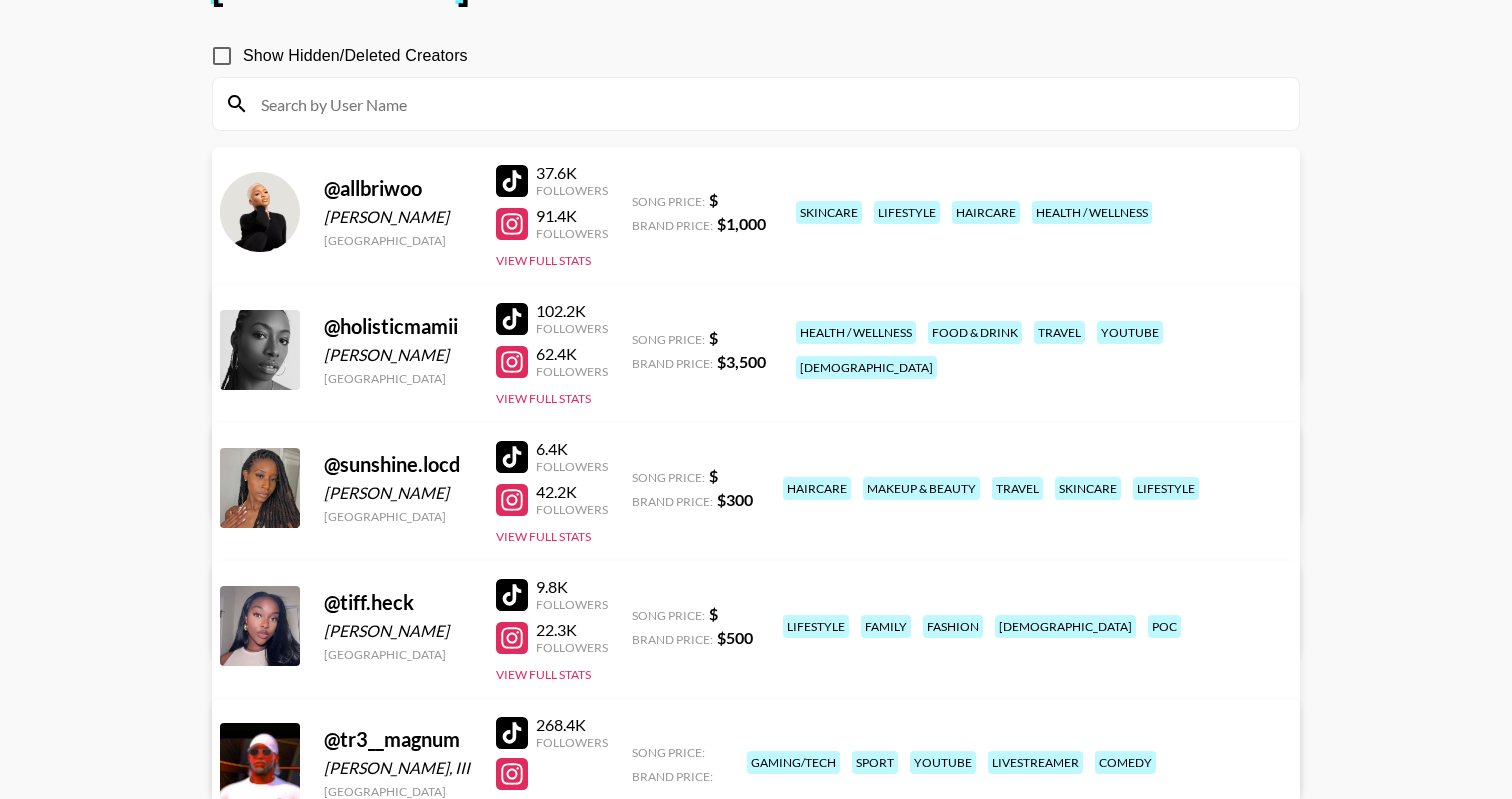 scroll, scrollTop: 161, scrollLeft: 0, axis: vertical 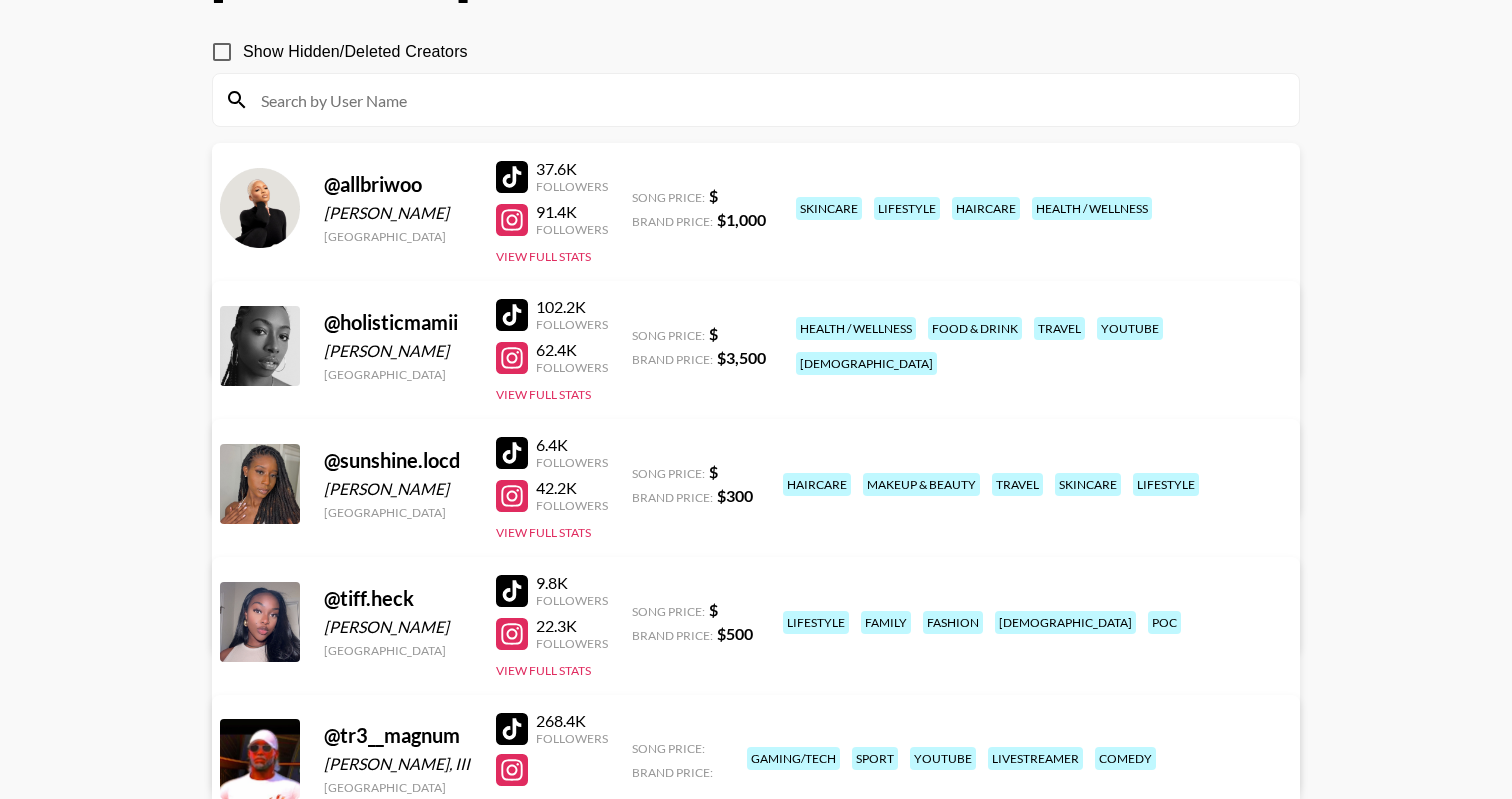 click on "View/Edit Details" at bounding box center (446, 618) 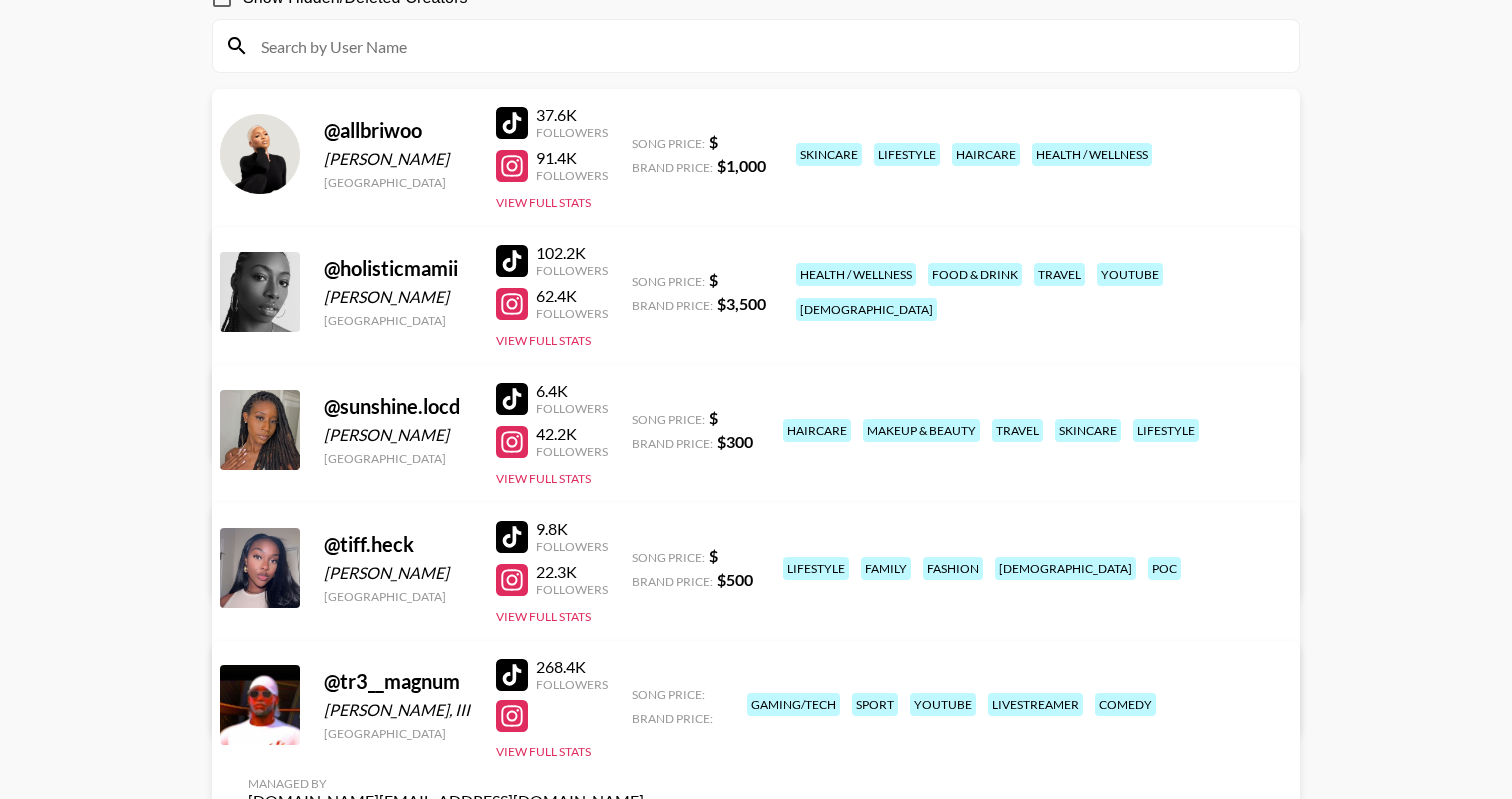 scroll, scrollTop: 267, scrollLeft: 0, axis: vertical 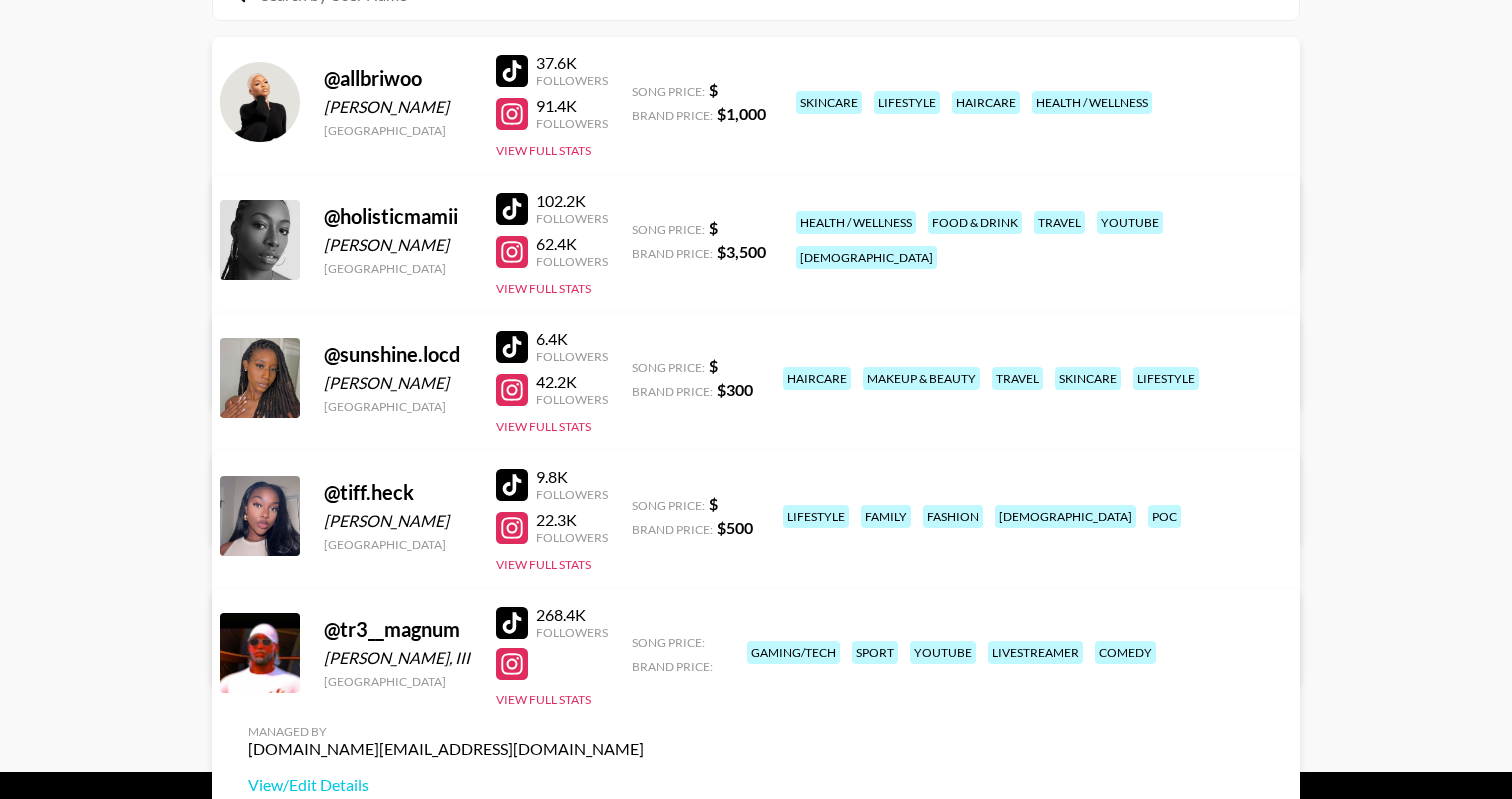 click on "View/Edit Details" at bounding box center [446, 650] 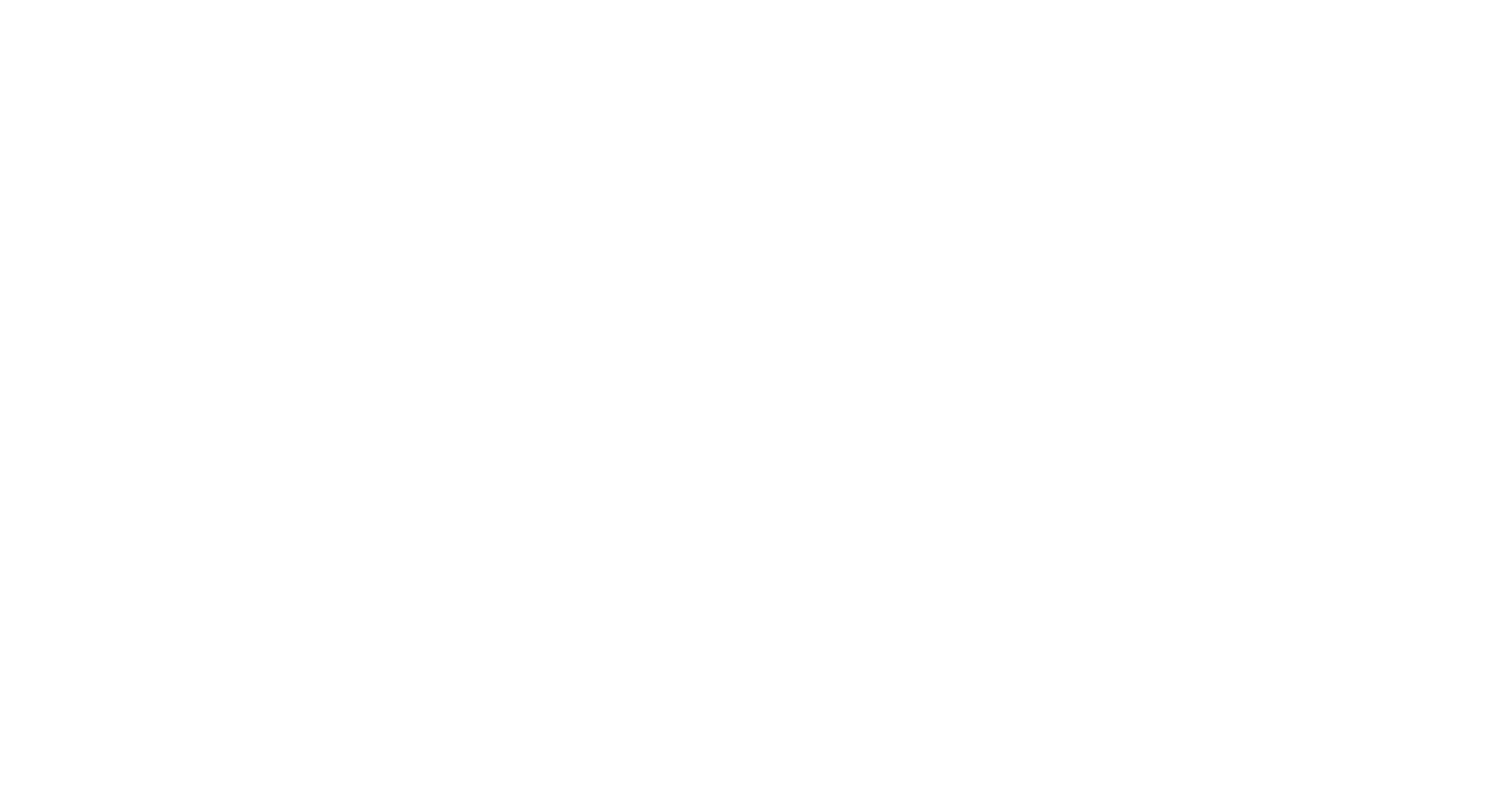 scroll, scrollTop: 0, scrollLeft: 0, axis: both 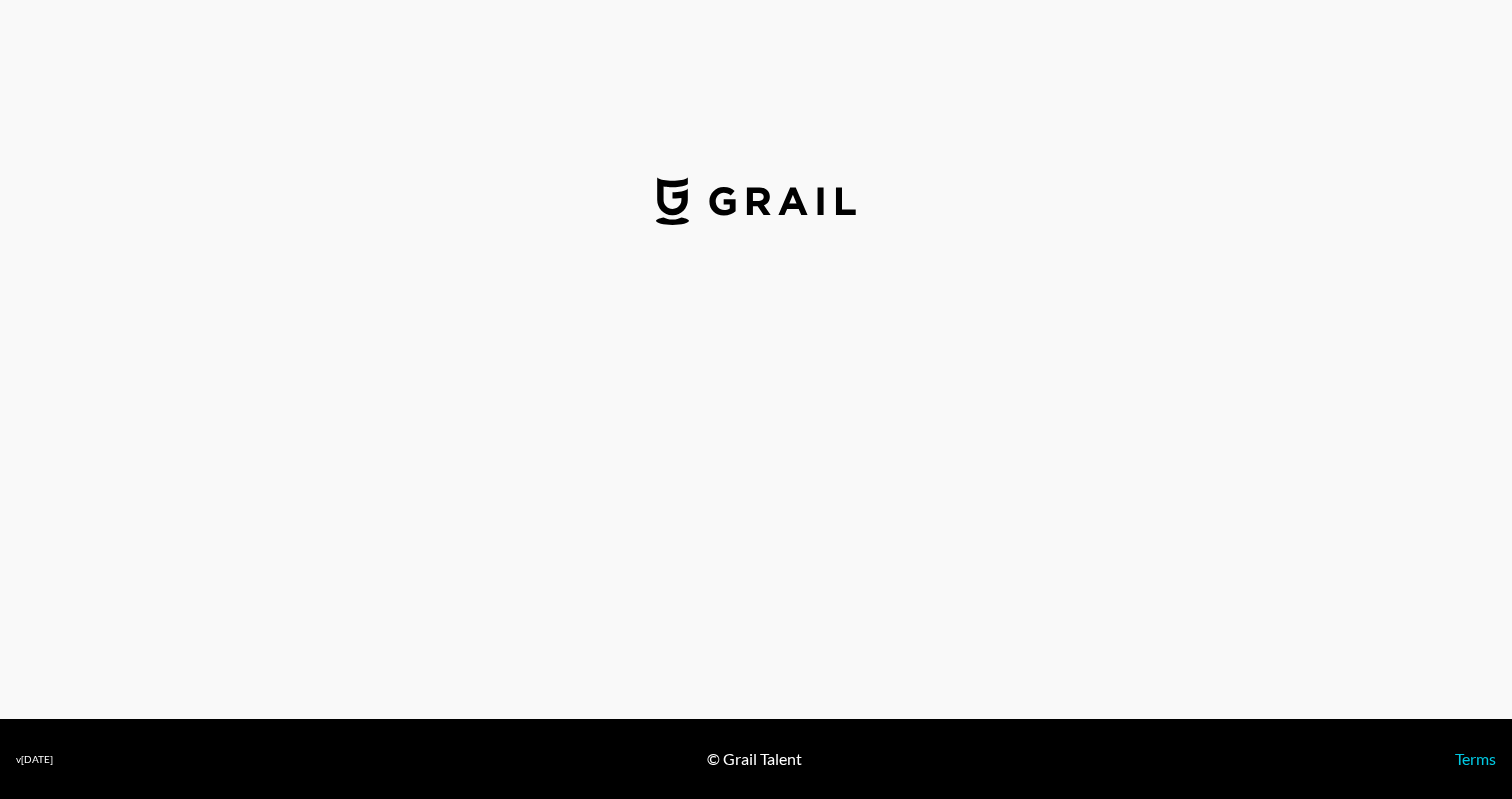select on "USD" 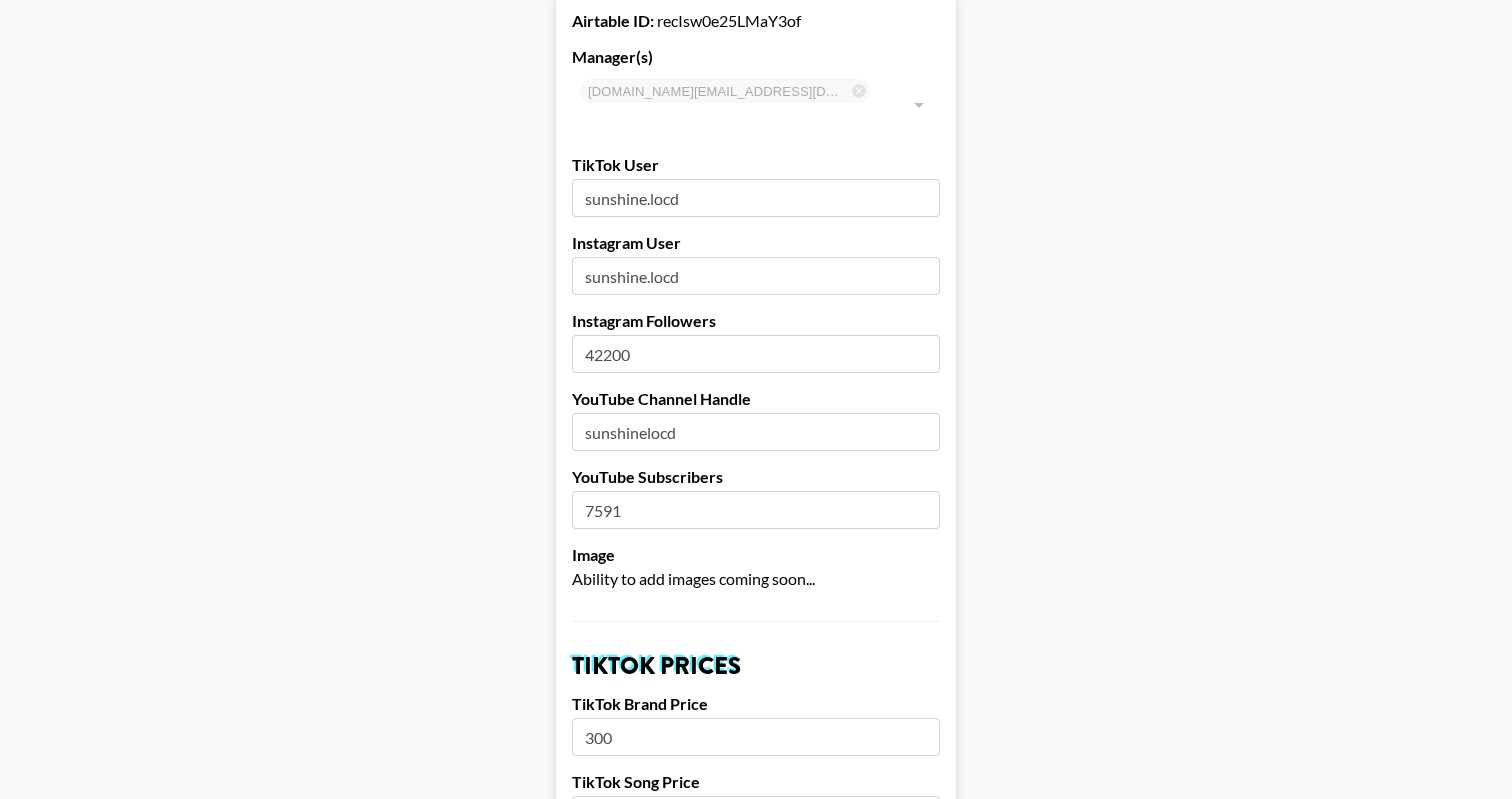 scroll, scrollTop: 121, scrollLeft: 0, axis: vertical 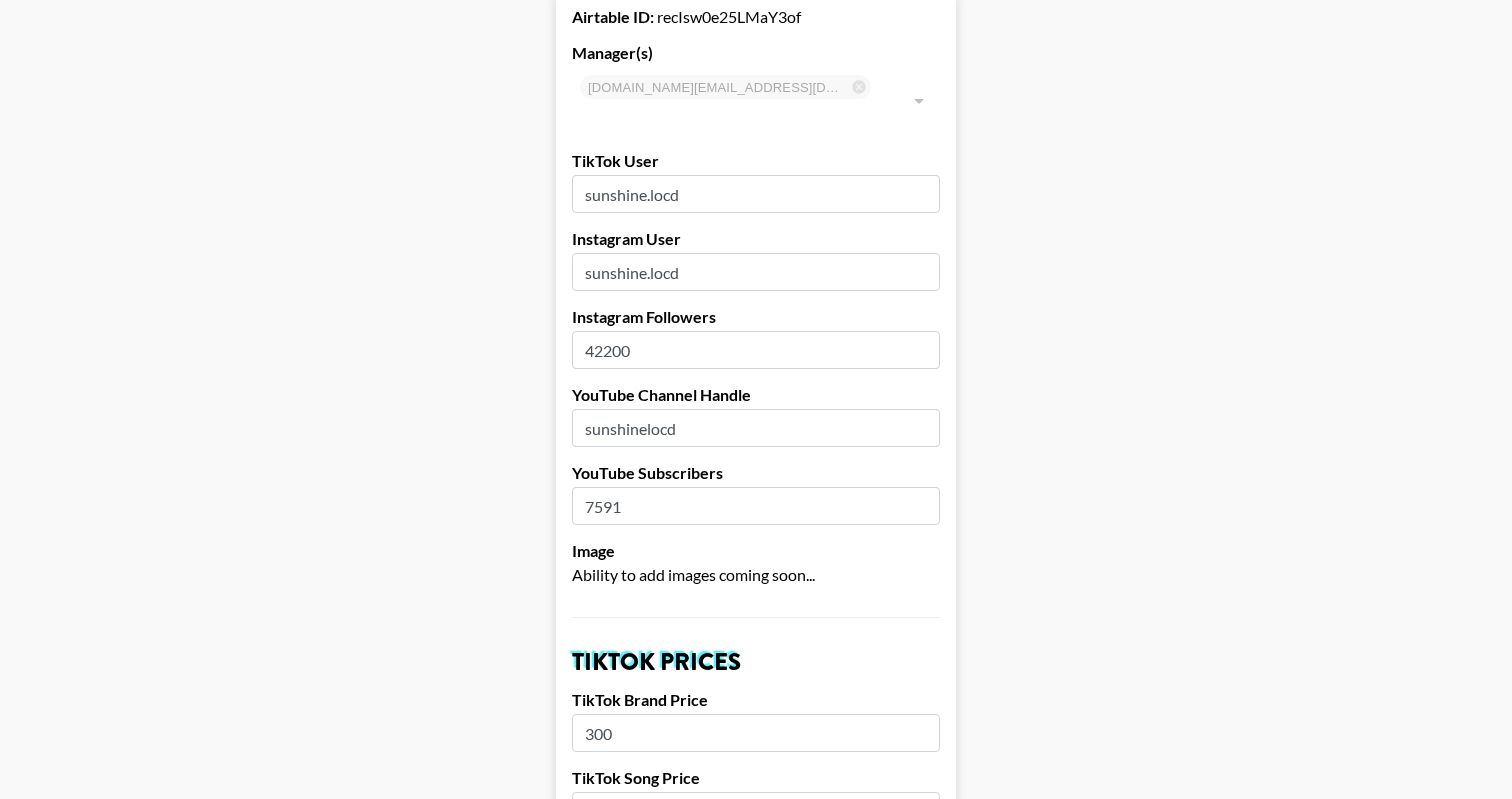 click on "sunshine.locd" at bounding box center (756, 272) 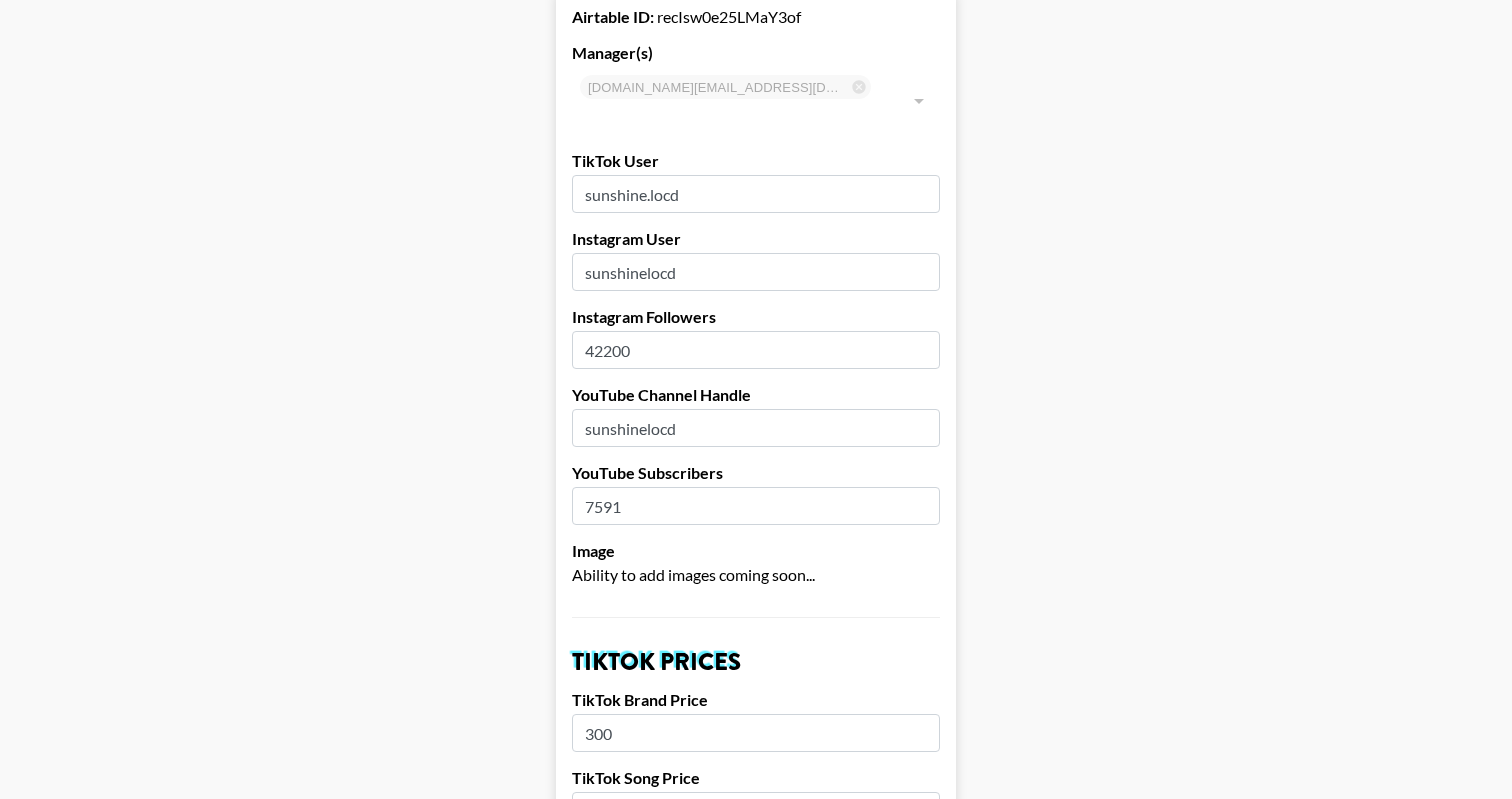 type on "sunshine.locd" 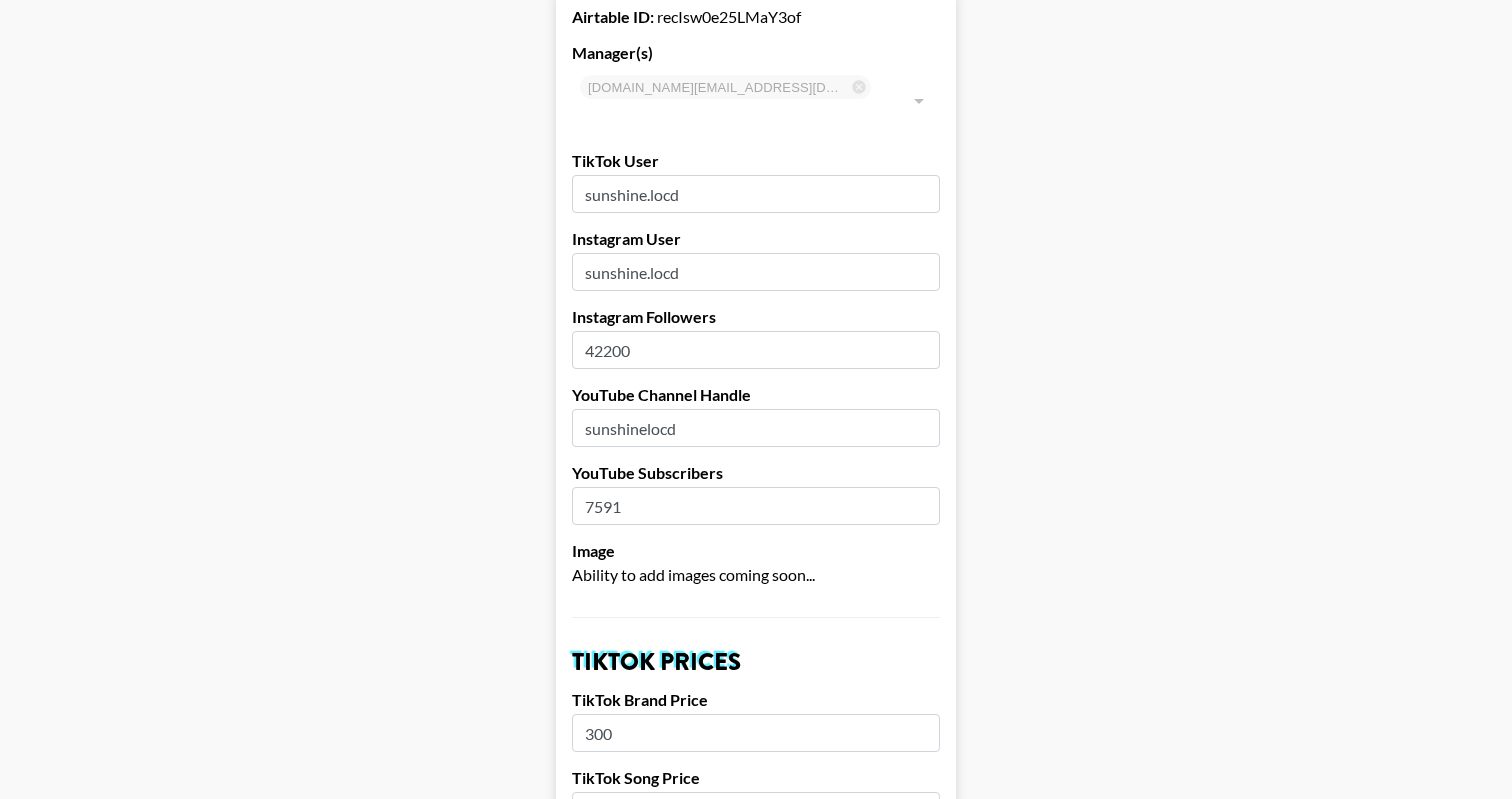 click on "Airtable ID:   recIsw0e25LMaY3of Manager(s) autumn.green@grail-talent.com ​ TikTok User sunshine.locd Instagram User sunshine.locd Instagram Followers 42200 YouTube Channel Handle sunshinelocd YouTube Subscribers 7591 Image Ability to add images coming soon... TikTok Prices TikTok Brand Price 300 TikTok Song Price Instagram Prices Brand Prices Reel  - (Default Brand Price) 2750 Grid Post 2000 3-Frame Story 1500 Song Price IG Song Price YouTube Prices Brand Prices 60-90s Integration  - (Default Brand Price) Pre-Roll YouTube Short Song Price YT Song Price Hide on Booking Platform If checked, creator will be hidden from  clients  but not from managers. Delete from Booking Platform If checked, creator will be hidden from both clients   and managers . USE CAREFULLY. Show on Marketing Site? Show on  https://grail-talent.com/talent Name Rachel Edler Country United States ​ Birthday 1999-07-21 Creator's Currency Select a Currency USD GBP Save Creator" at bounding box center (756, 1249) 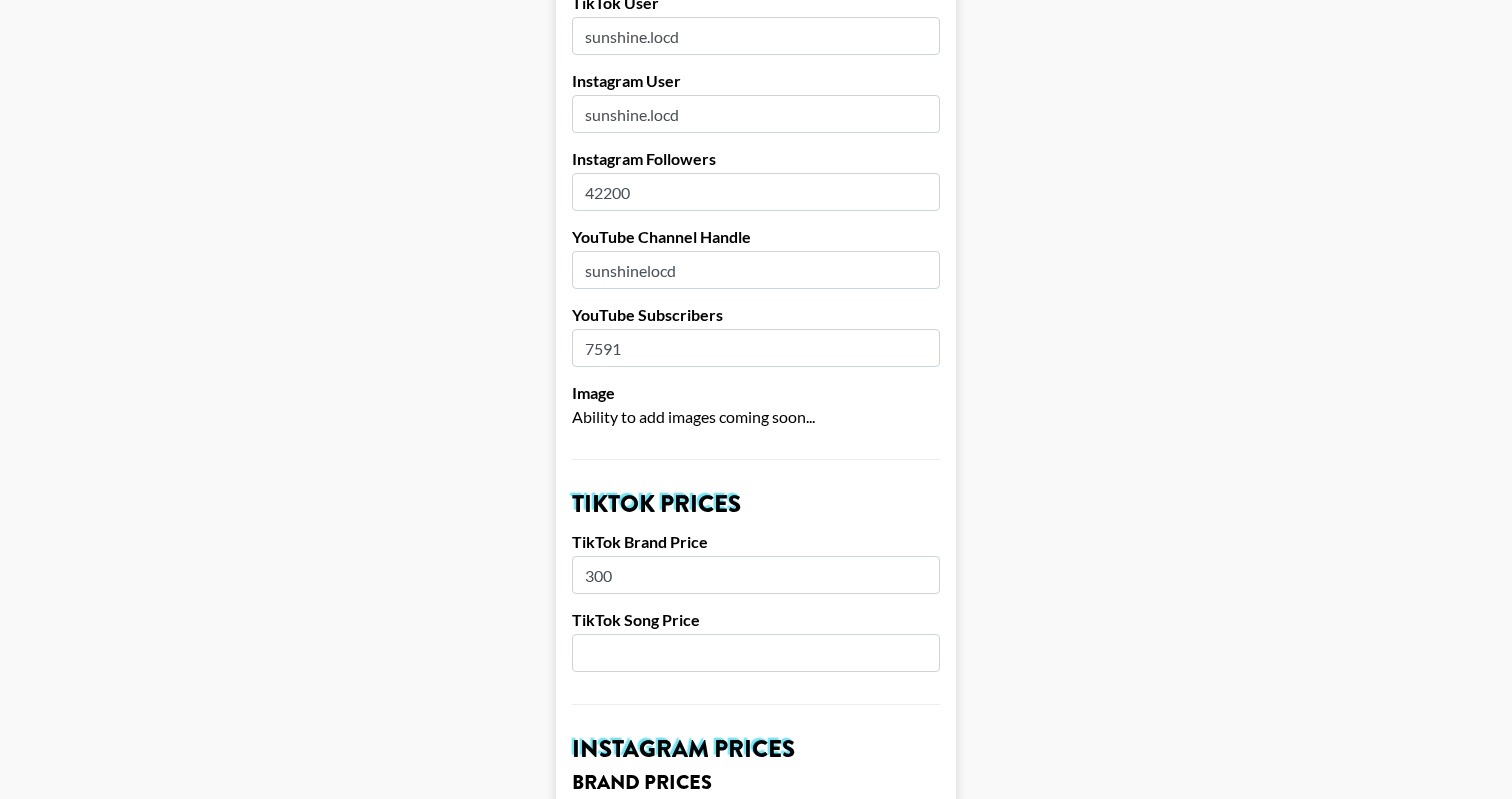 click on "300" at bounding box center [756, 575] 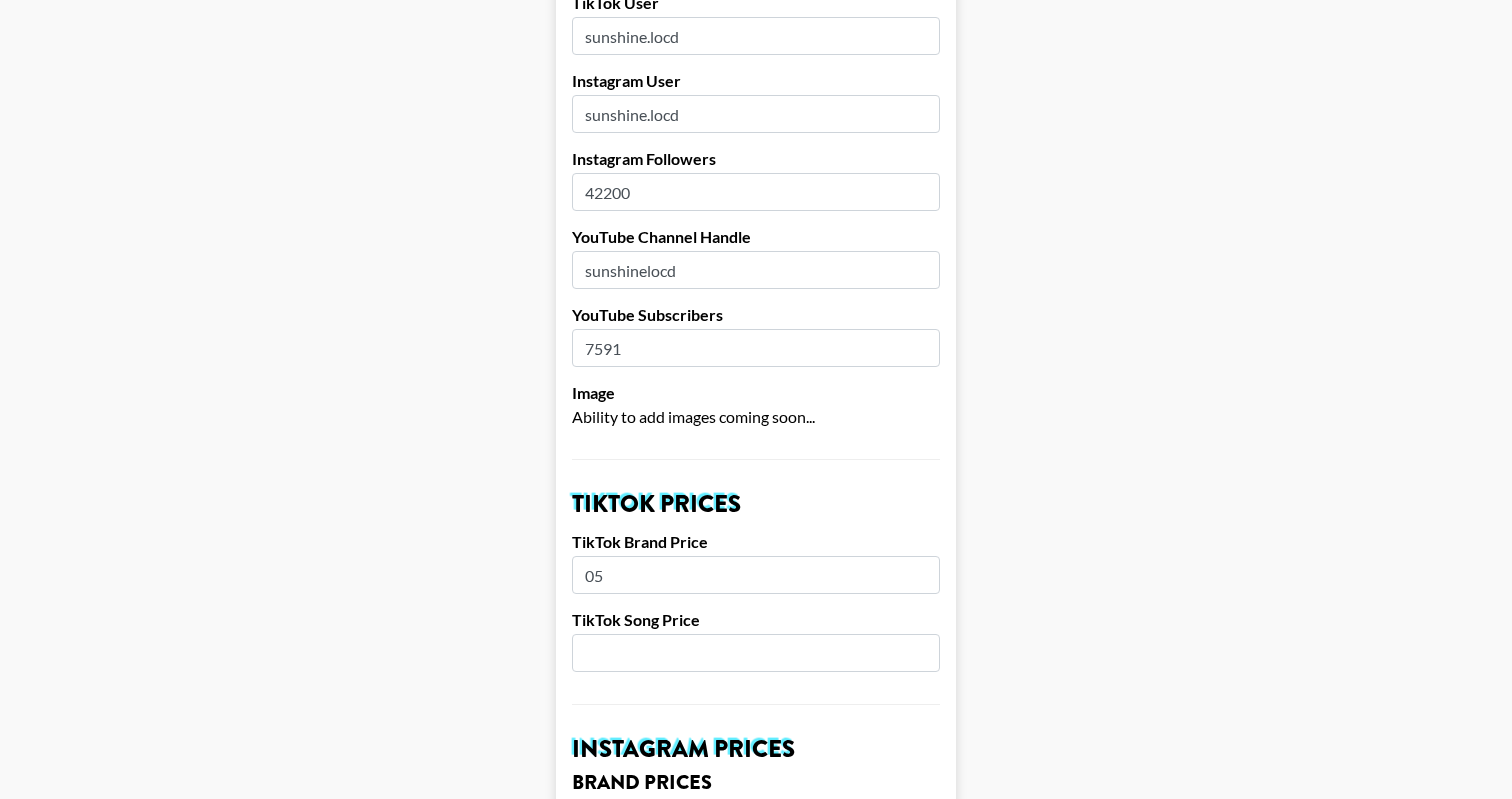 type on "0" 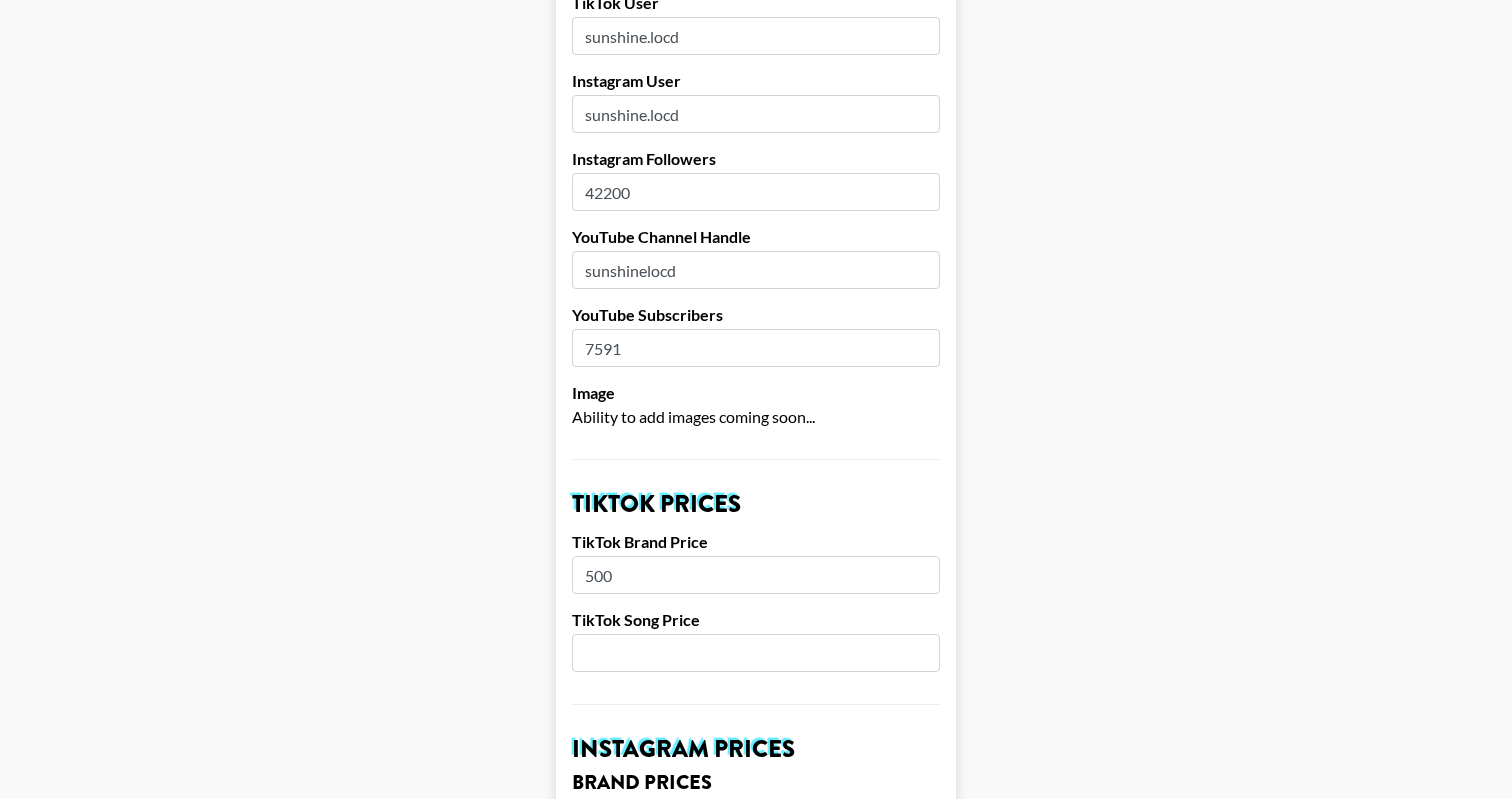 type on "500" 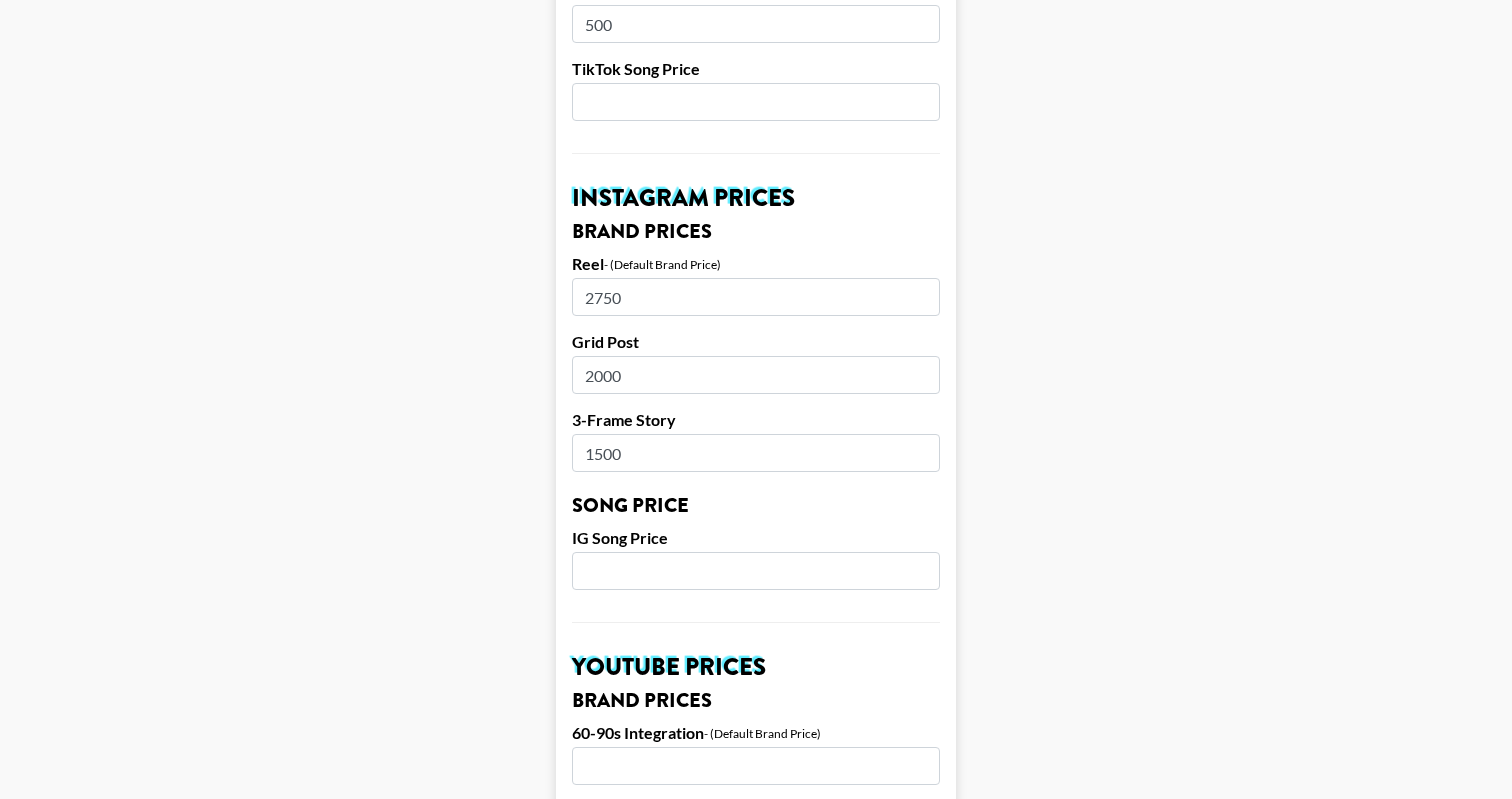 scroll, scrollTop: 832, scrollLeft: 0, axis: vertical 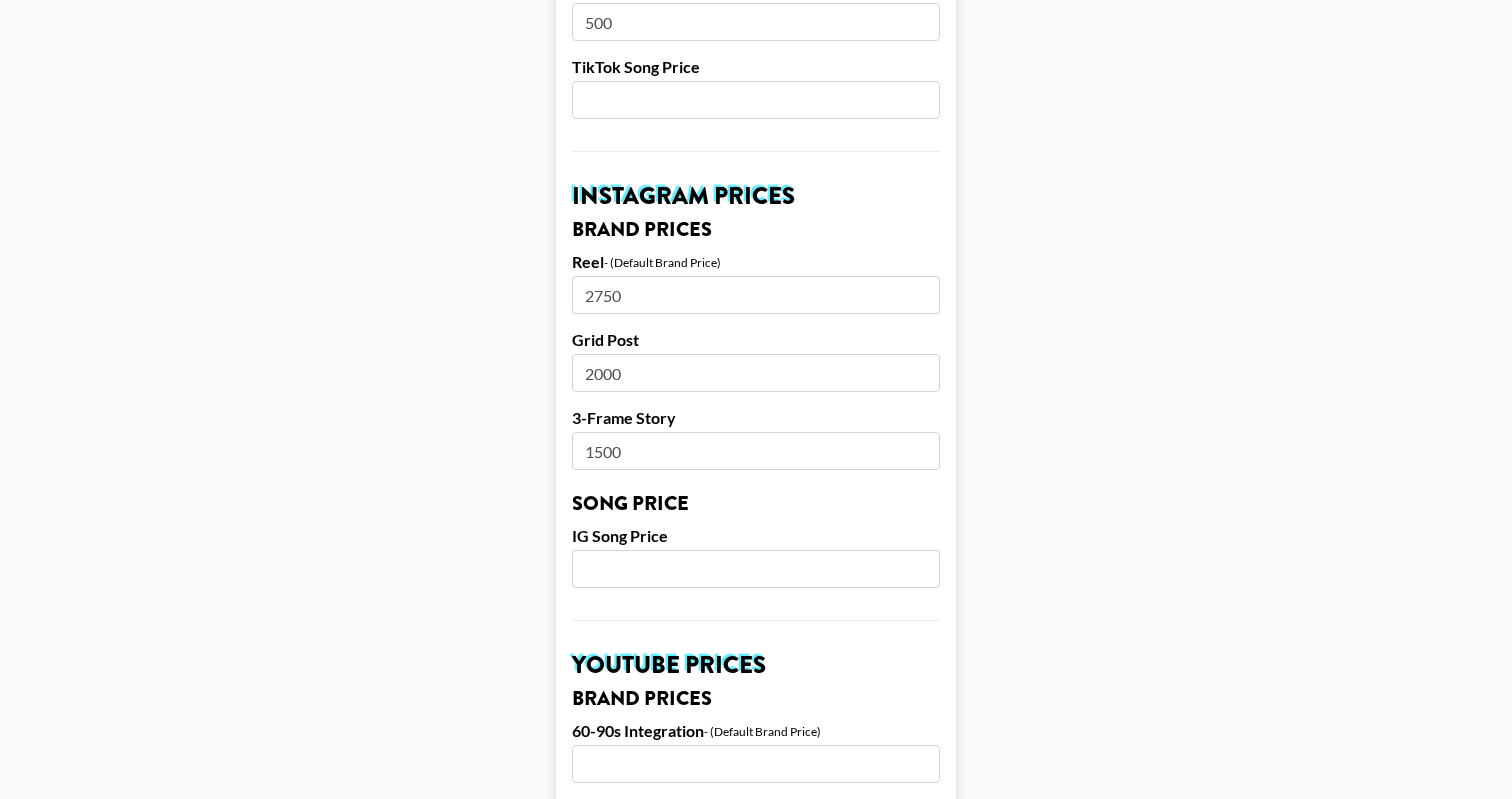 click on "2750" at bounding box center (756, 295) 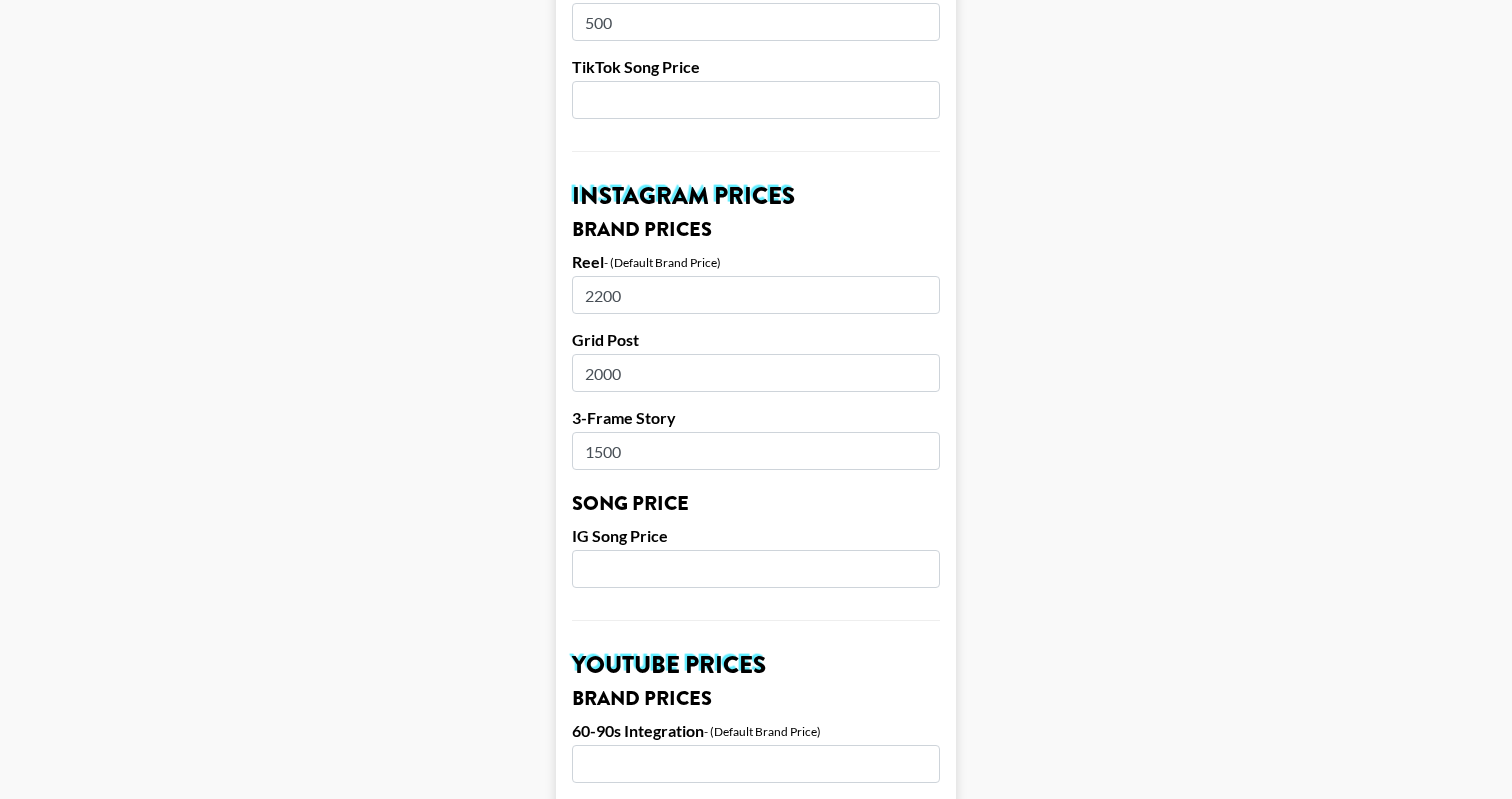 type on "2200" 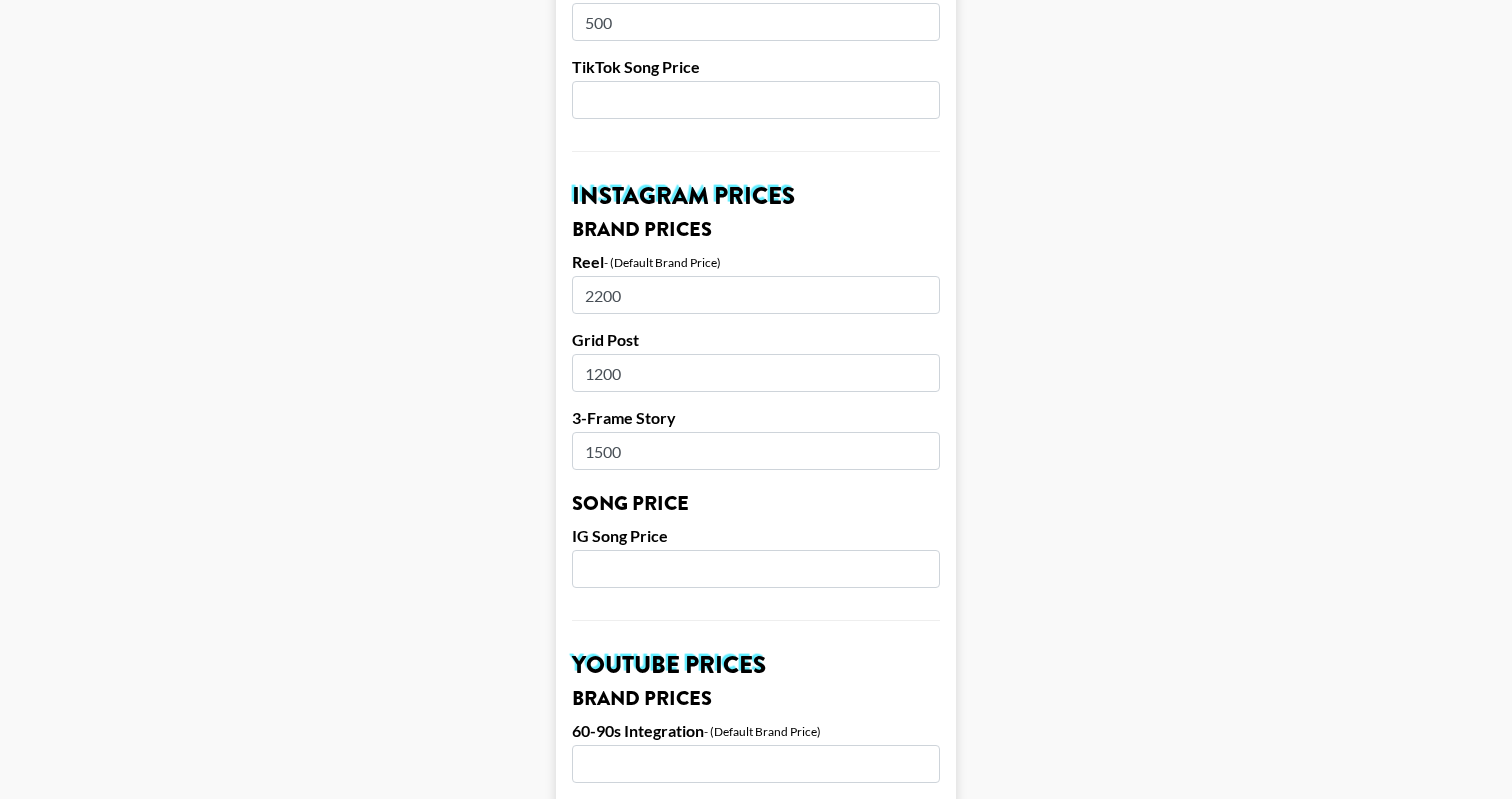 type on "1200" 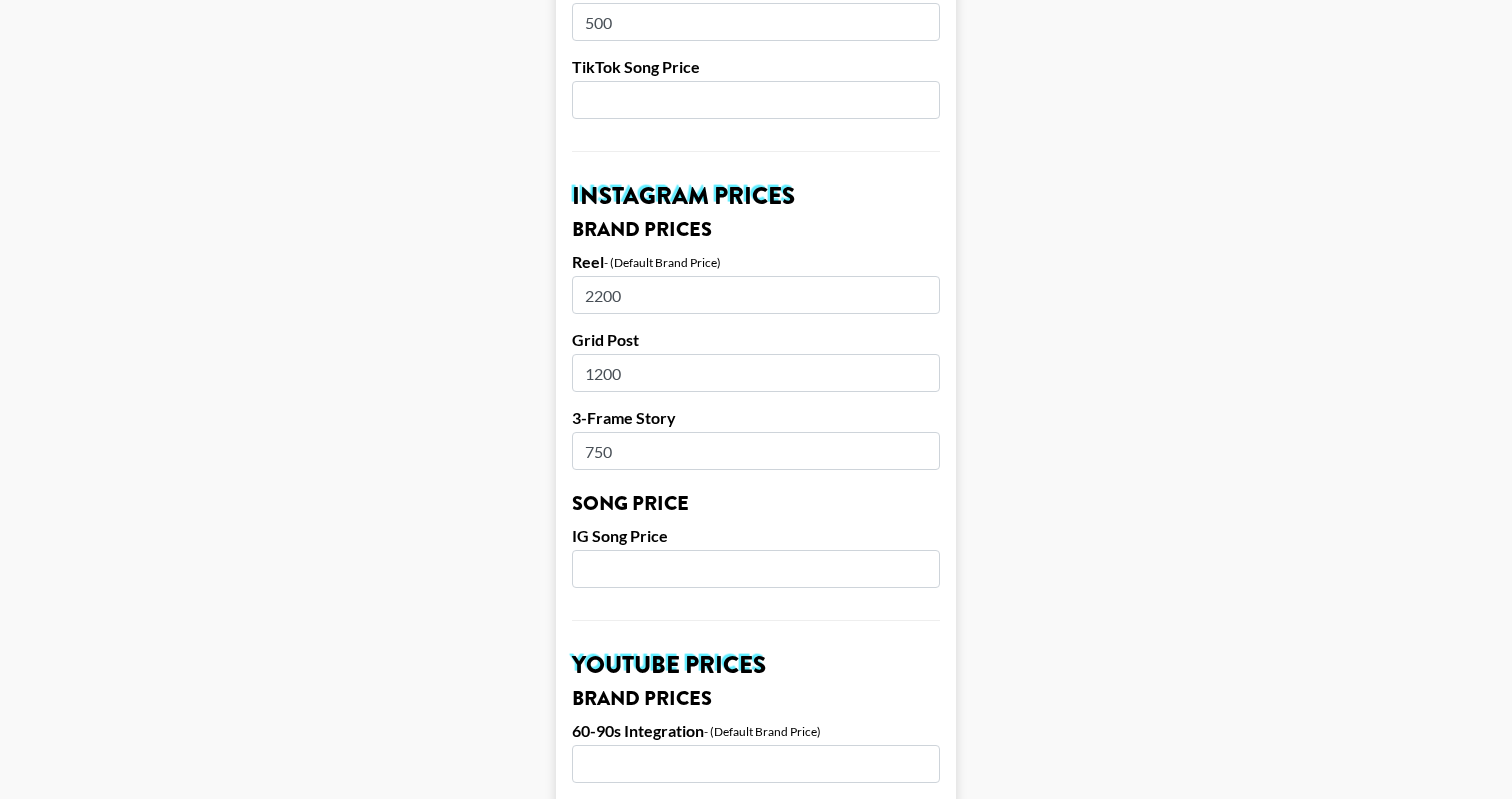 type on "750" 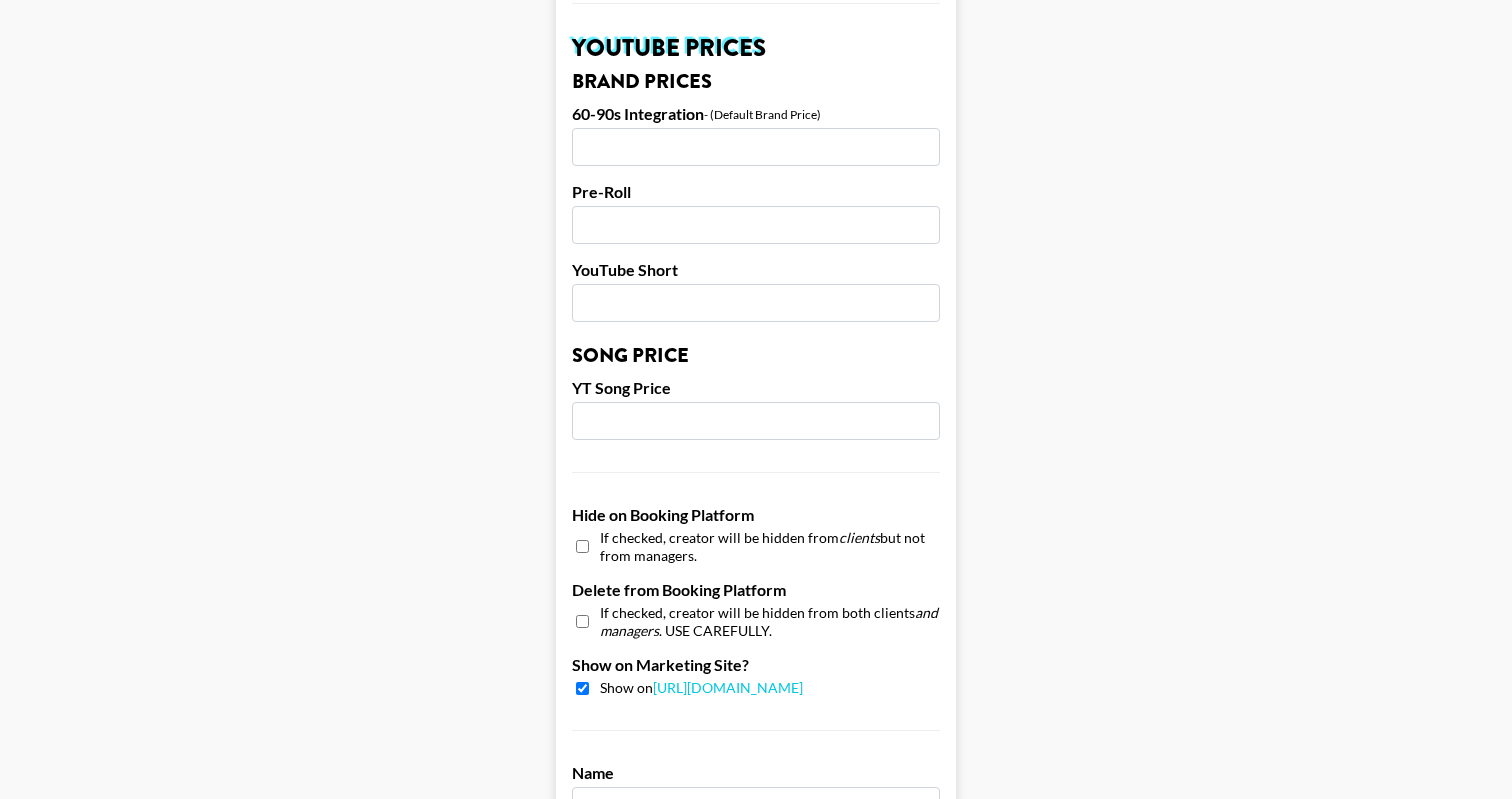 scroll, scrollTop: 1430, scrollLeft: 0, axis: vertical 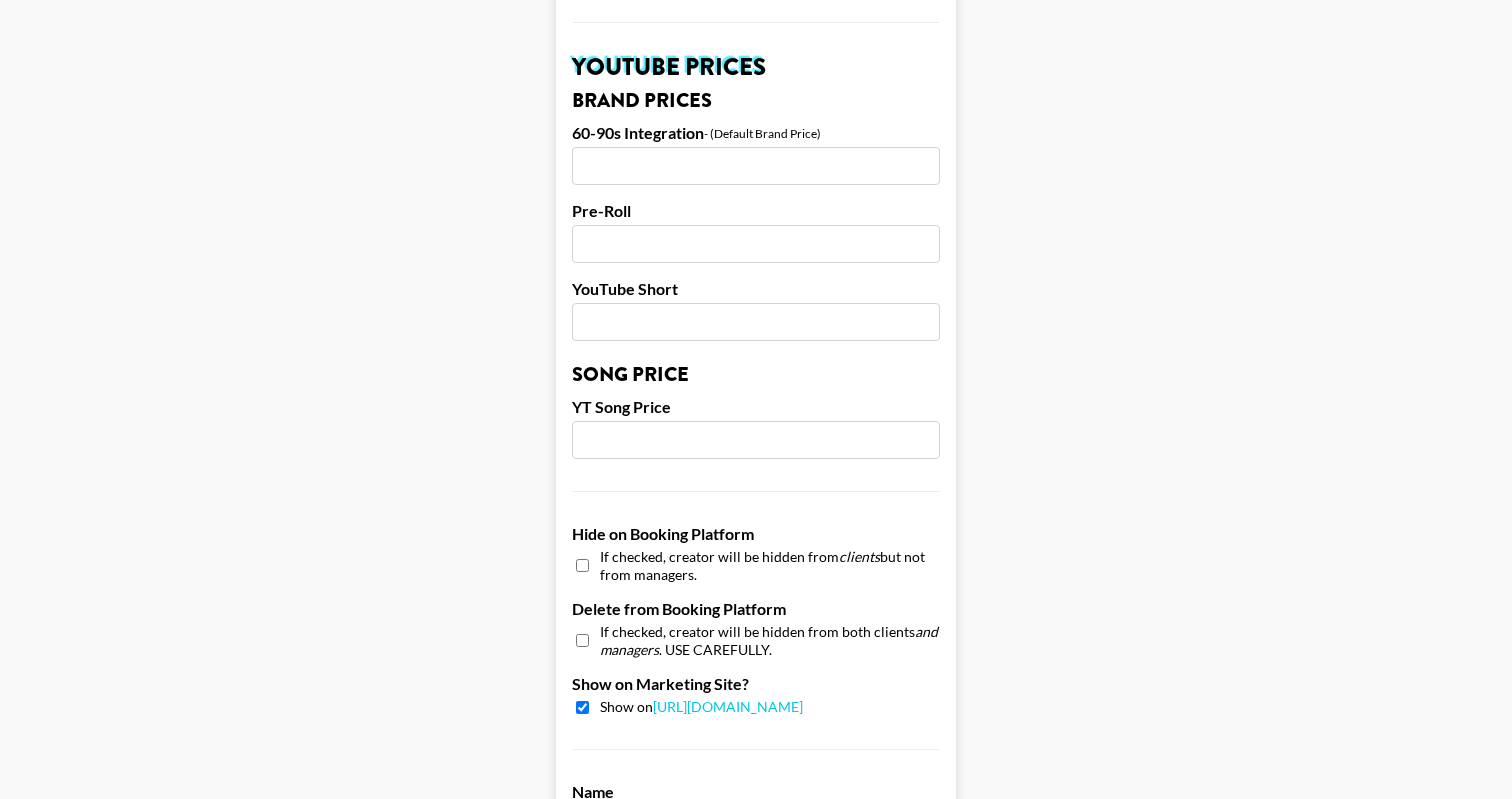 click at bounding box center (756, 322) 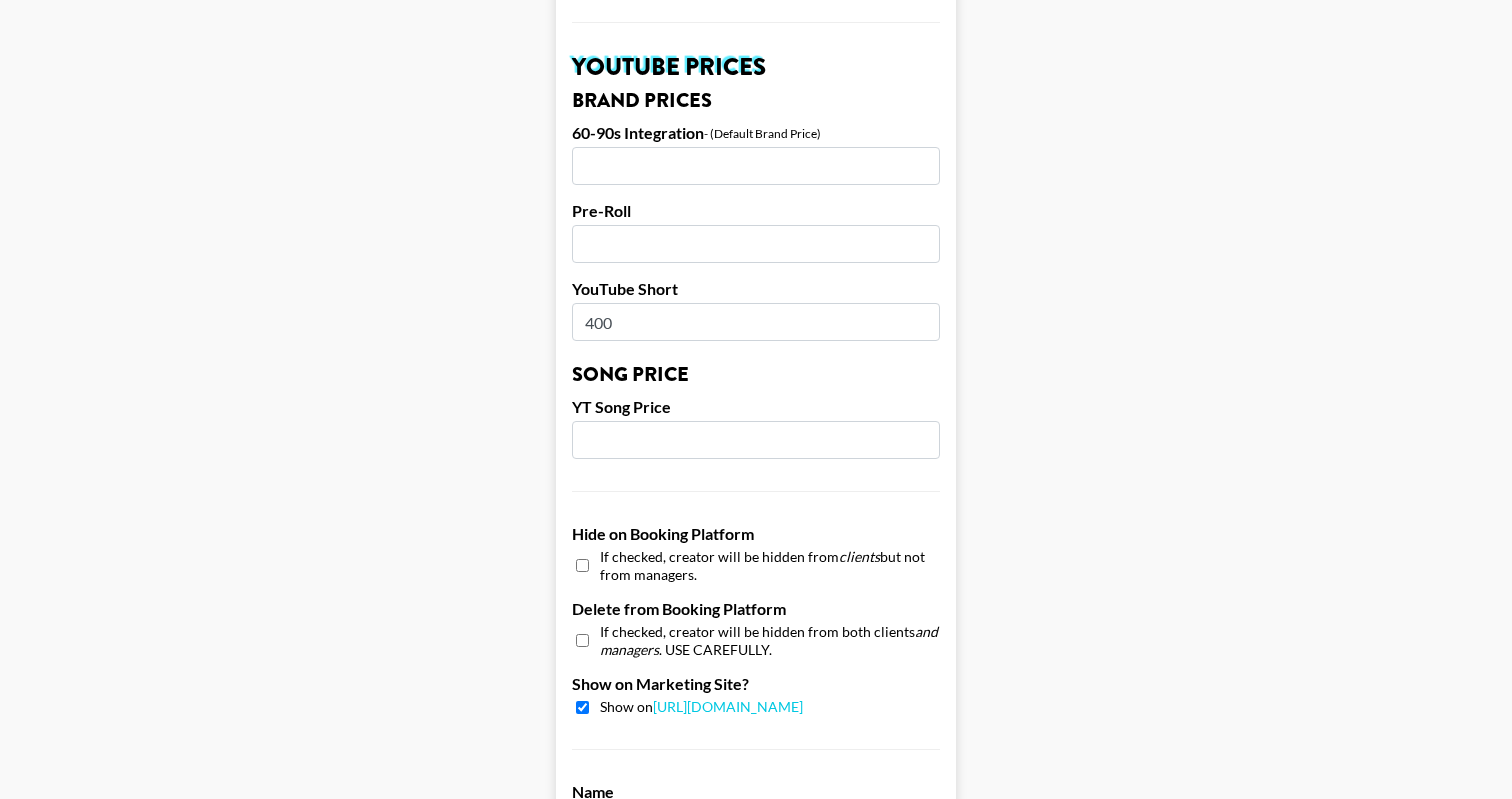 type on "400" 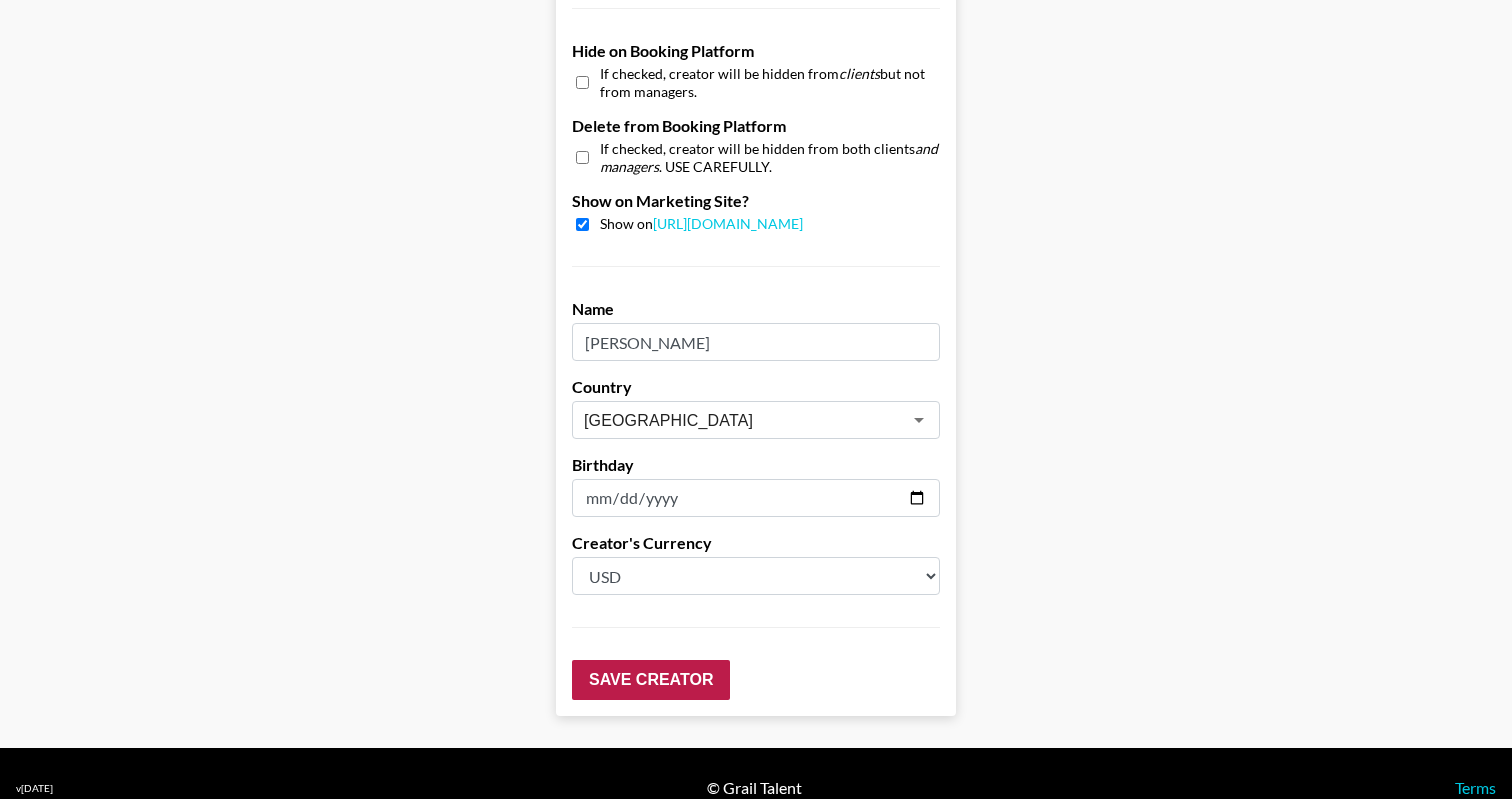 scroll, scrollTop: 1911, scrollLeft: 0, axis: vertical 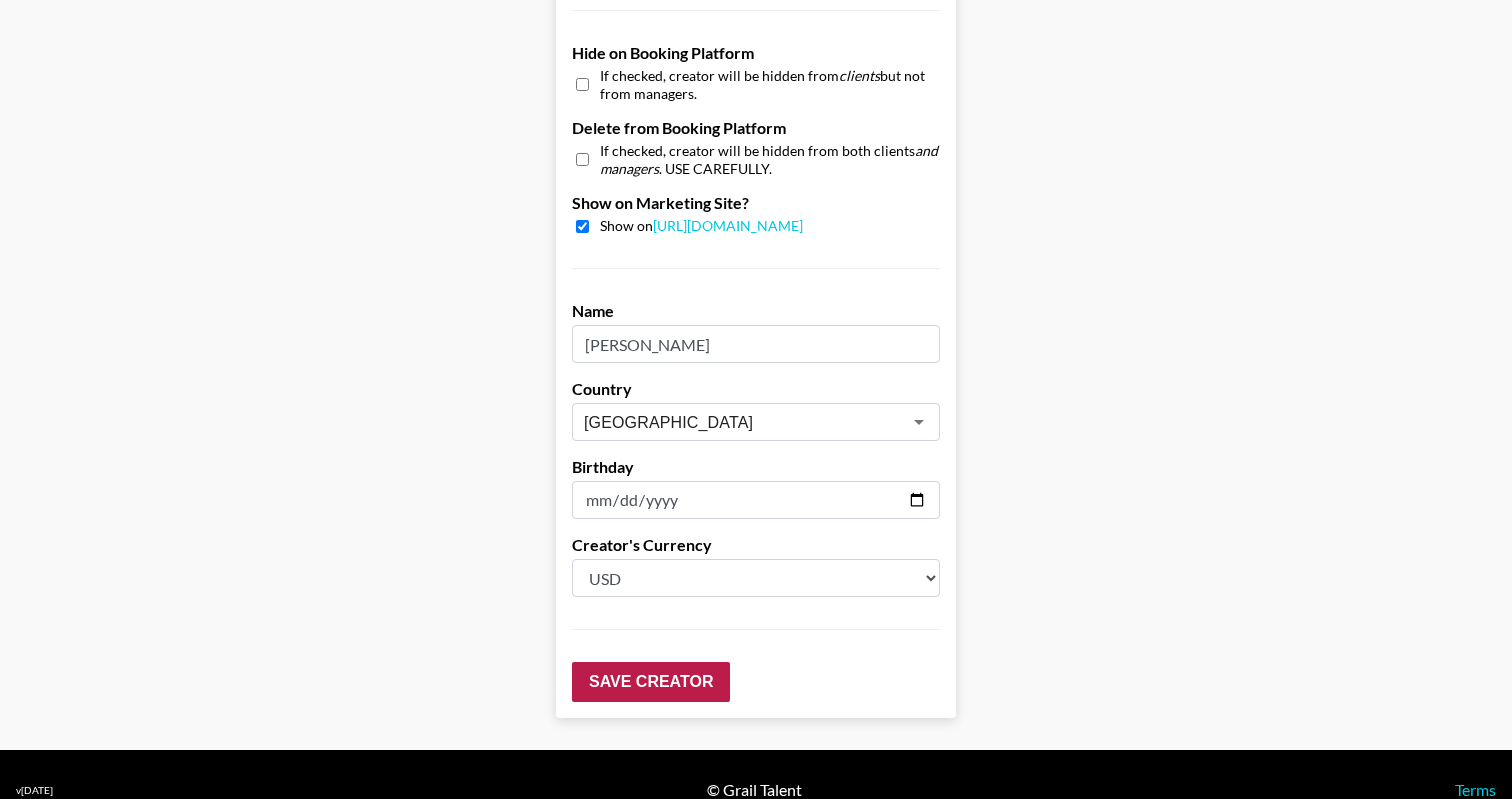 click on "Save Creator" at bounding box center (651, 682) 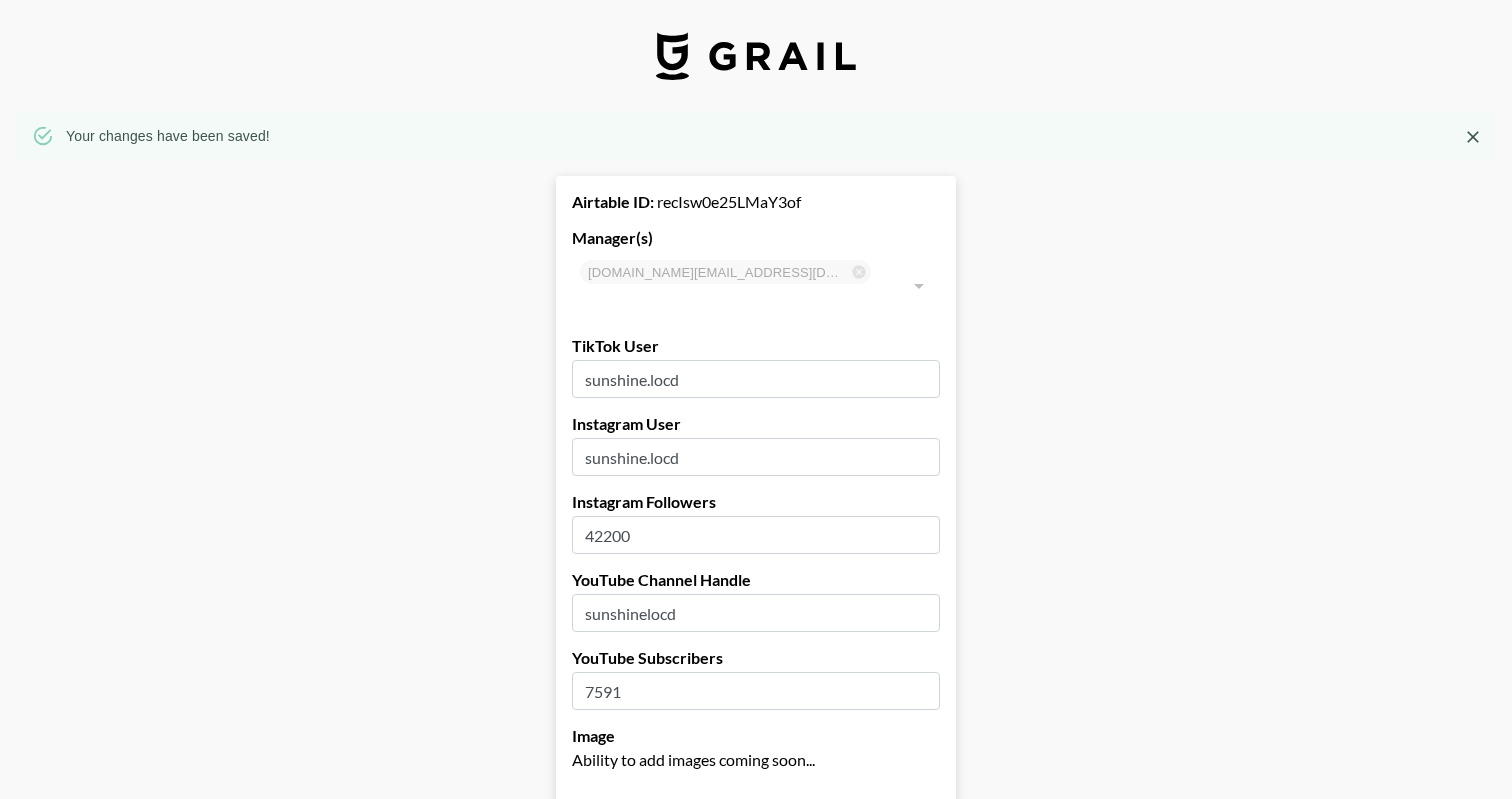scroll, scrollTop: 0, scrollLeft: 0, axis: both 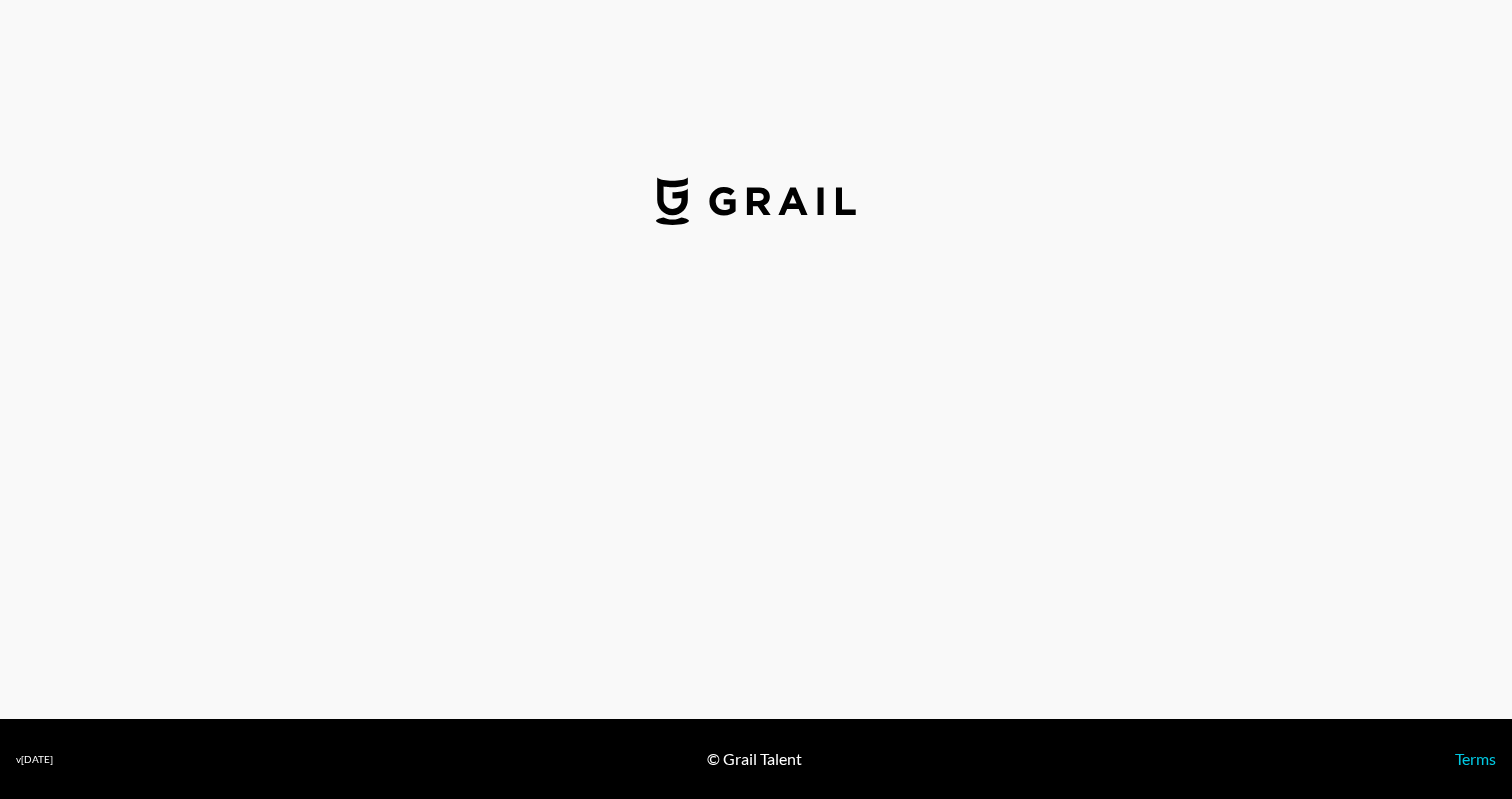 select on "USD" 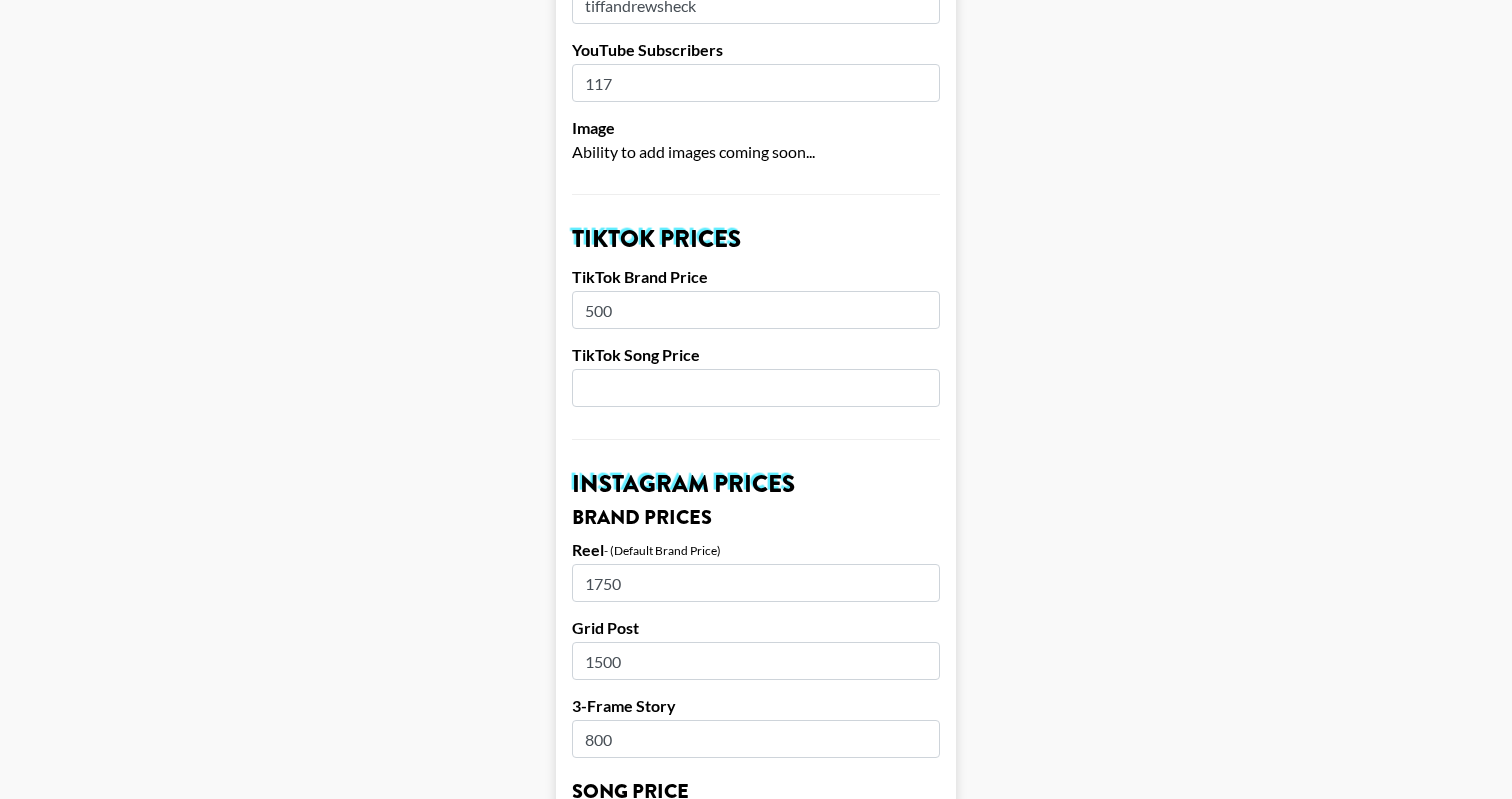 scroll, scrollTop: 580, scrollLeft: 0, axis: vertical 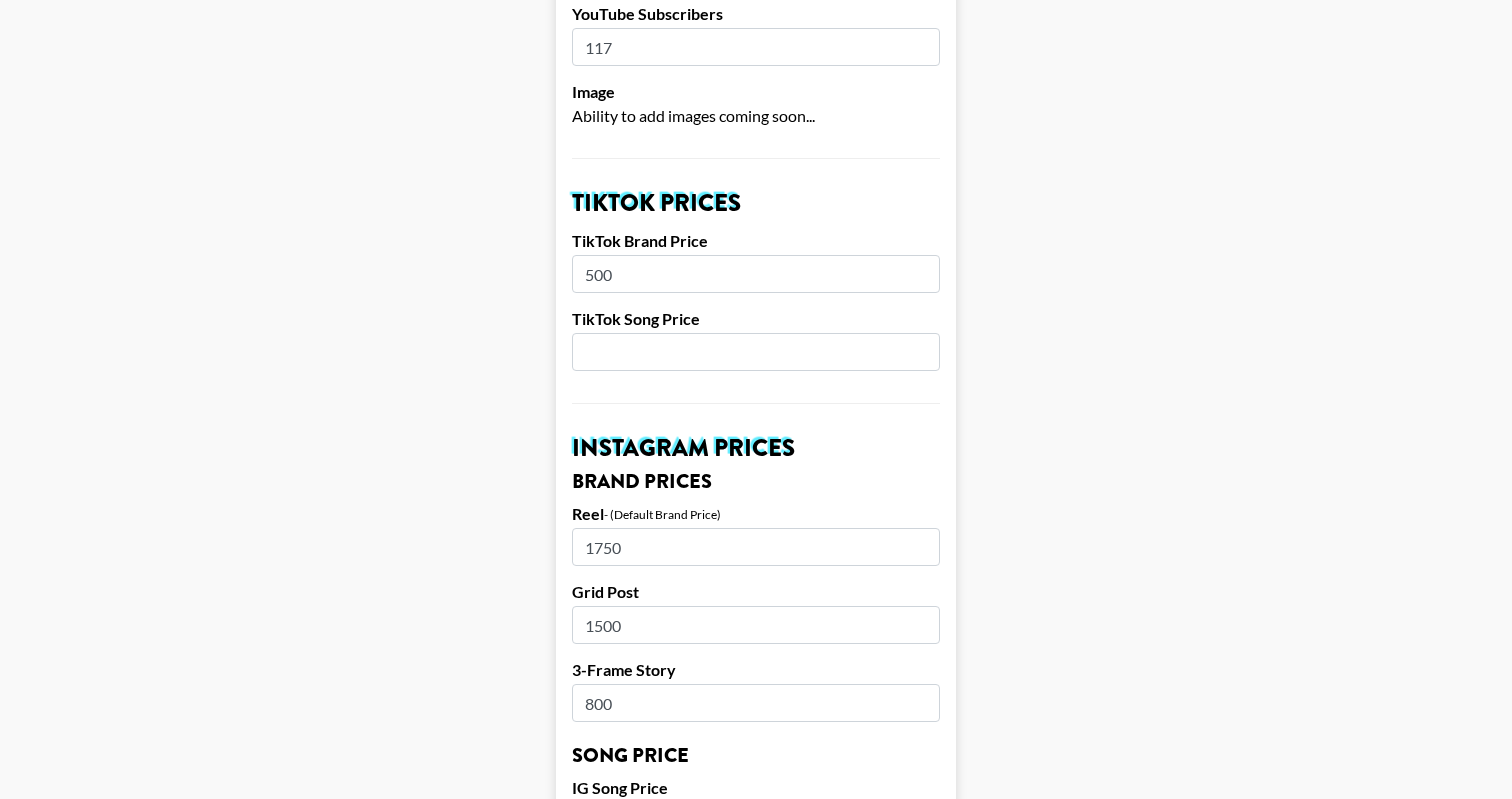 click on "500" at bounding box center (756, 274) 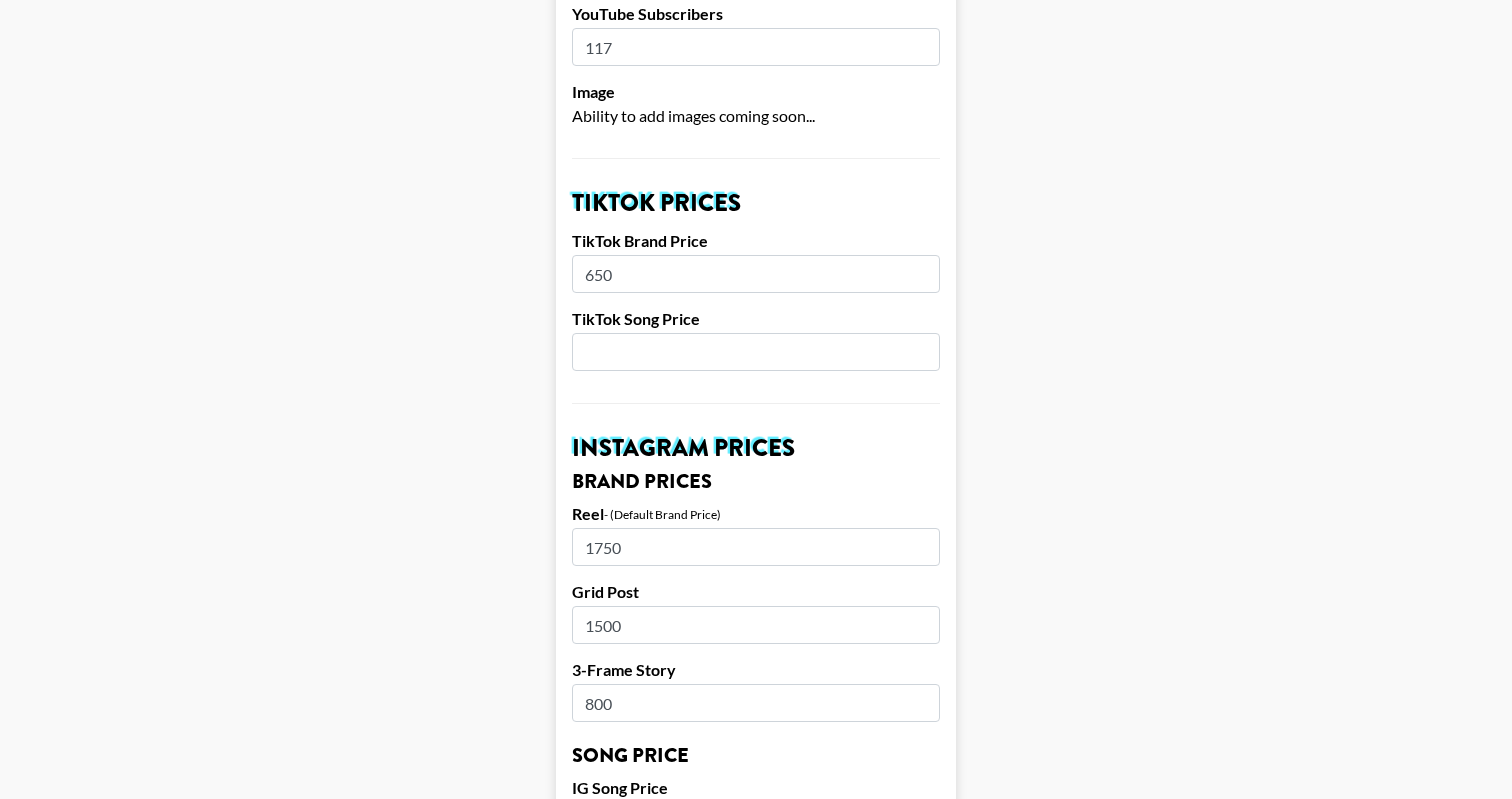 type on "650" 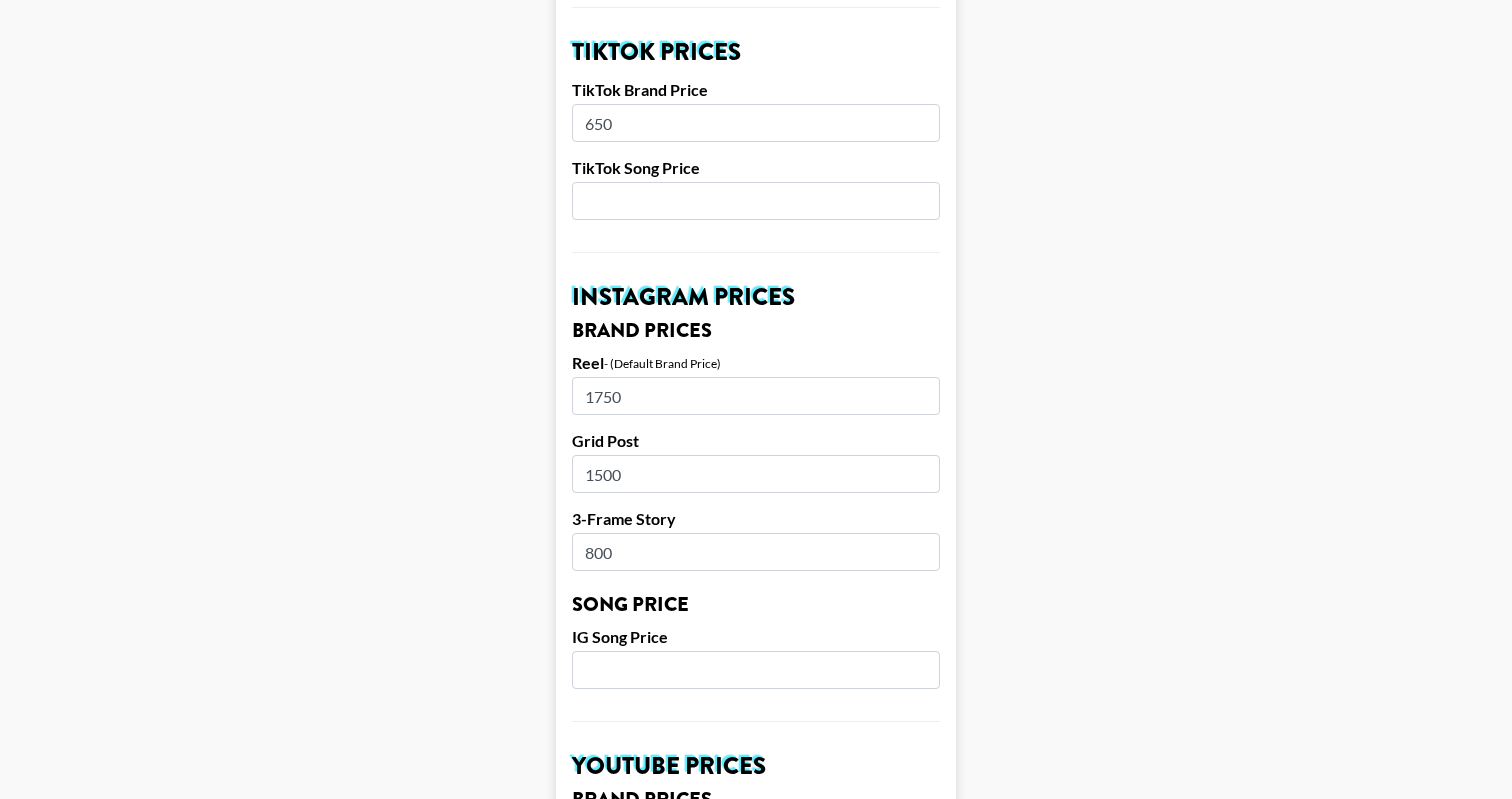 scroll, scrollTop: 752, scrollLeft: 0, axis: vertical 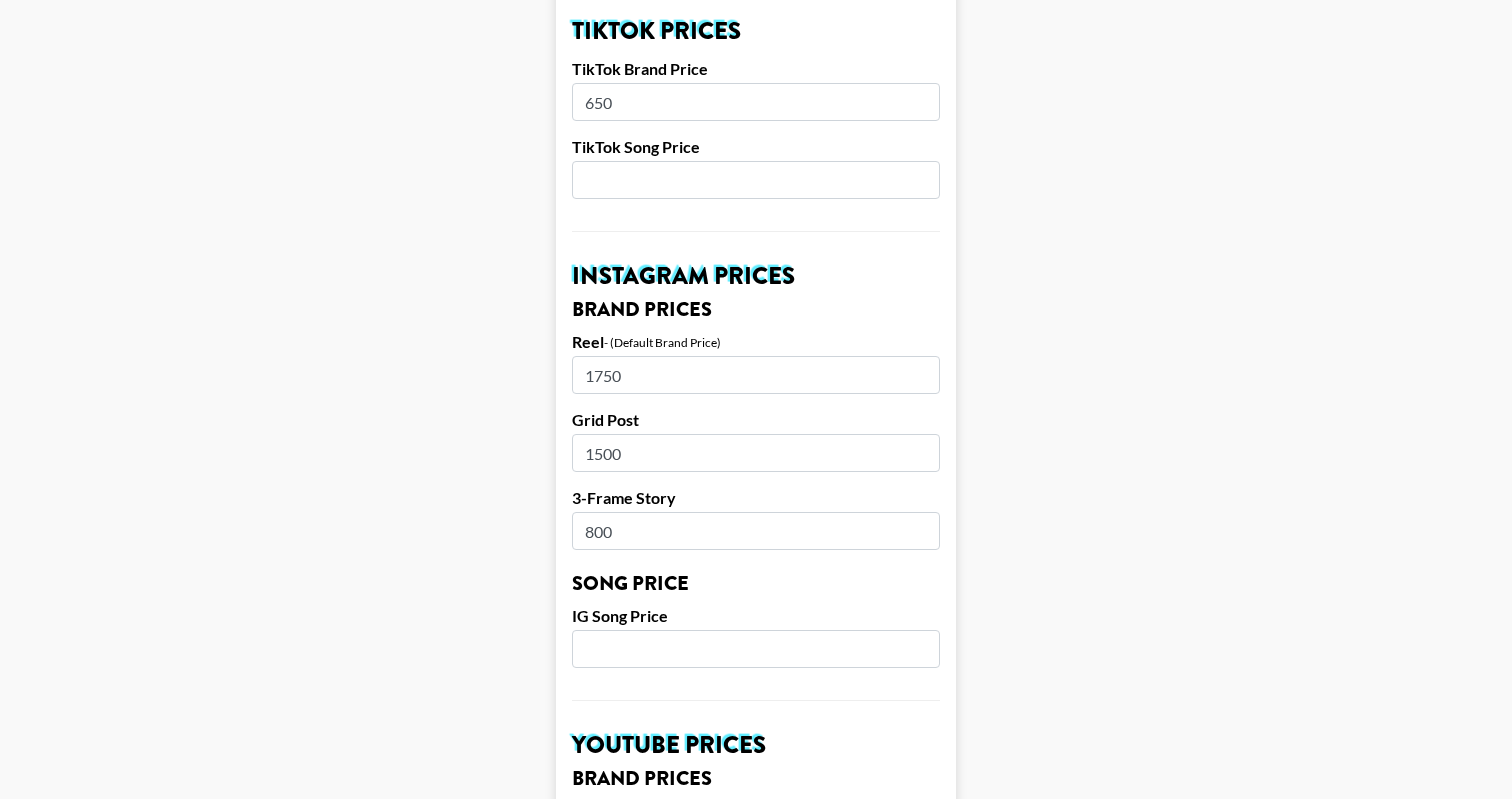click on "1500" at bounding box center [756, 453] 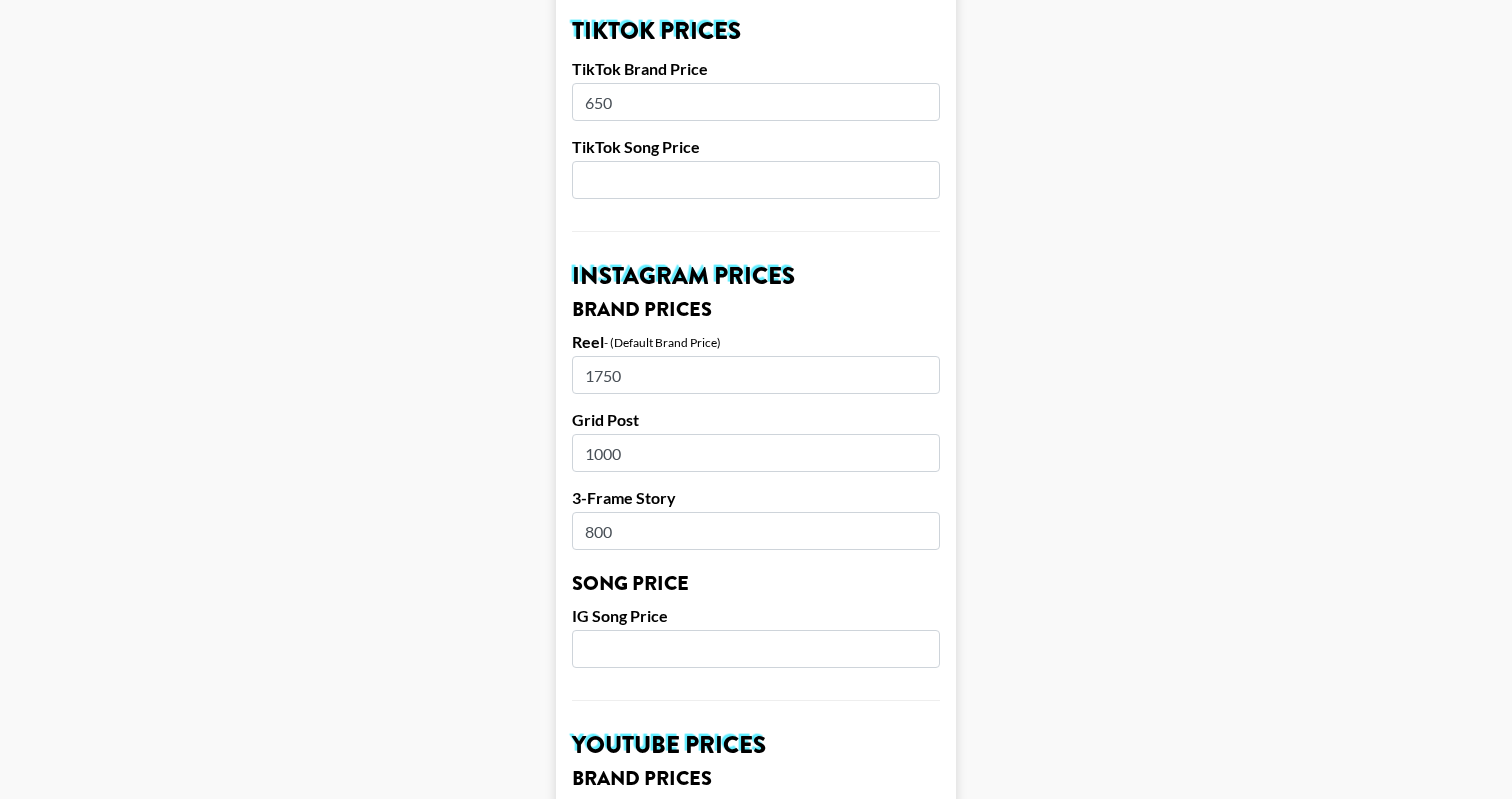 type on "1000" 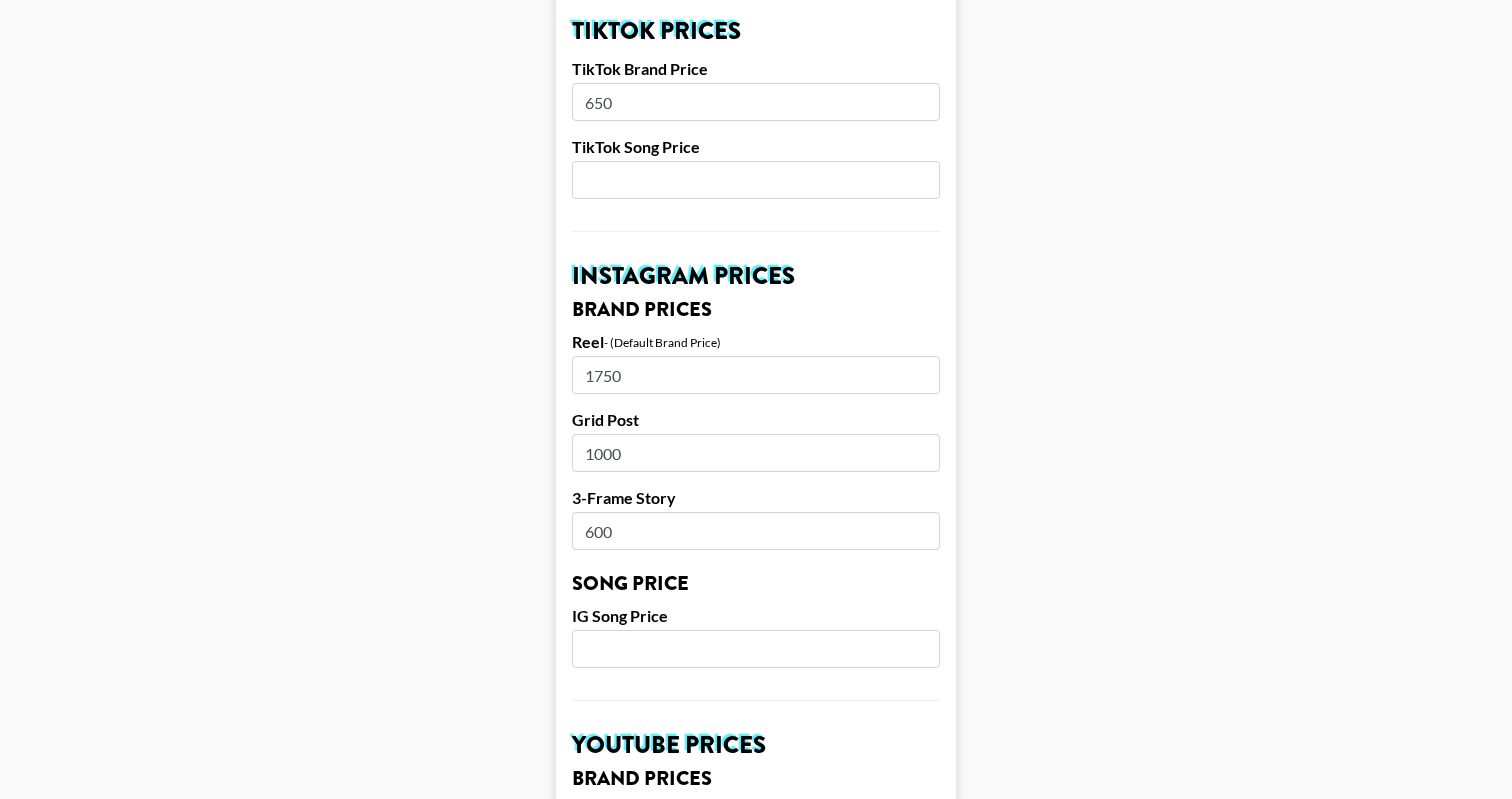 type on "600" 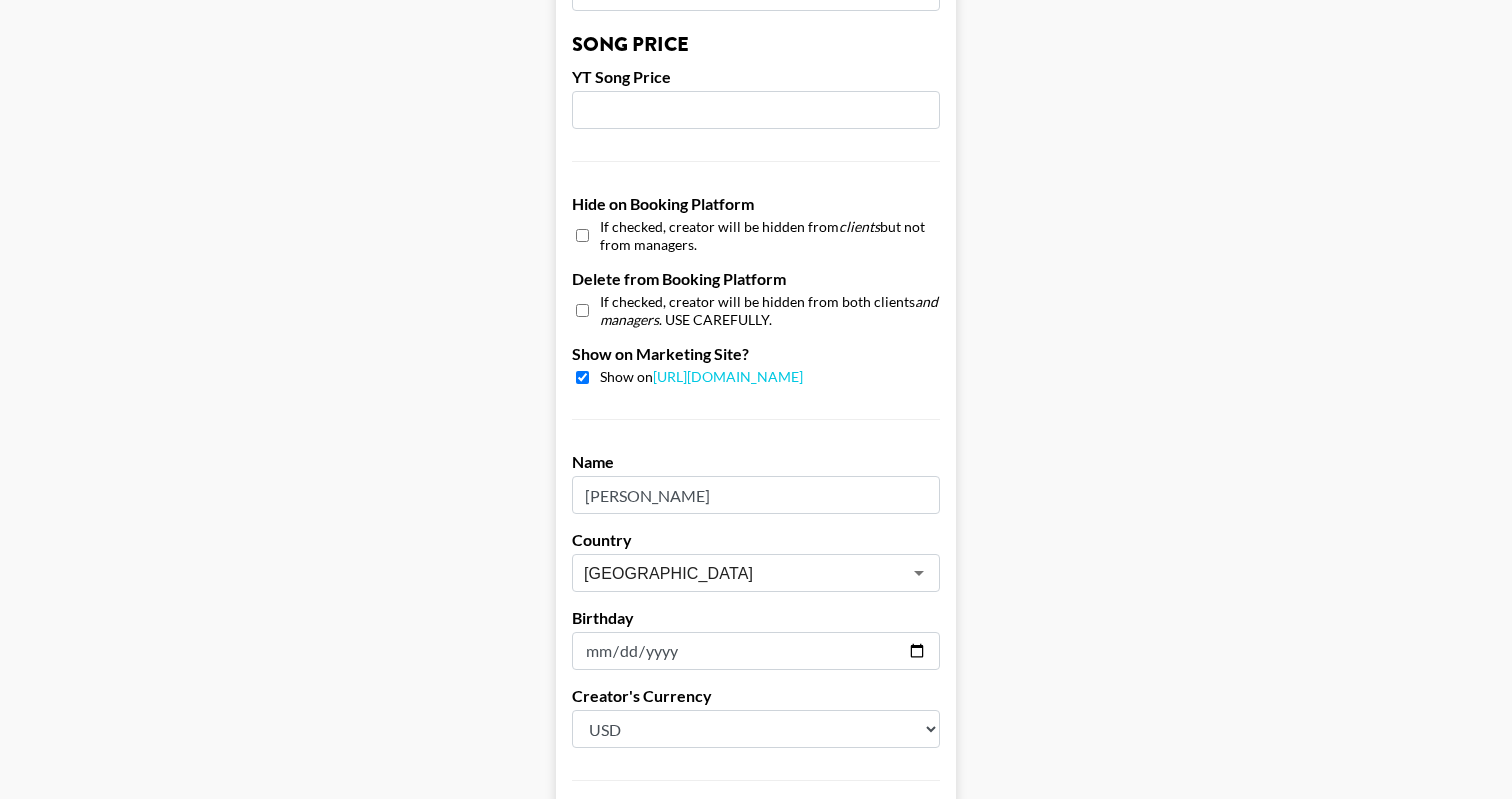 scroll, scrollTop: 1812, scrollLeft: 0, axis: vertical 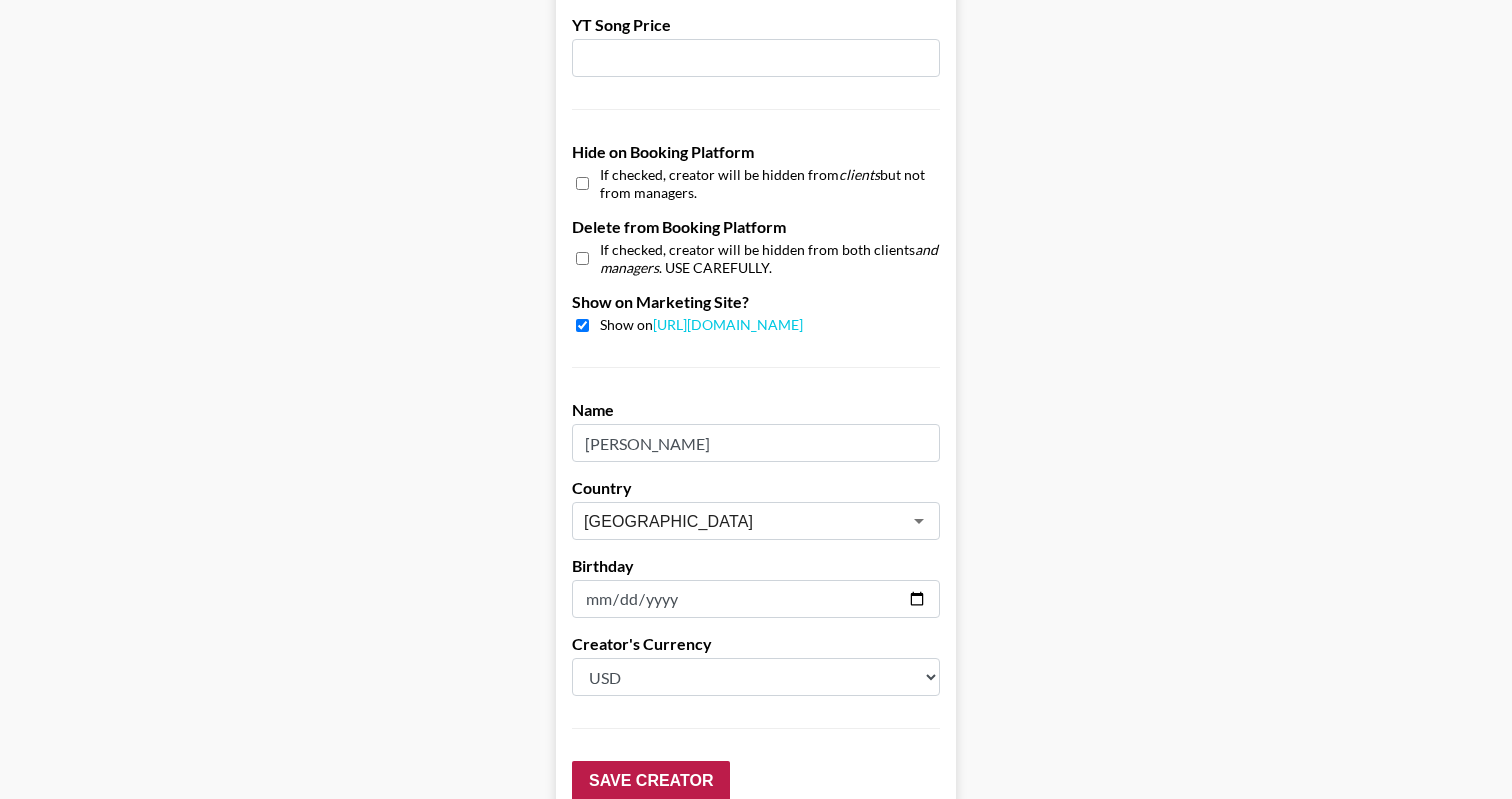 click on "Save Creator" at bounding box center [651, 781] 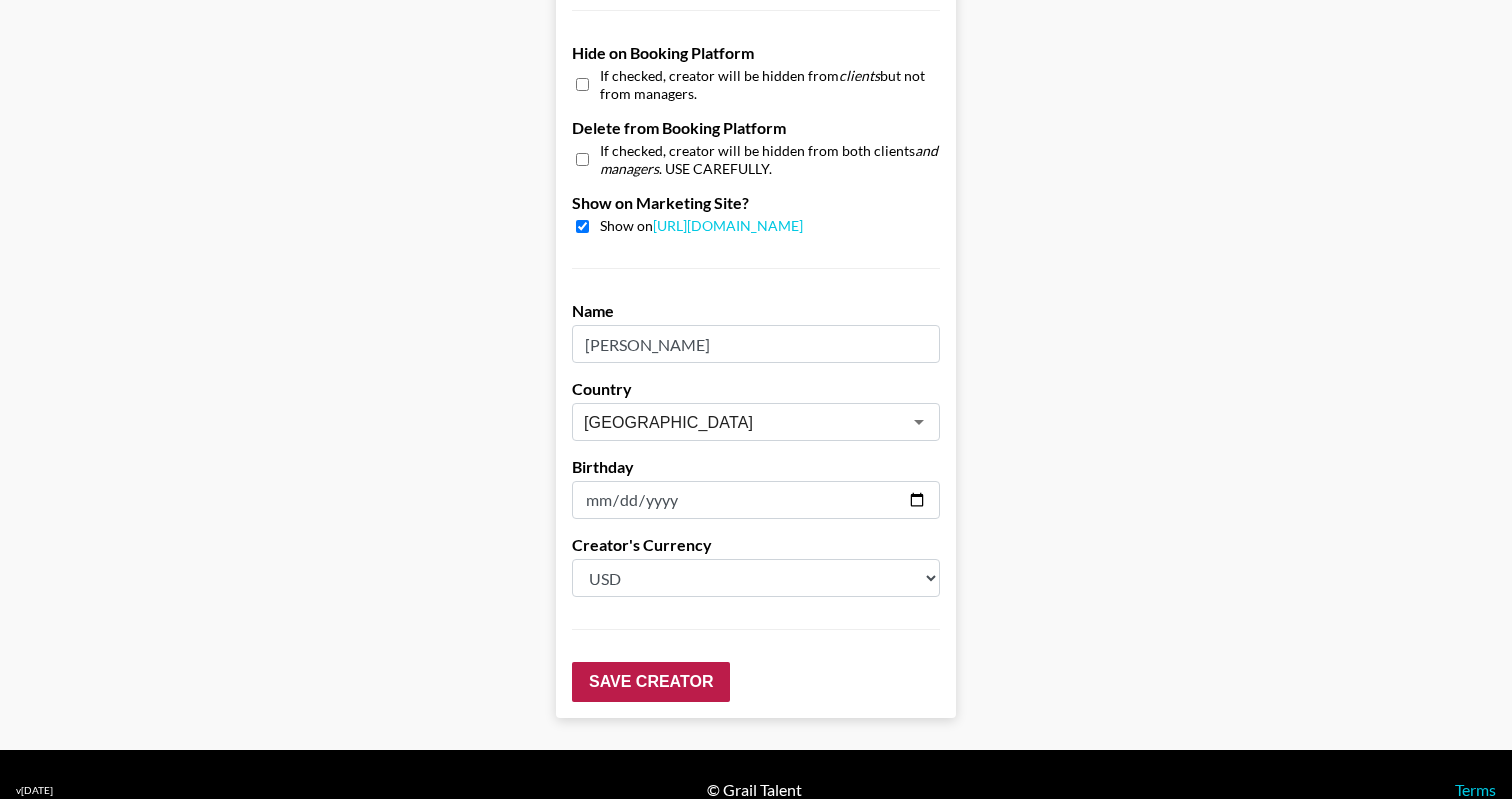 click on "Save Creator" at bounding box center (651, 682) 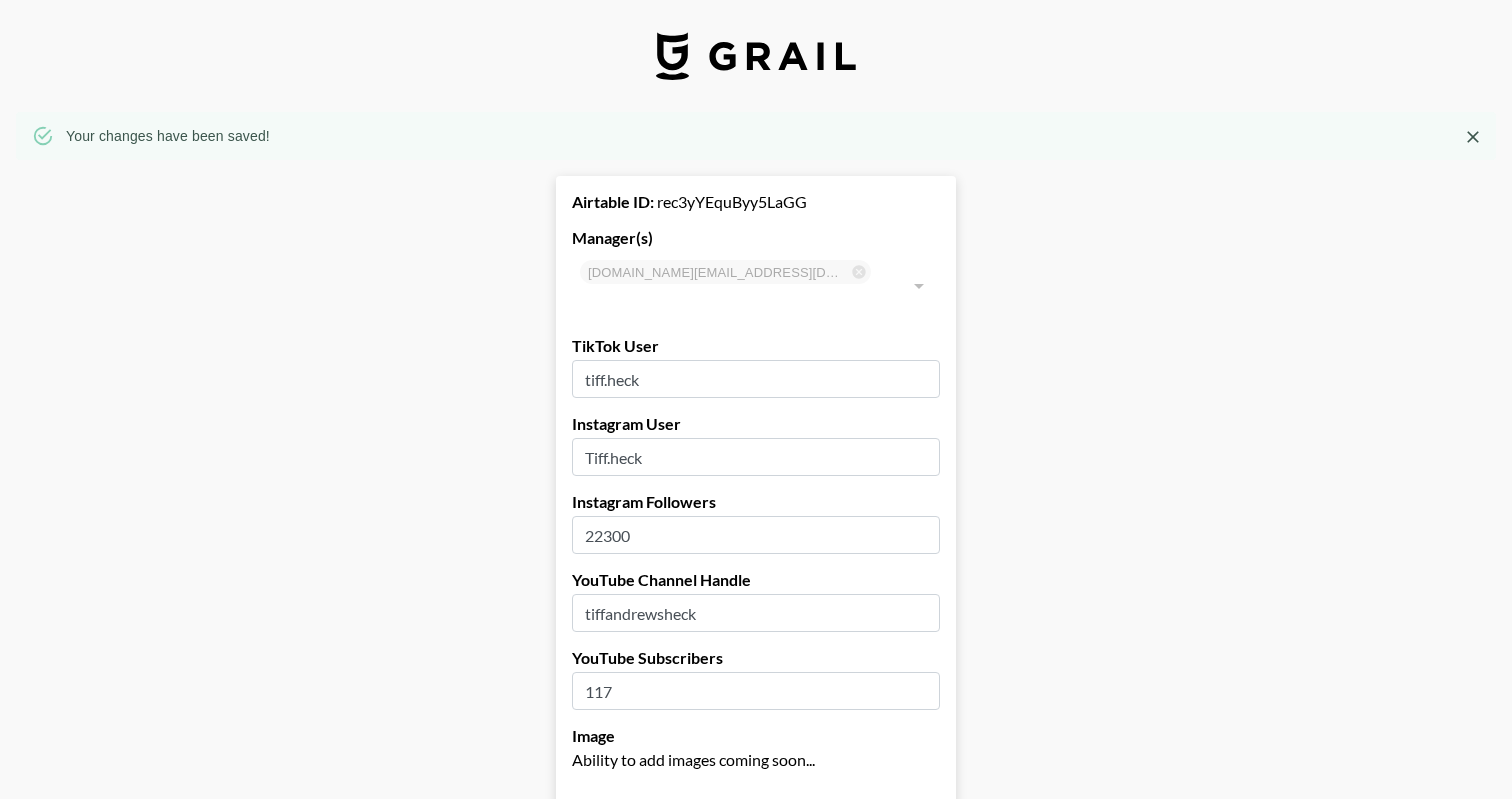 scroll, scrollTop: 0, scrollLeft: 0, axis: both 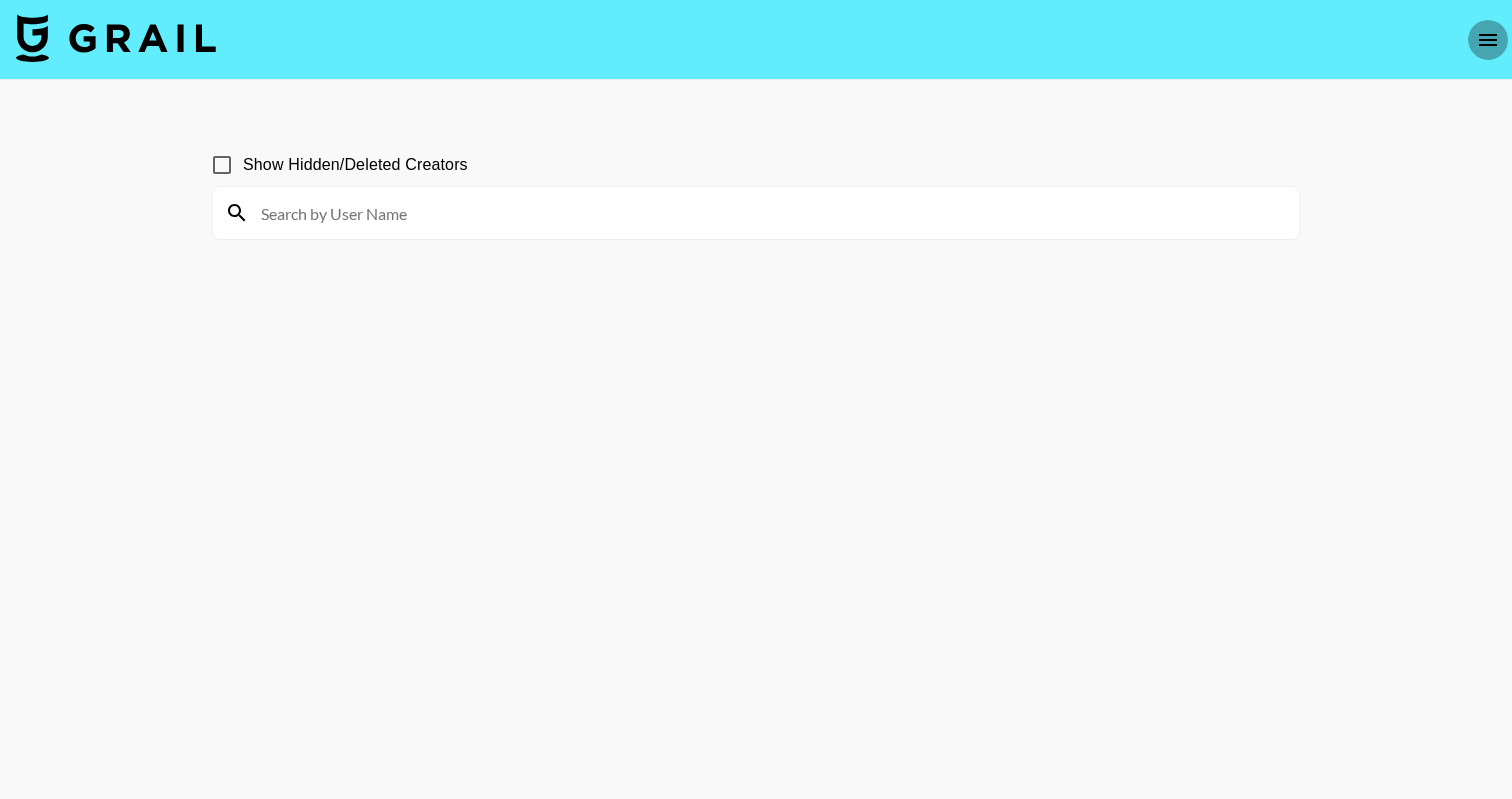 click at bounding box center (1488, 40) 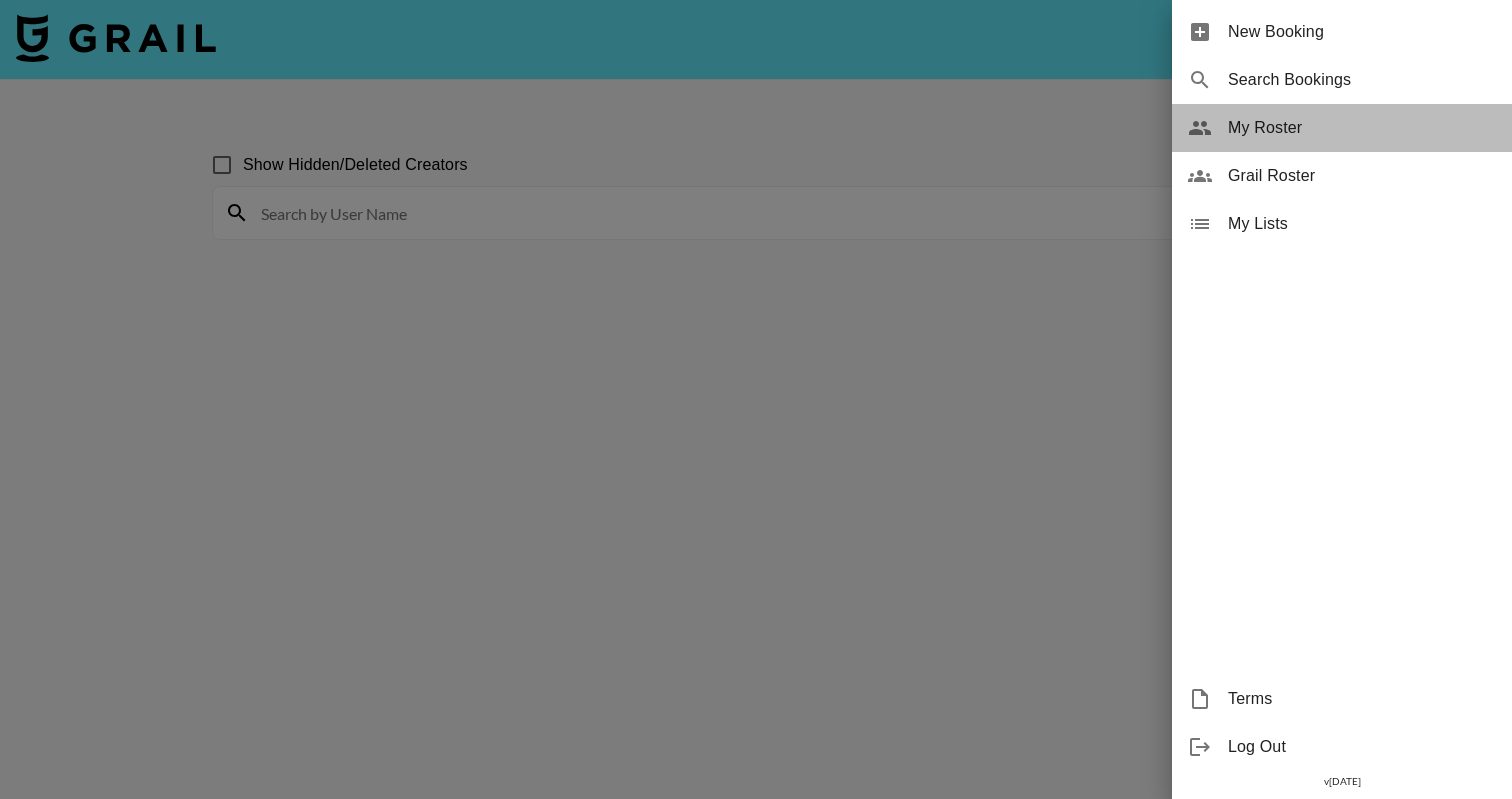 click on "My Roster" at bounding box center [1362, 128] 